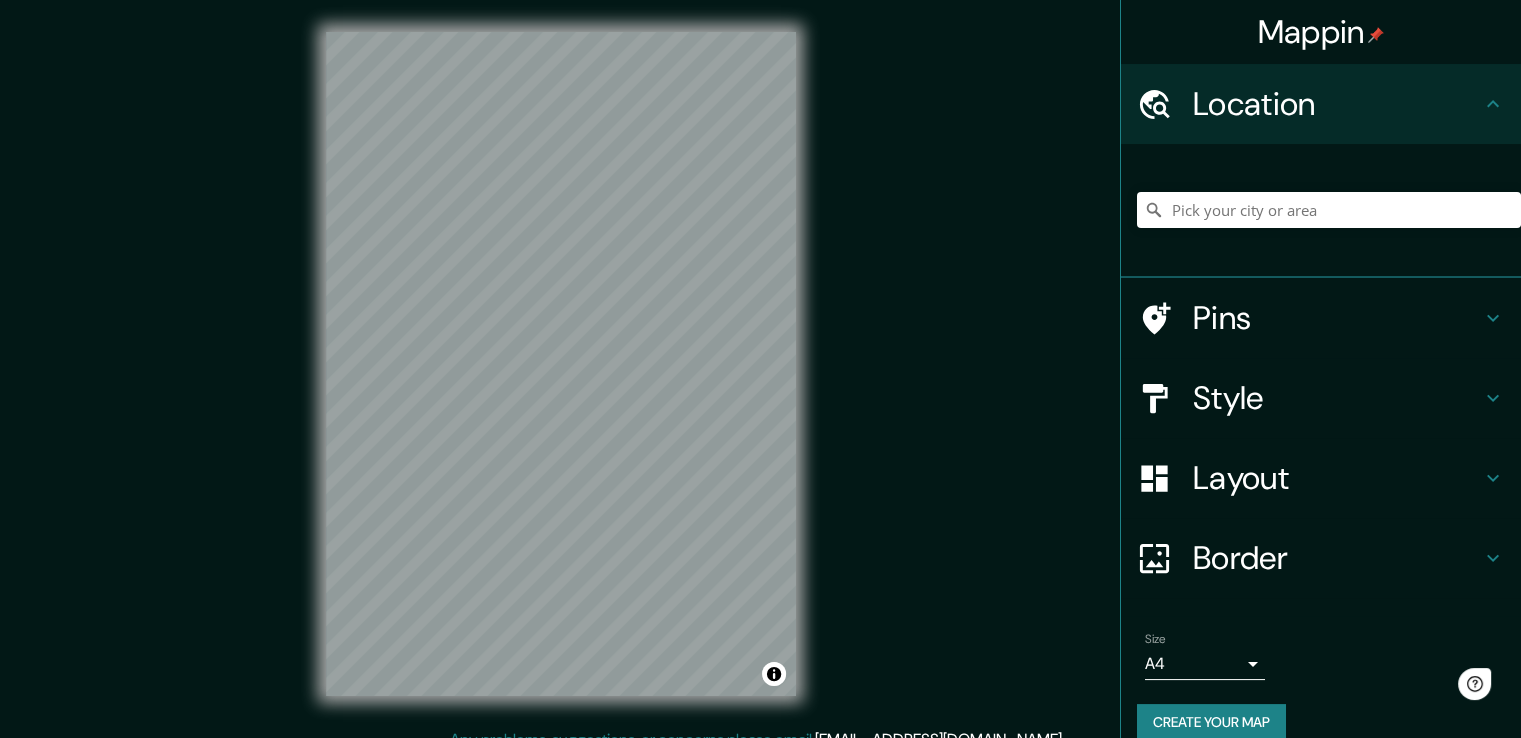 scroll, scrollTop: 0, scrollLeft: 0, axis: both 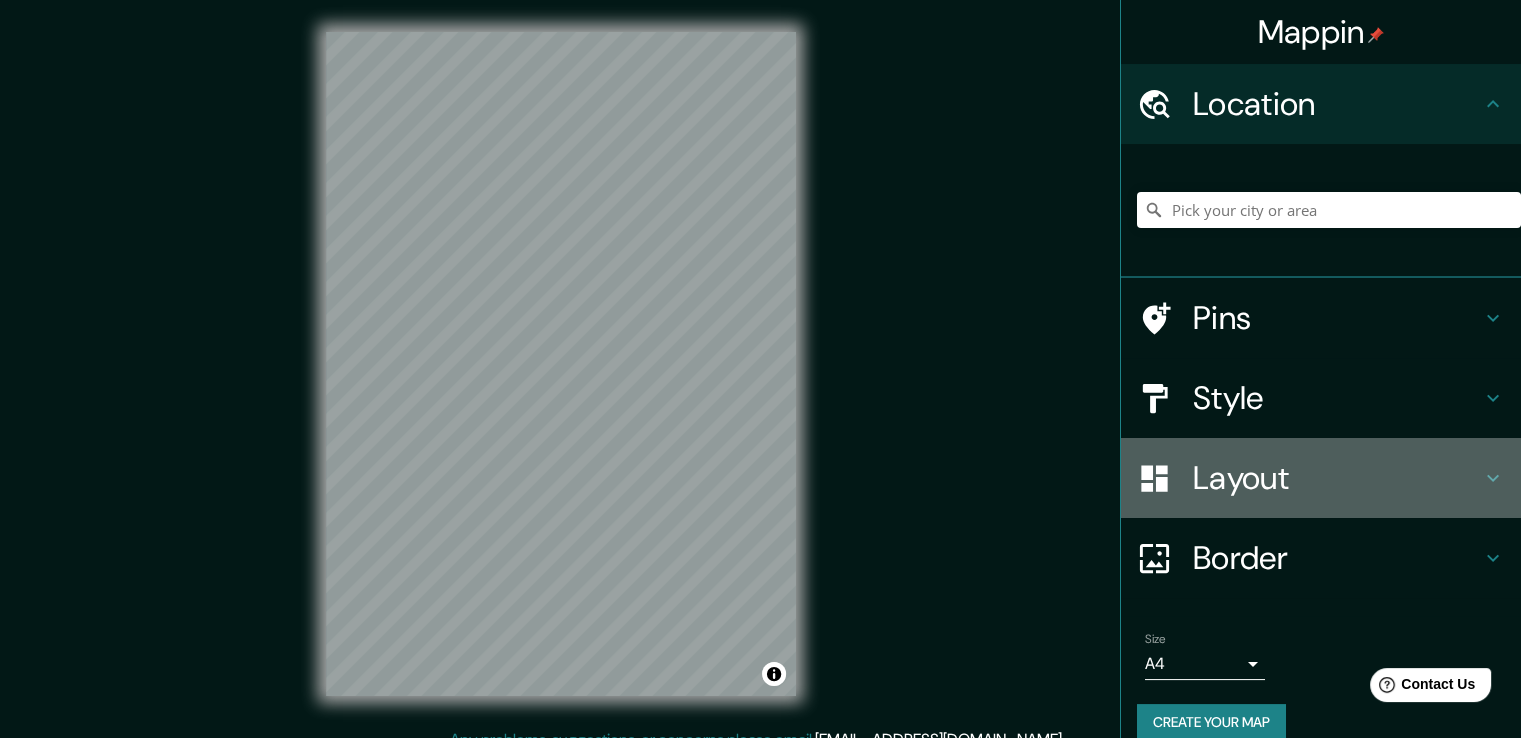 click 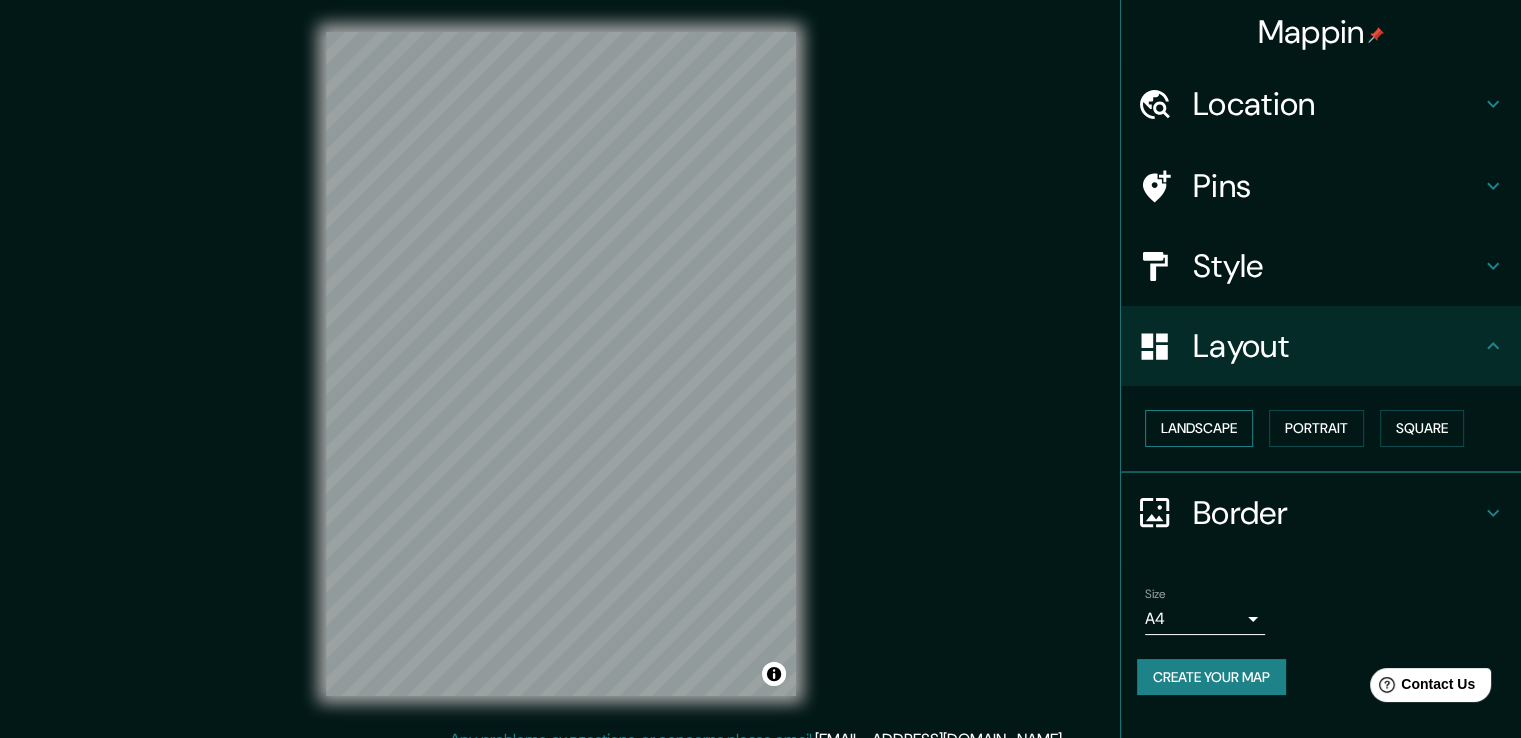 click on "Landscape" at bounding box center [1199, 428] 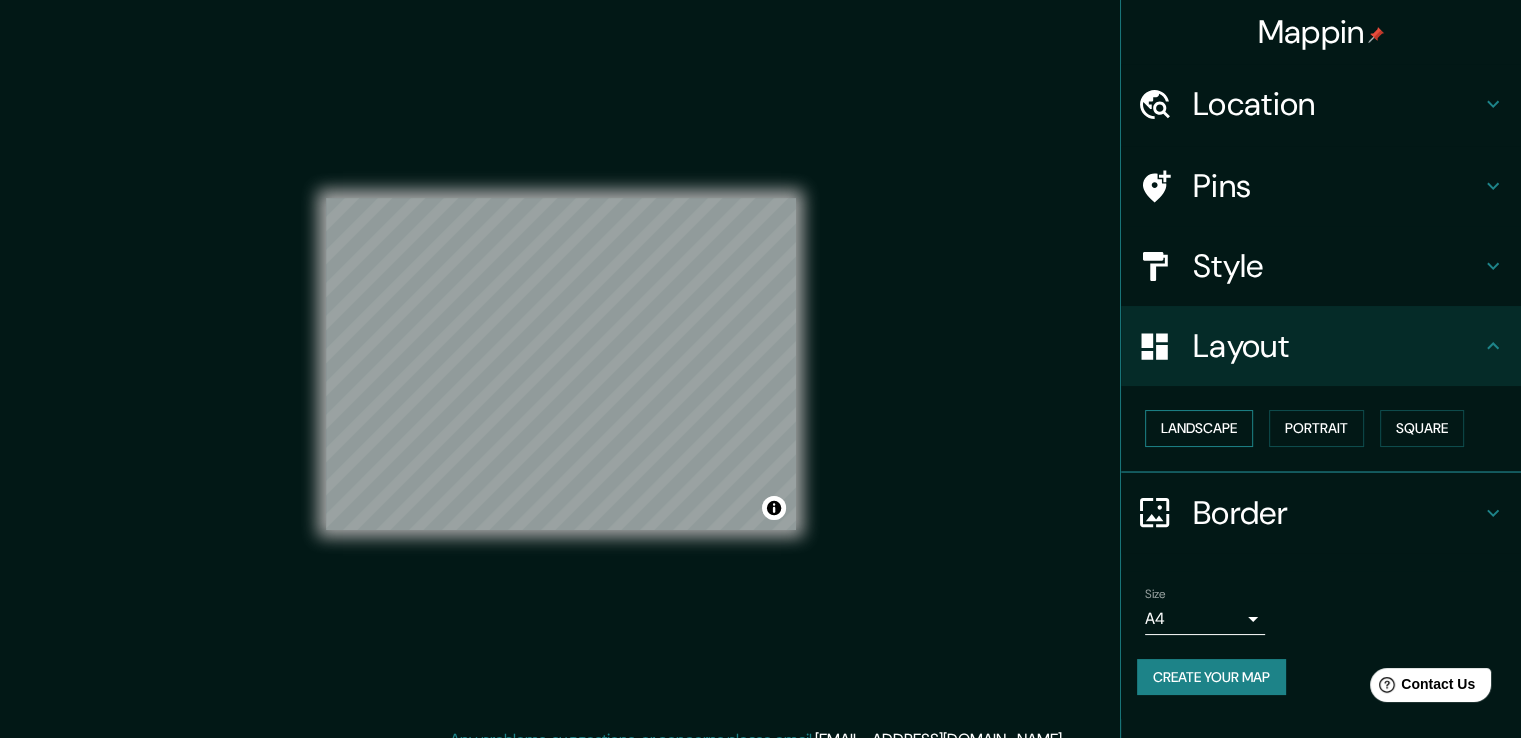 click on "Landscape" at bounding box center [1199, 428] 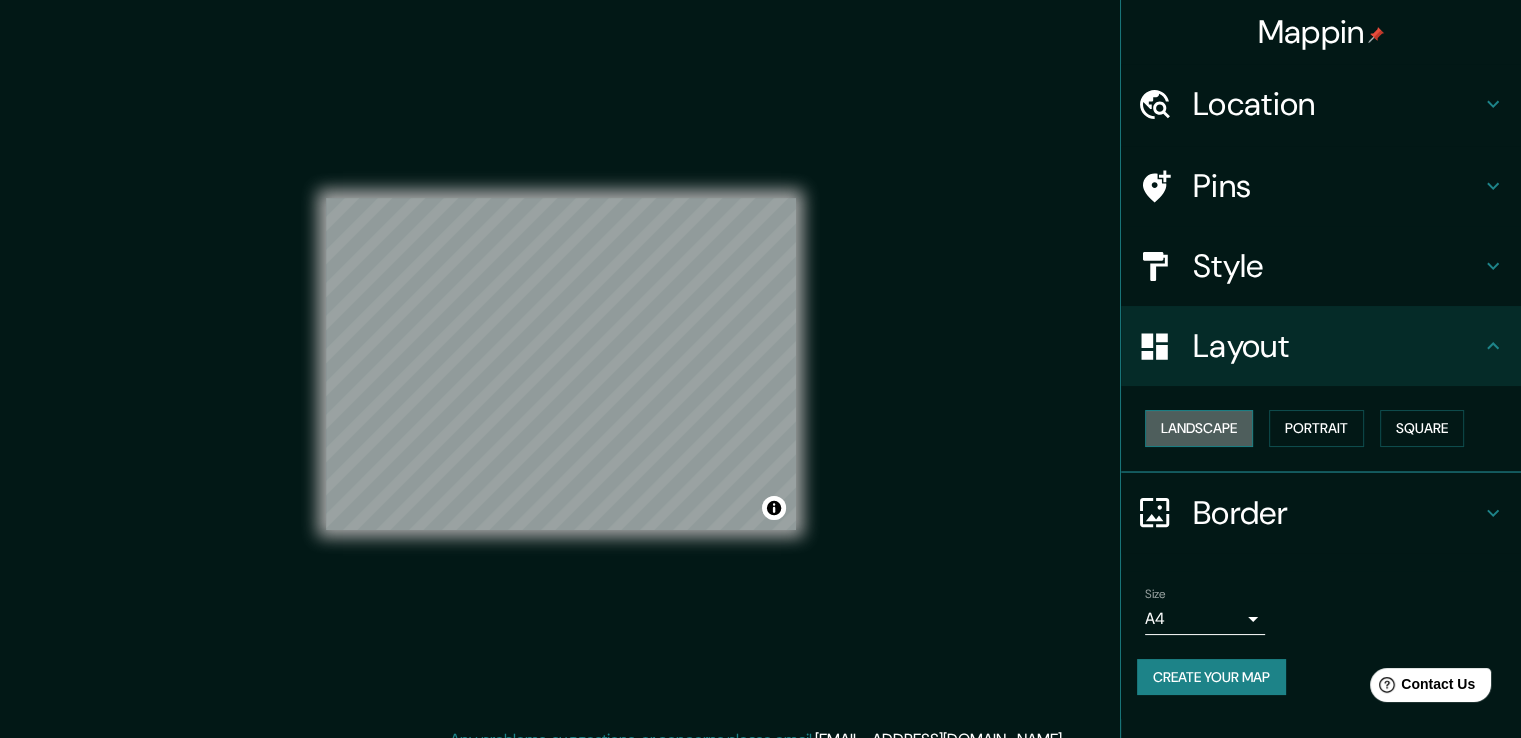 click on "Landscape" at bounding box center (1199, 428) 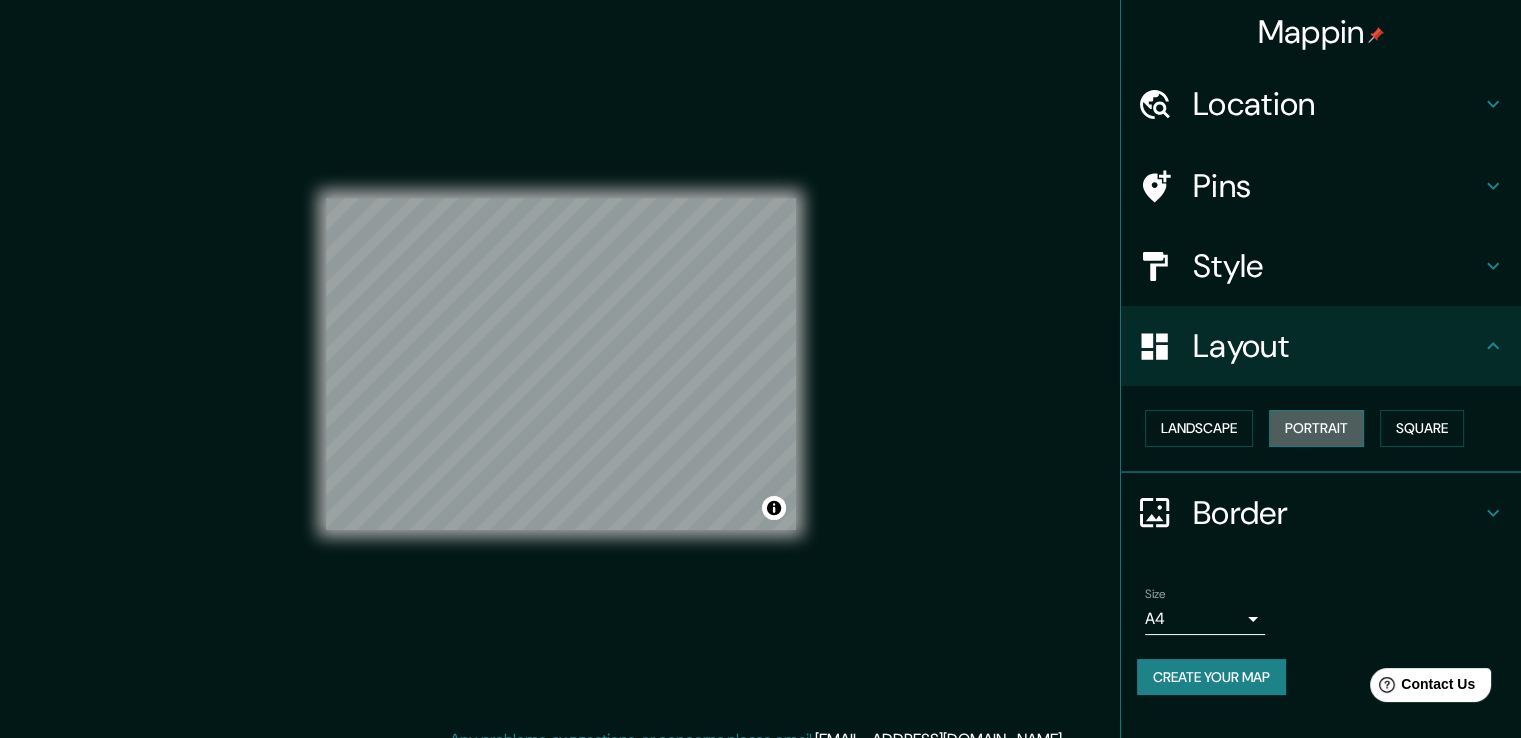 click on "Portrait" at bounding box center (1316, 428) 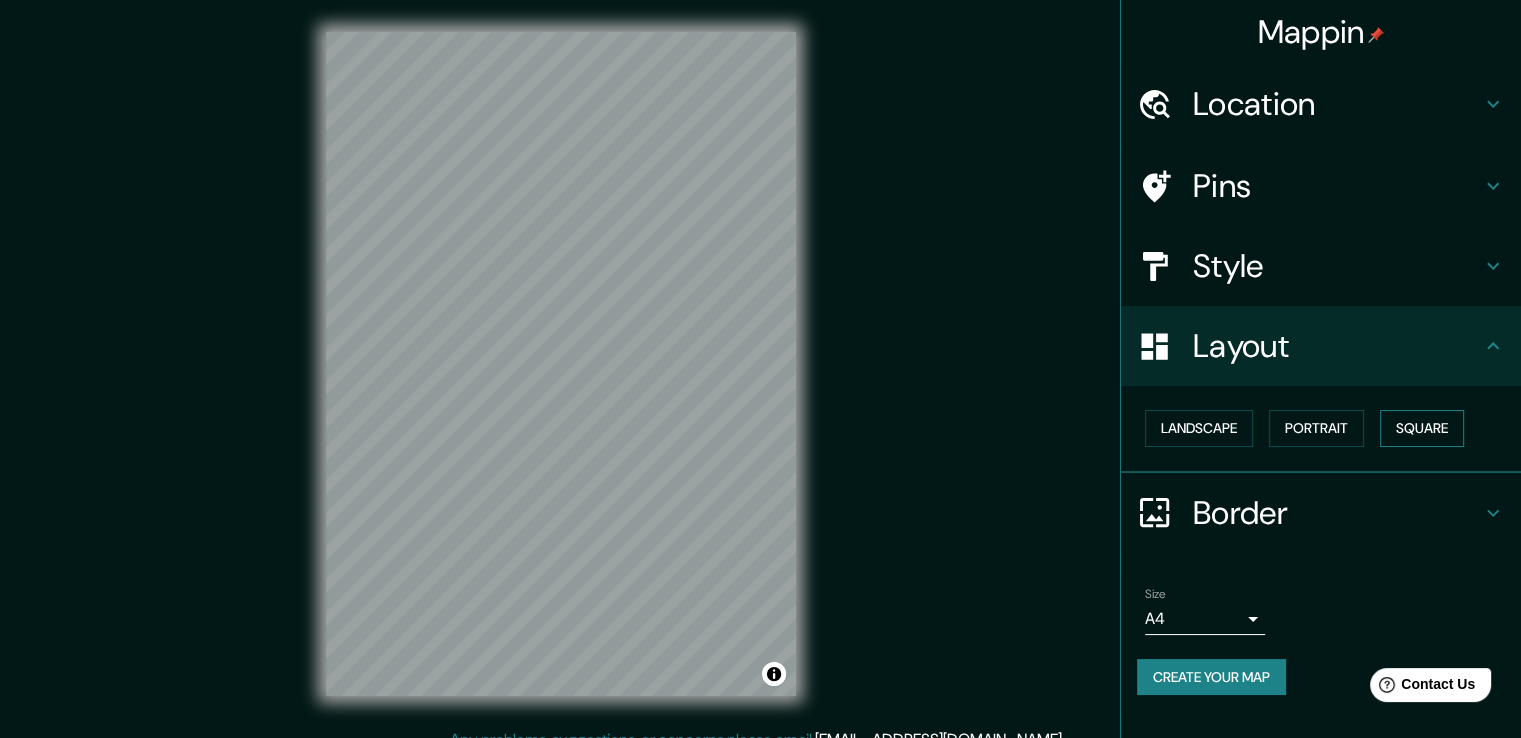 click on "Square" at bounding box center [1422, 428] 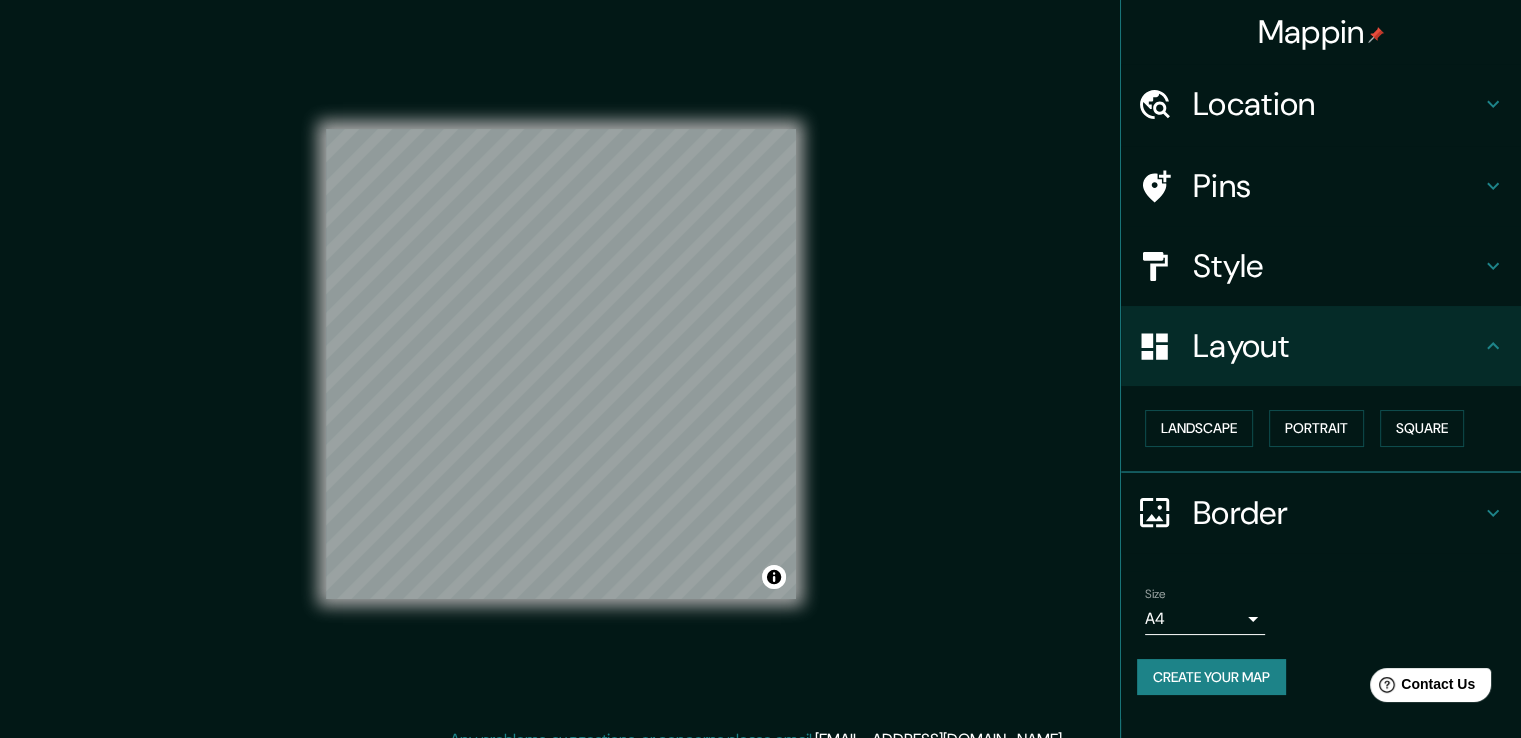 click 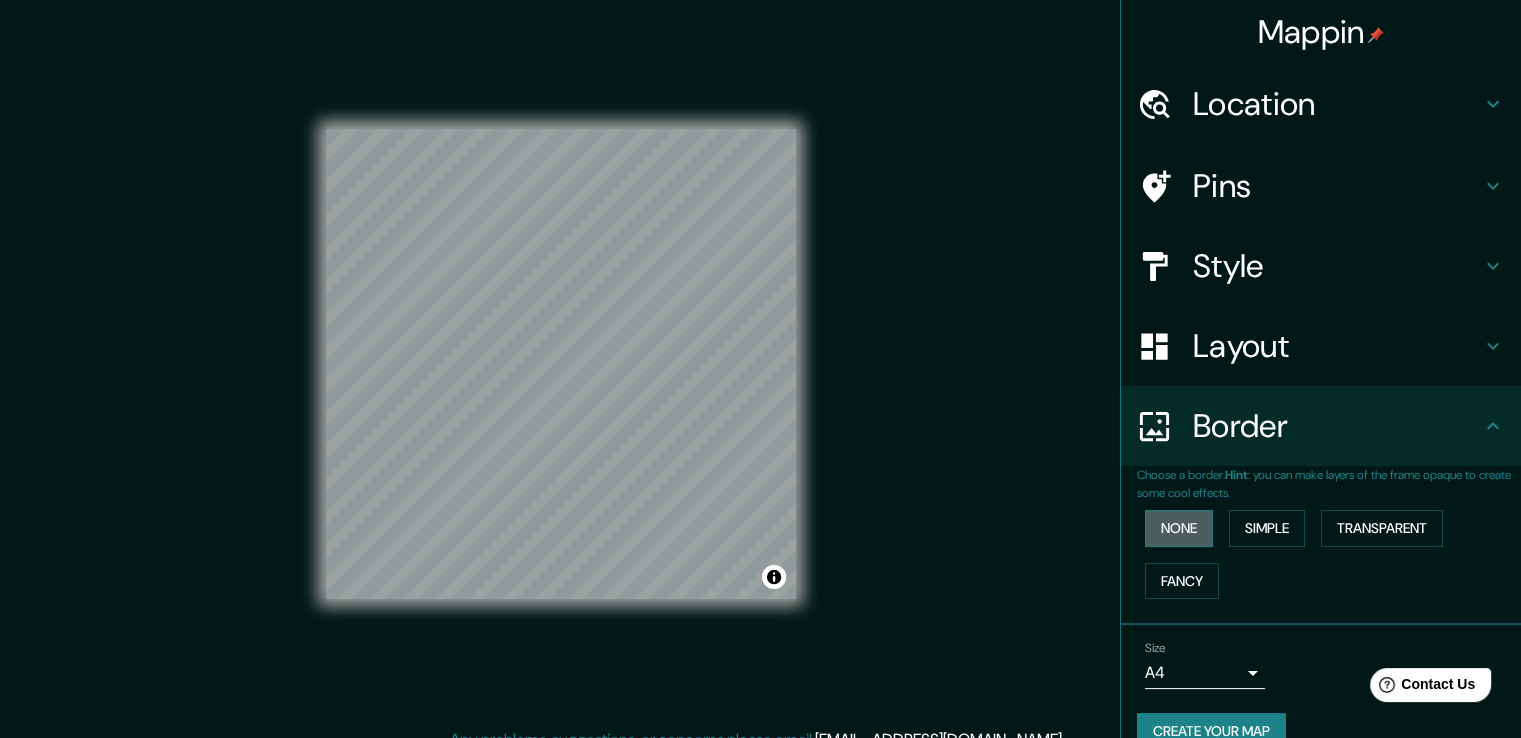 click on "None" at bounding box center [1179, 528] 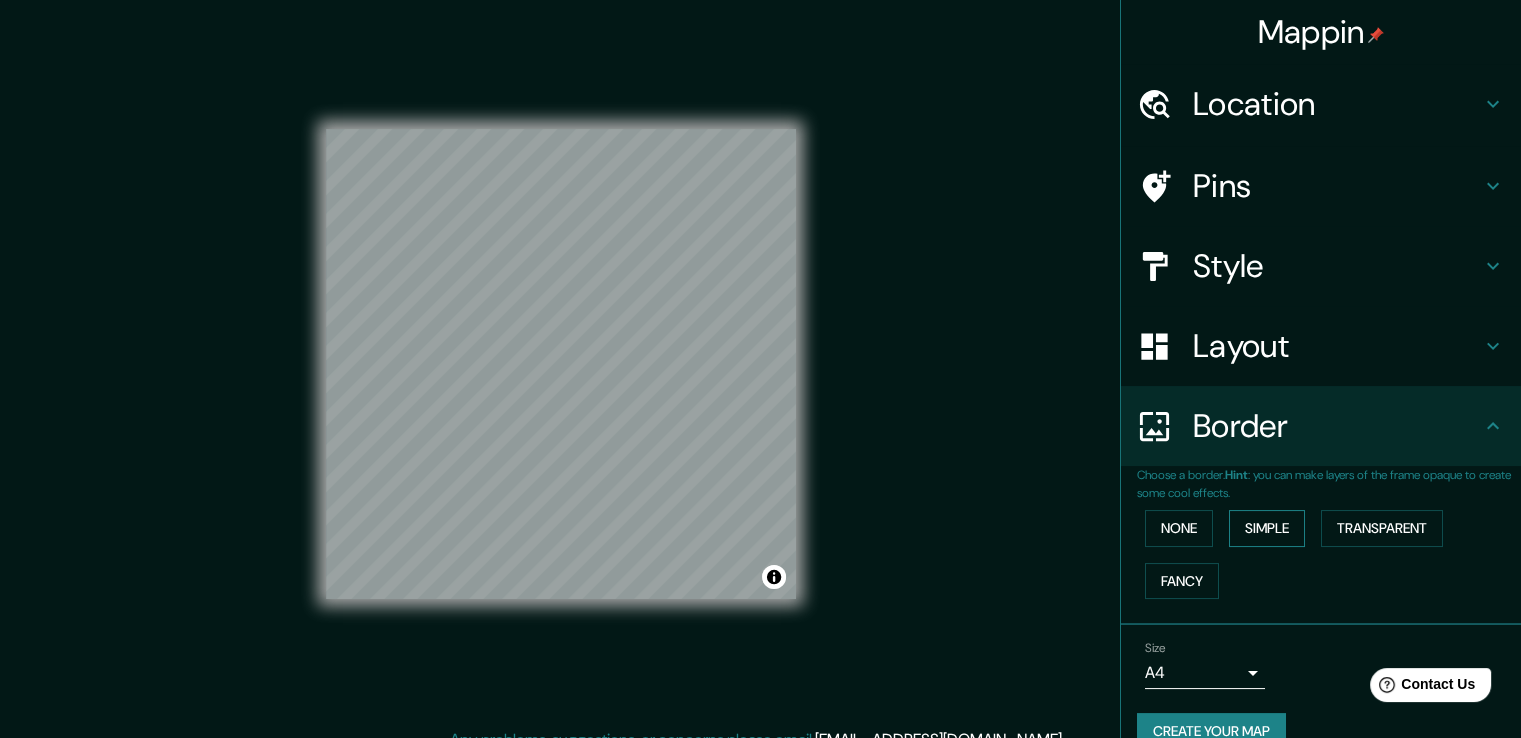 click on "Simple" at bounding box center [1267, 528] 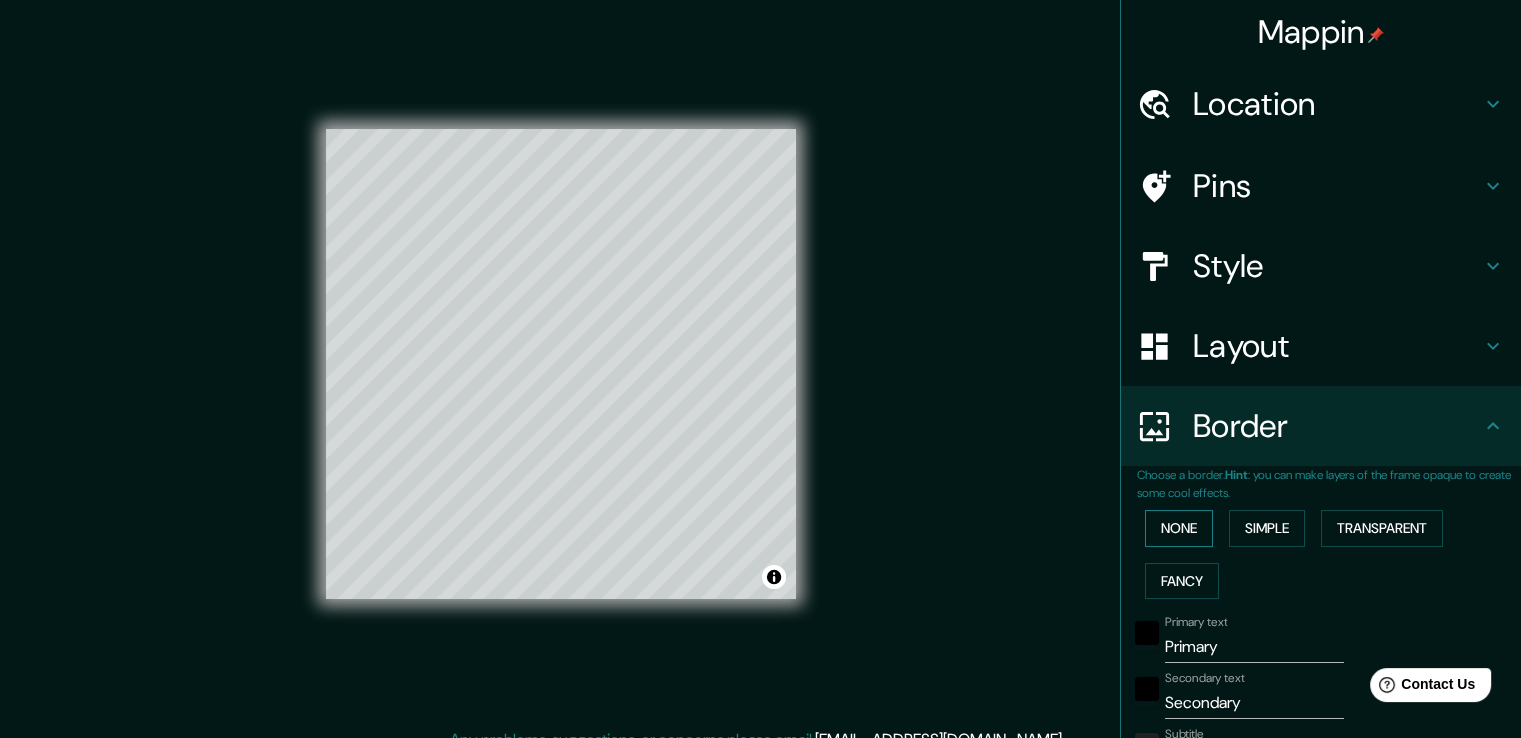 click on "None" at bounding box center (1179, 528) 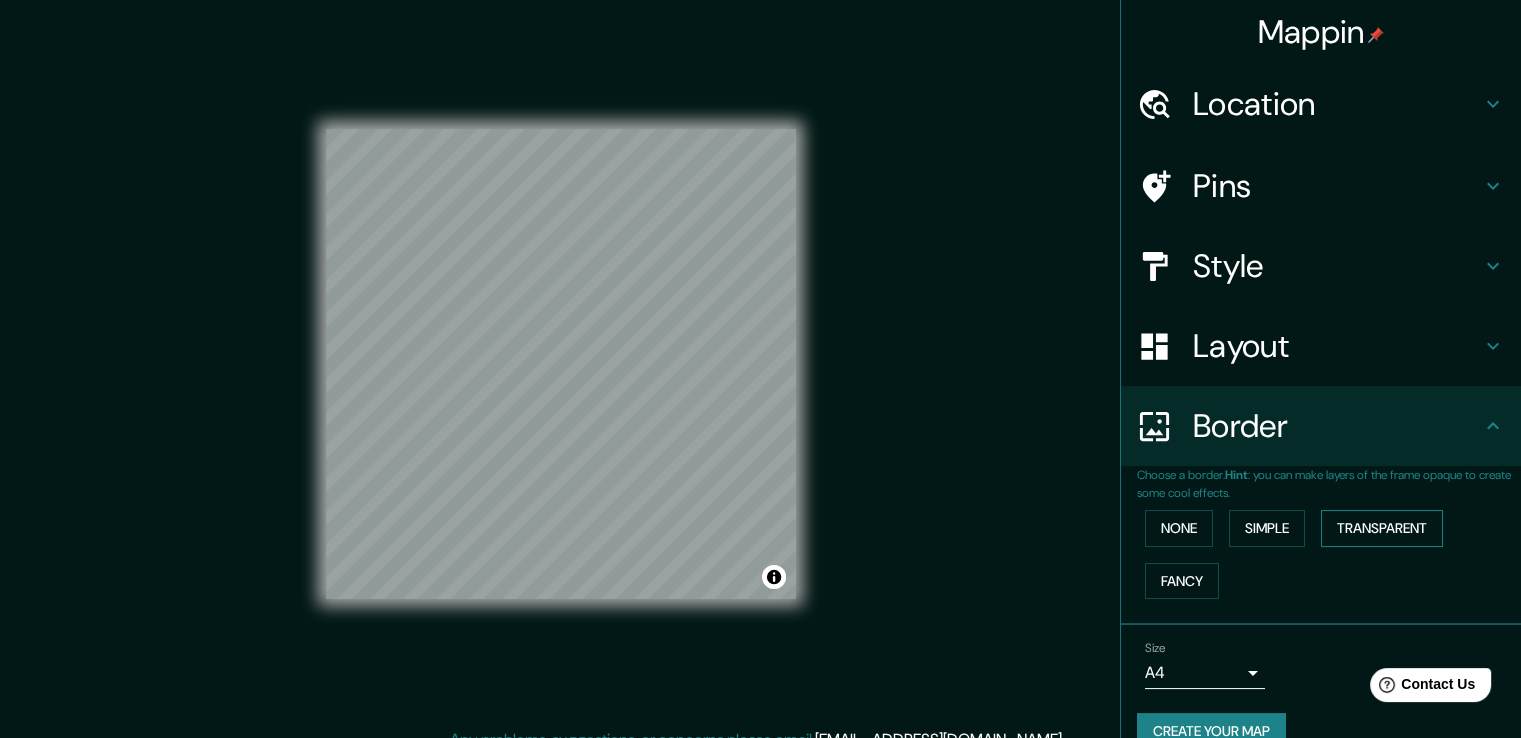 click on "Transparent" at bounding box center [1382, 528] 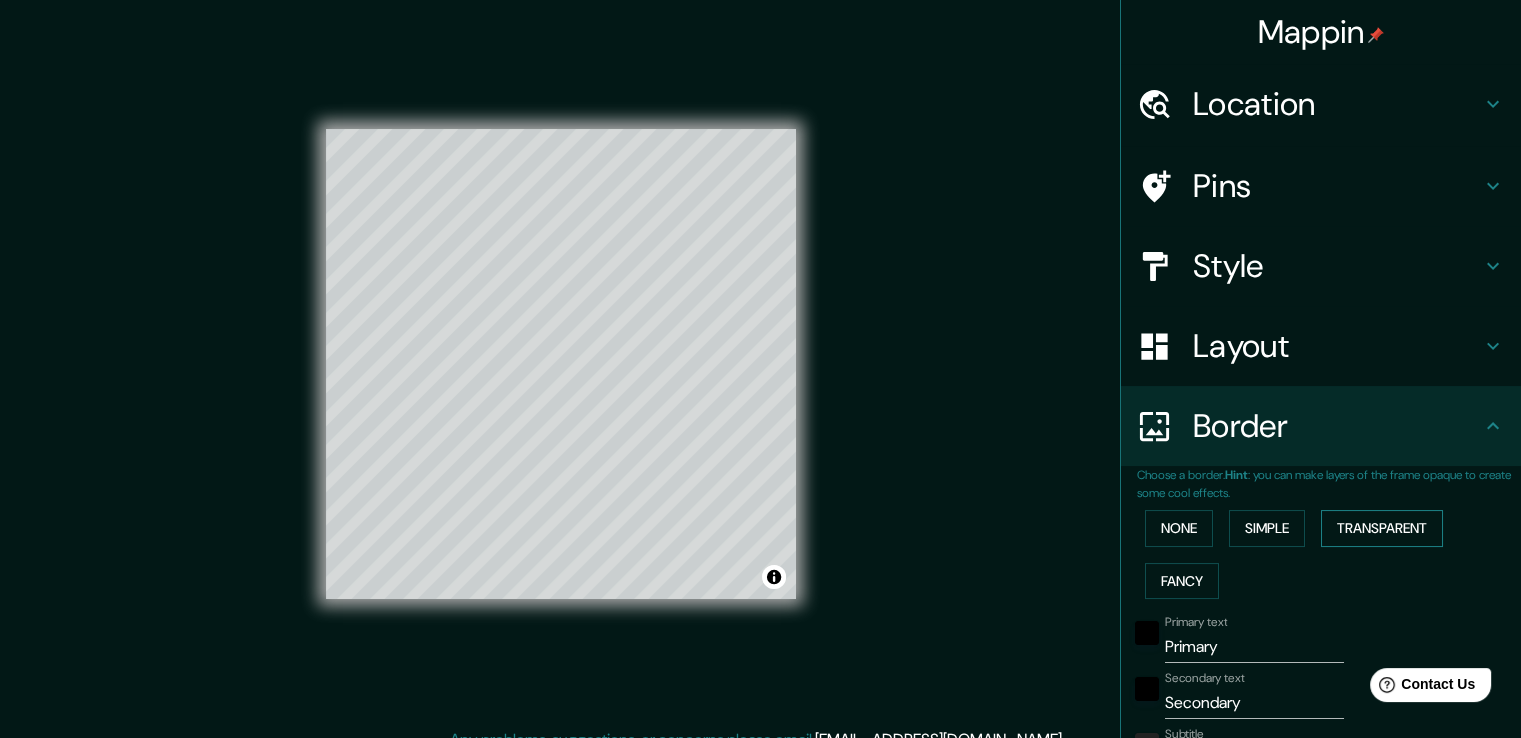 click on "Transparent" at bounding box center [1382, 528] 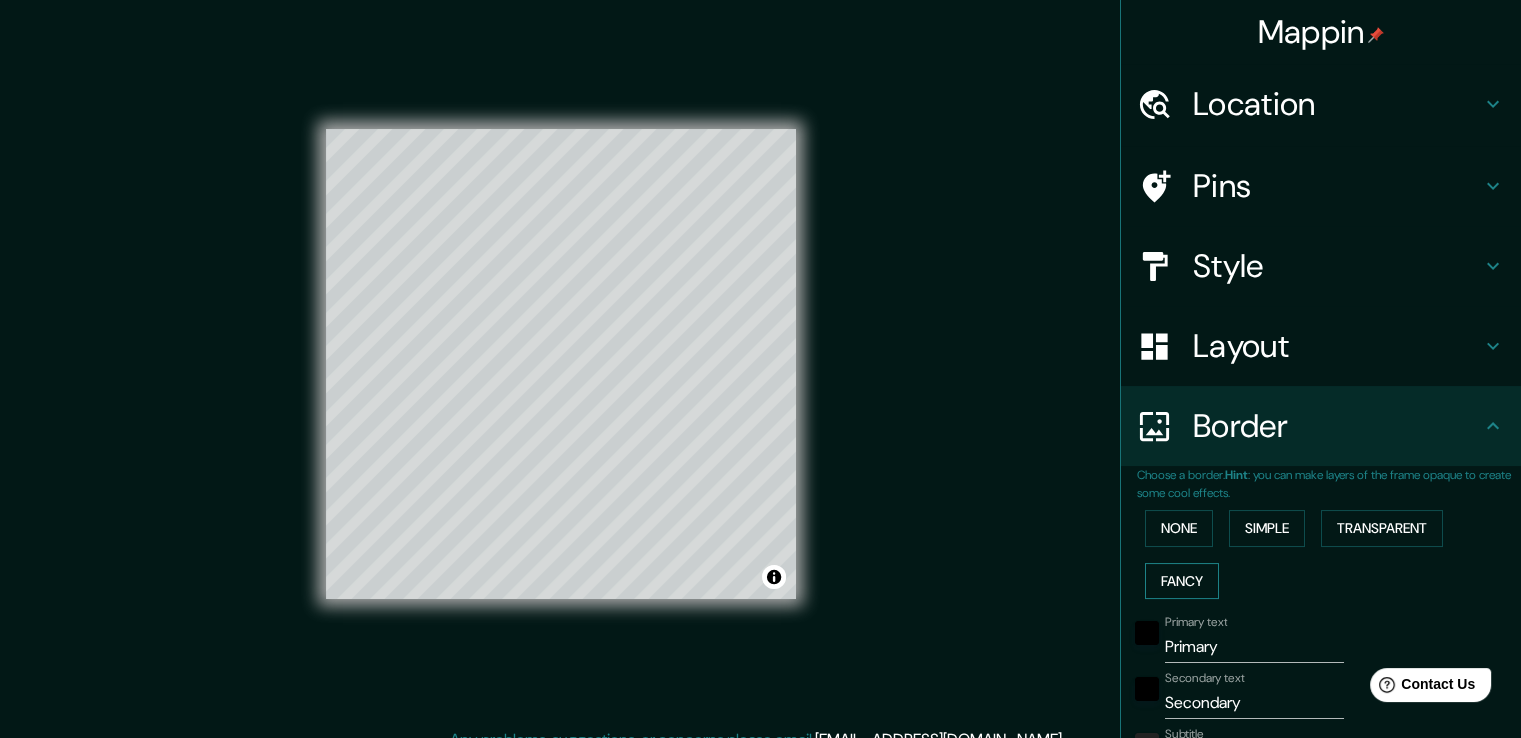 click on "Fancy" at bounding box center (1182, 581) 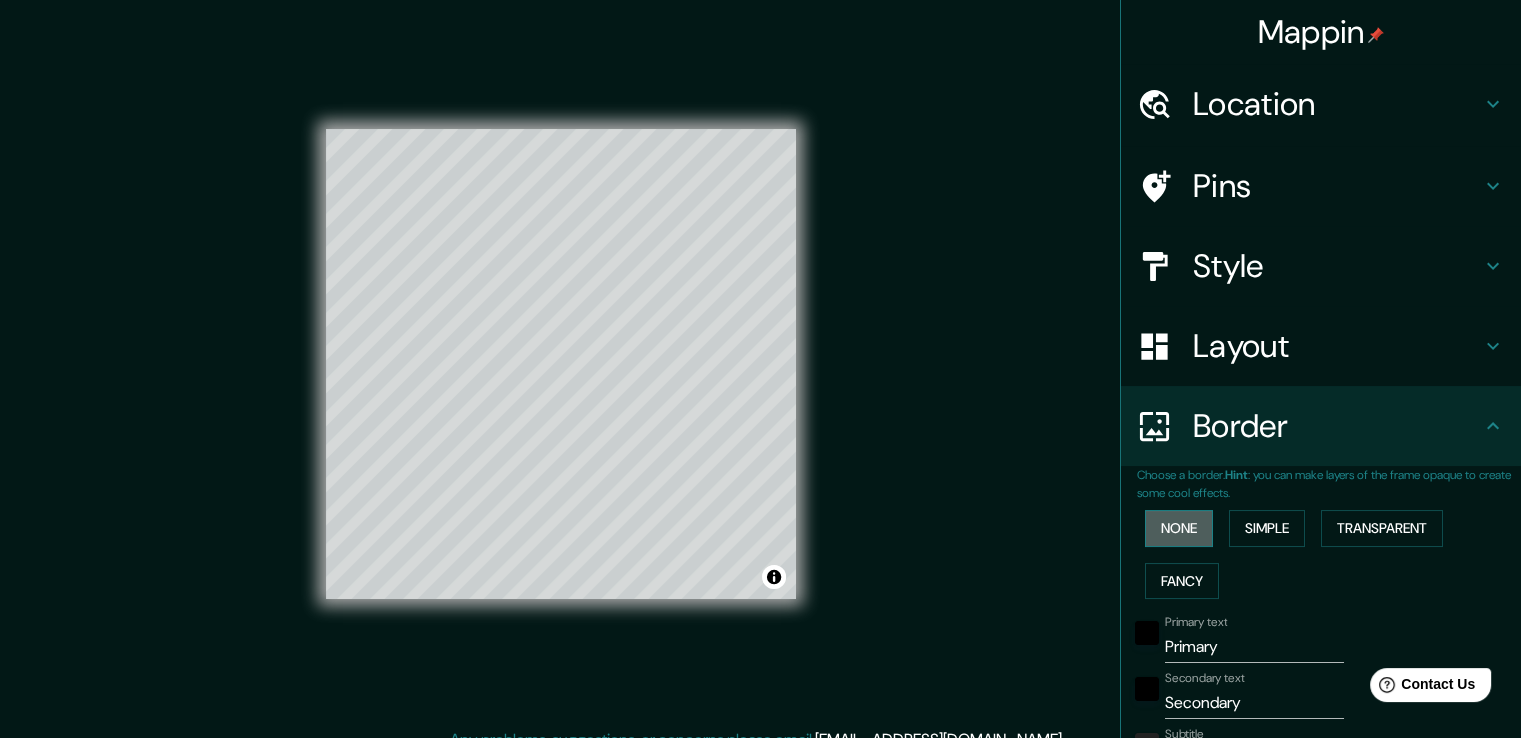 click on "None" at bounding box center (1179, 528) 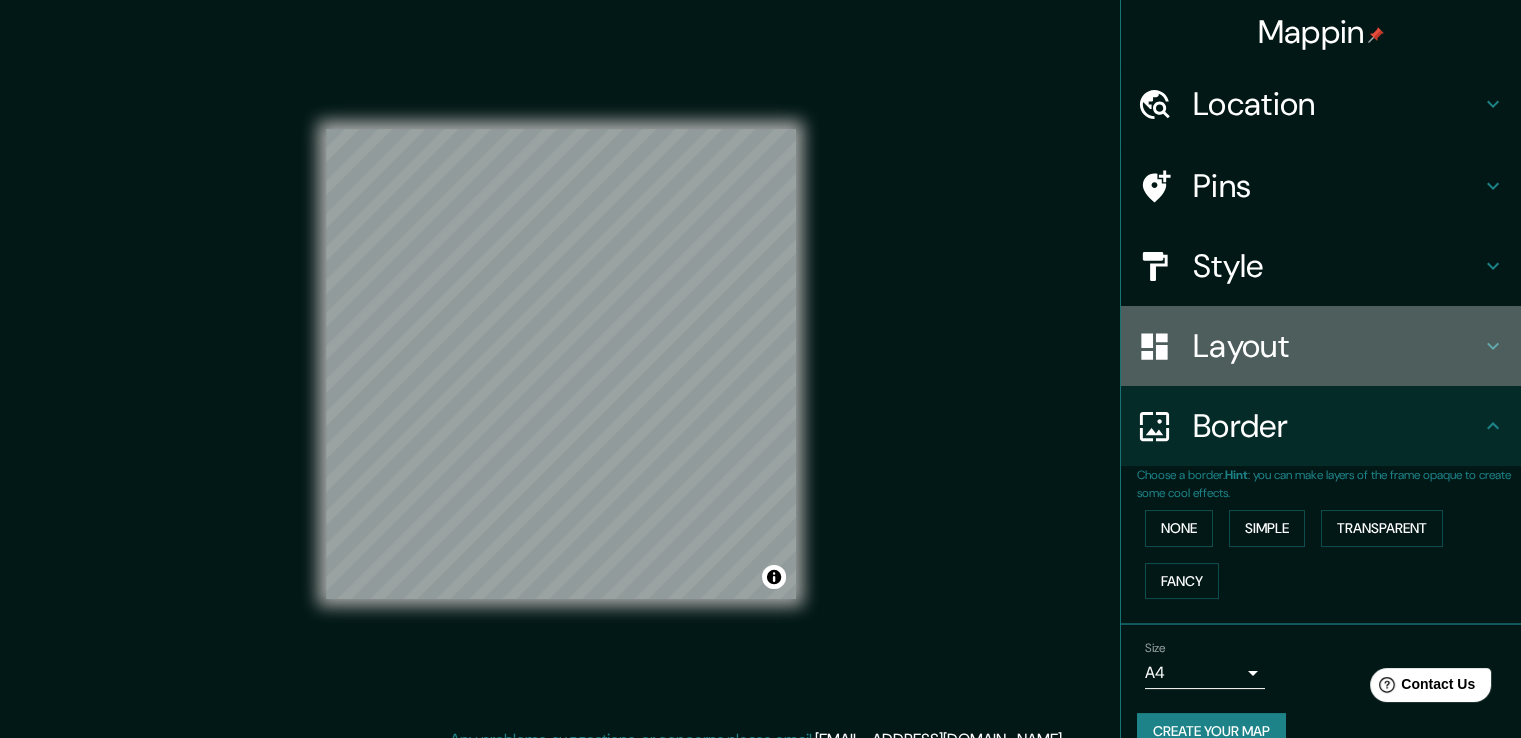 click on "Layout" at bounding box center (1337, 346) 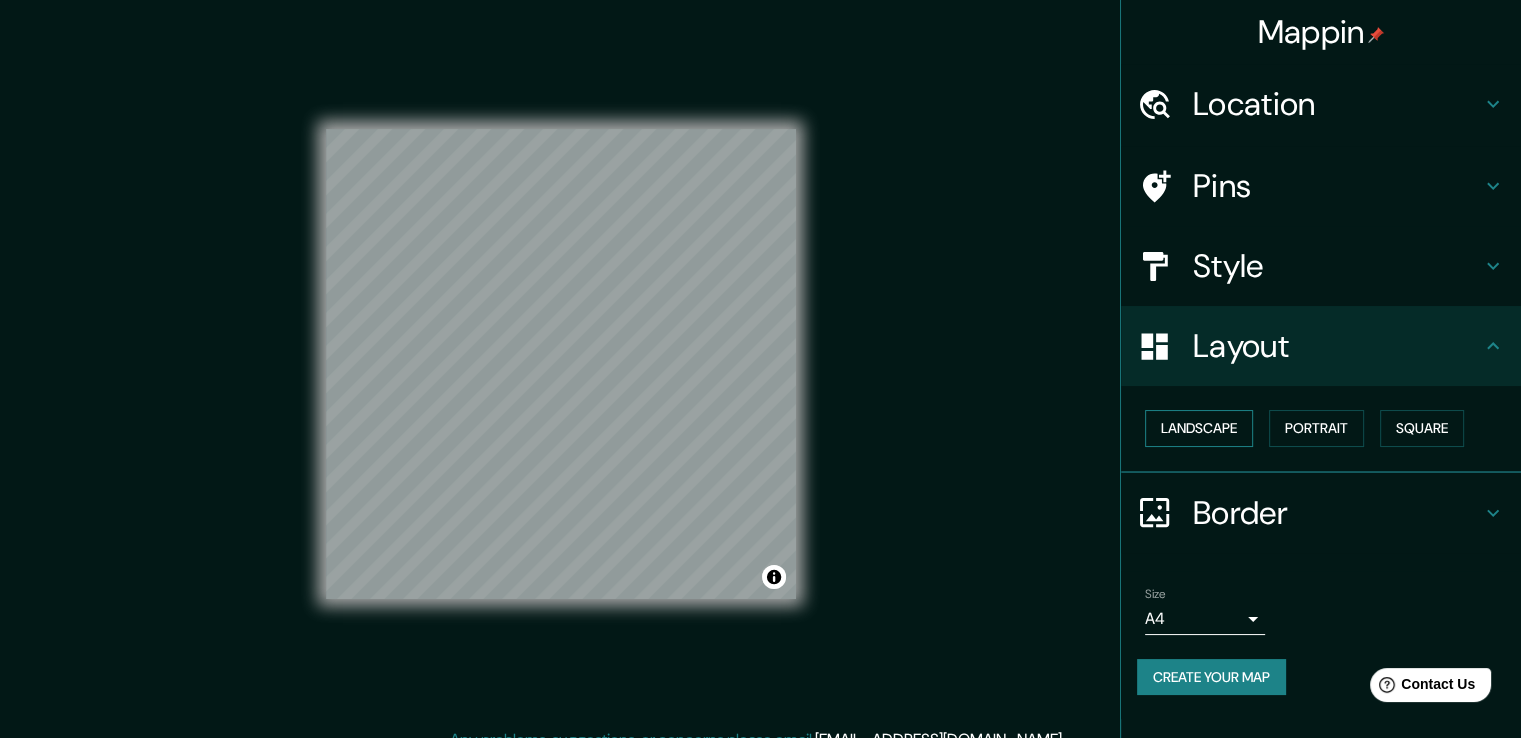 click on "Landscape" at bounding box center (1199, 428) 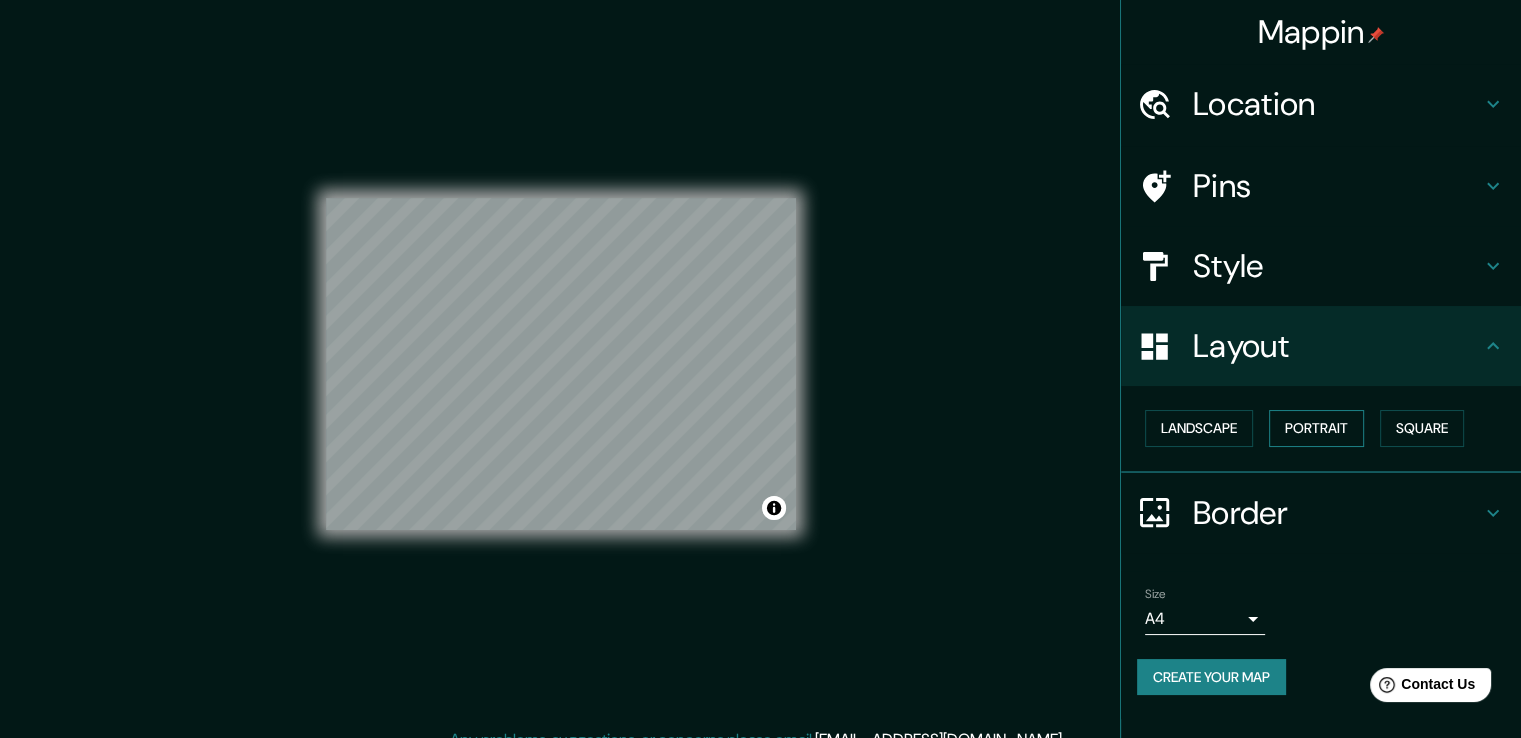 click on "Portrait" at bounding box center [1316, 428] 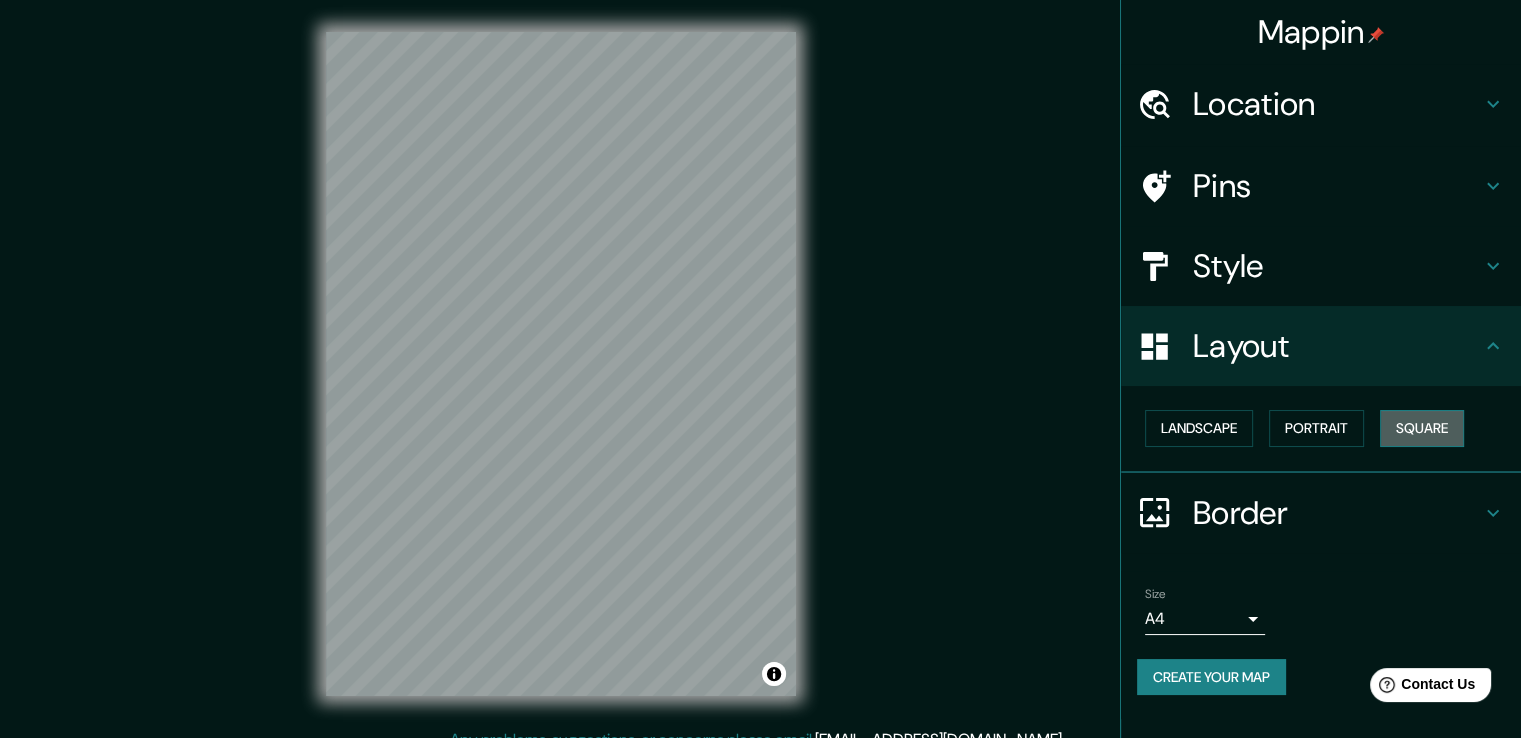 click on "Square" at bounding box center [1422, 428] 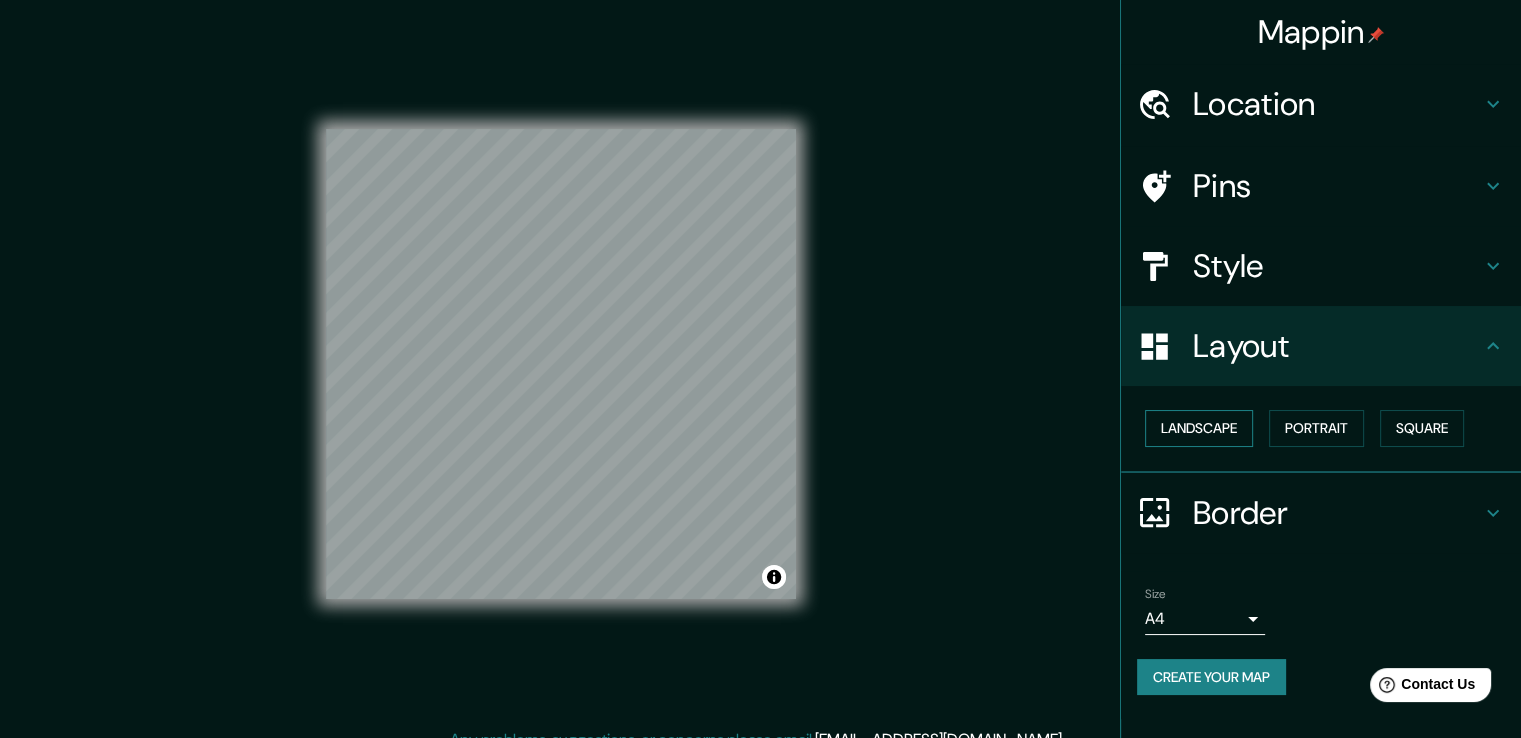 click on "Landscape" at bounding box center (1199, 428) 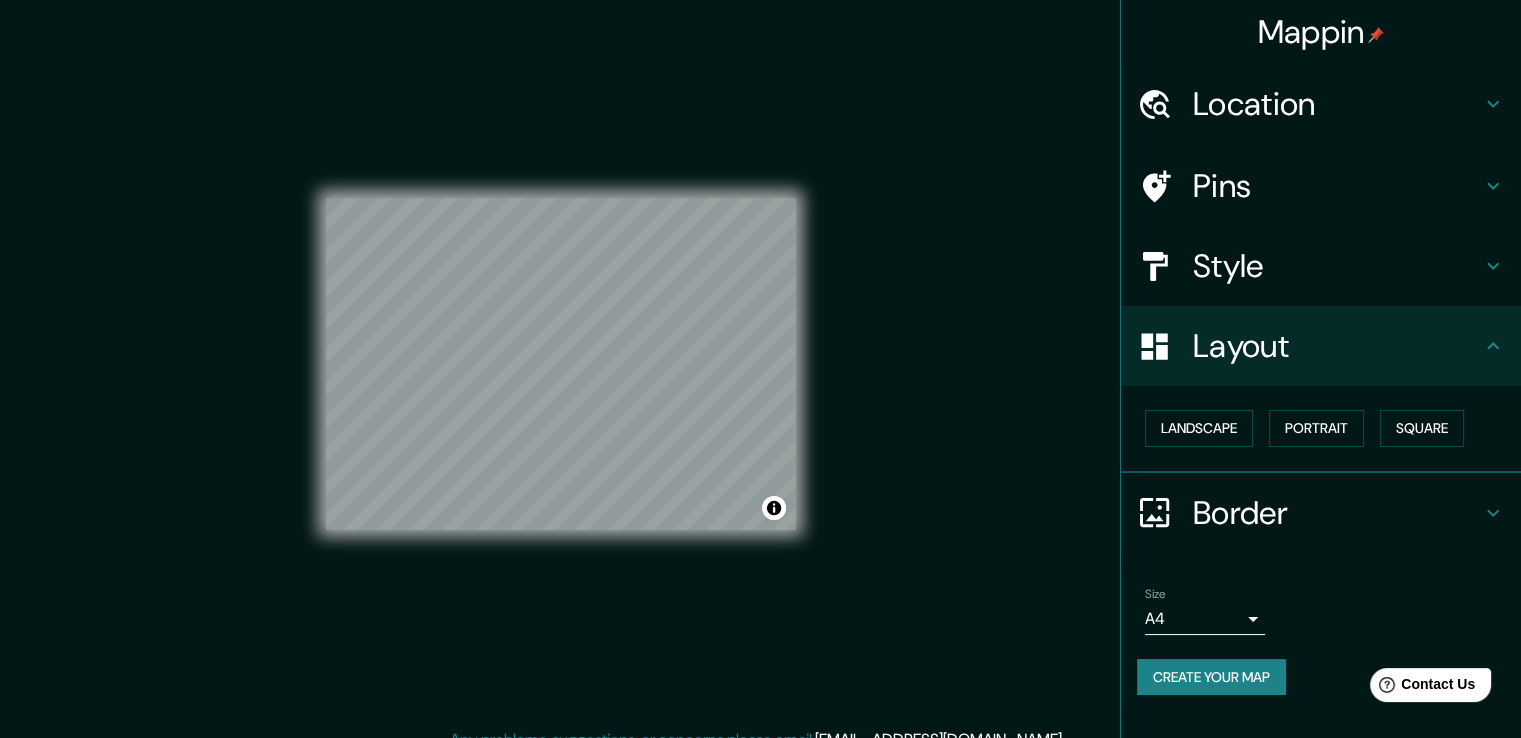 click on "Style" at bounding box center (1337, 266) 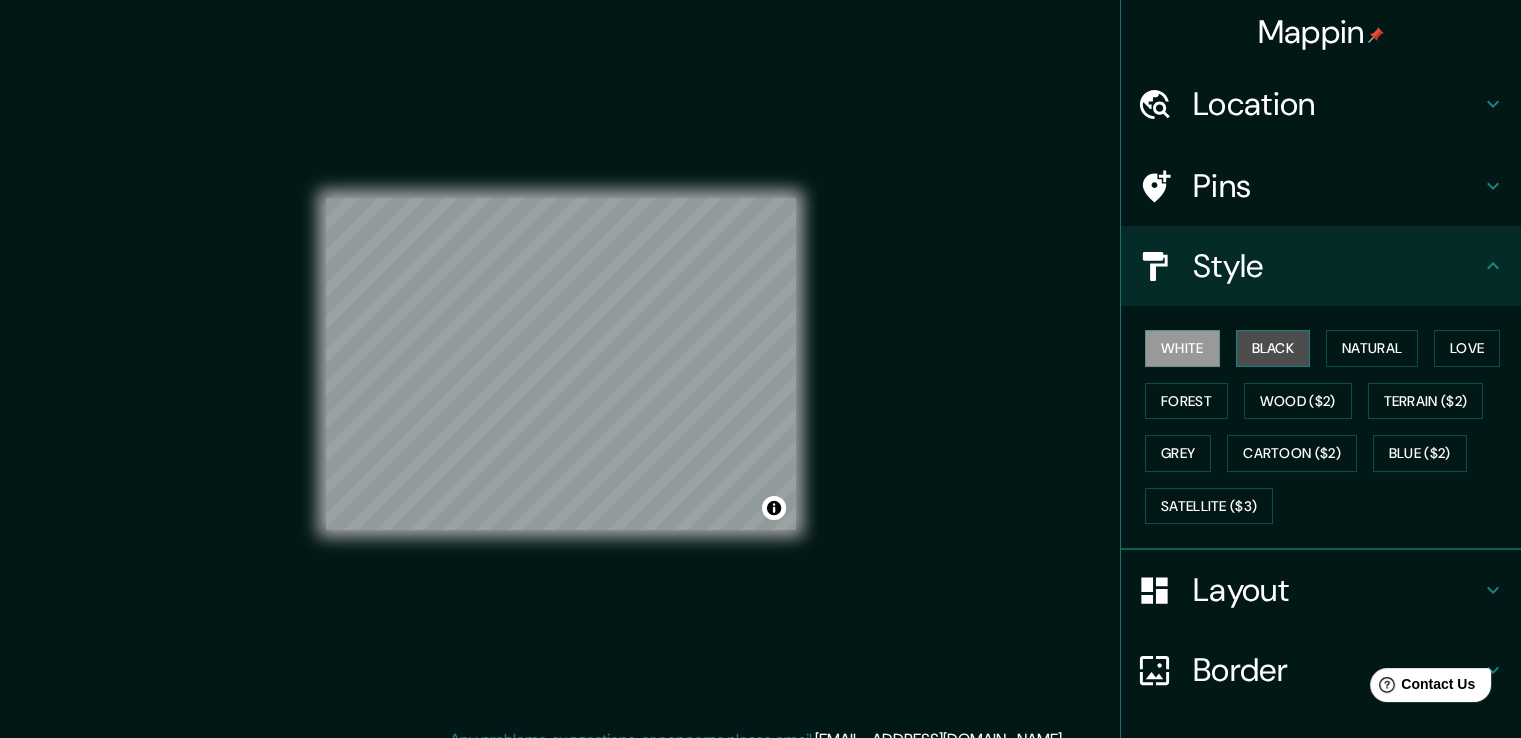 click on "Black" at bounding box center (1273, 348) 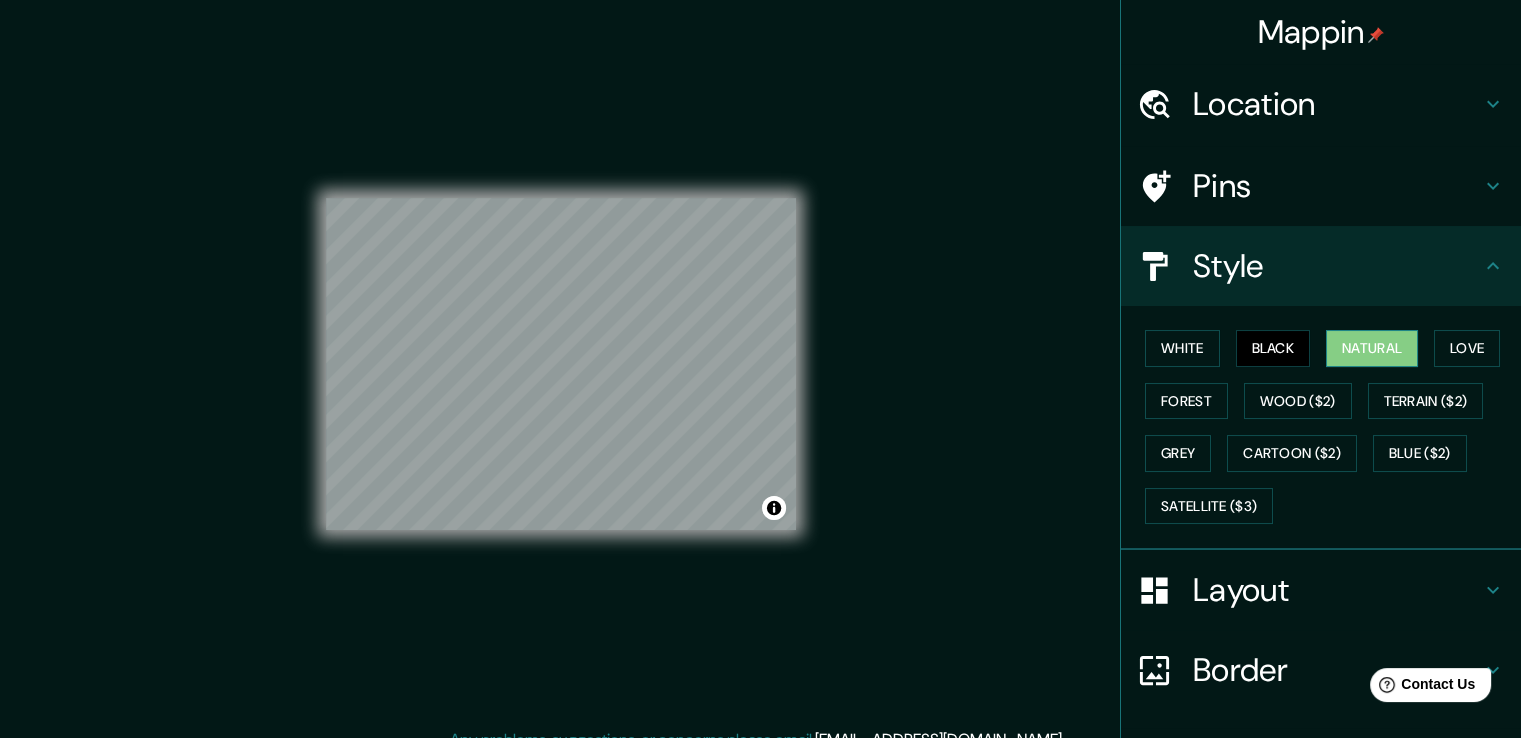 click on "Natural" at bounding box center (1372, 348) 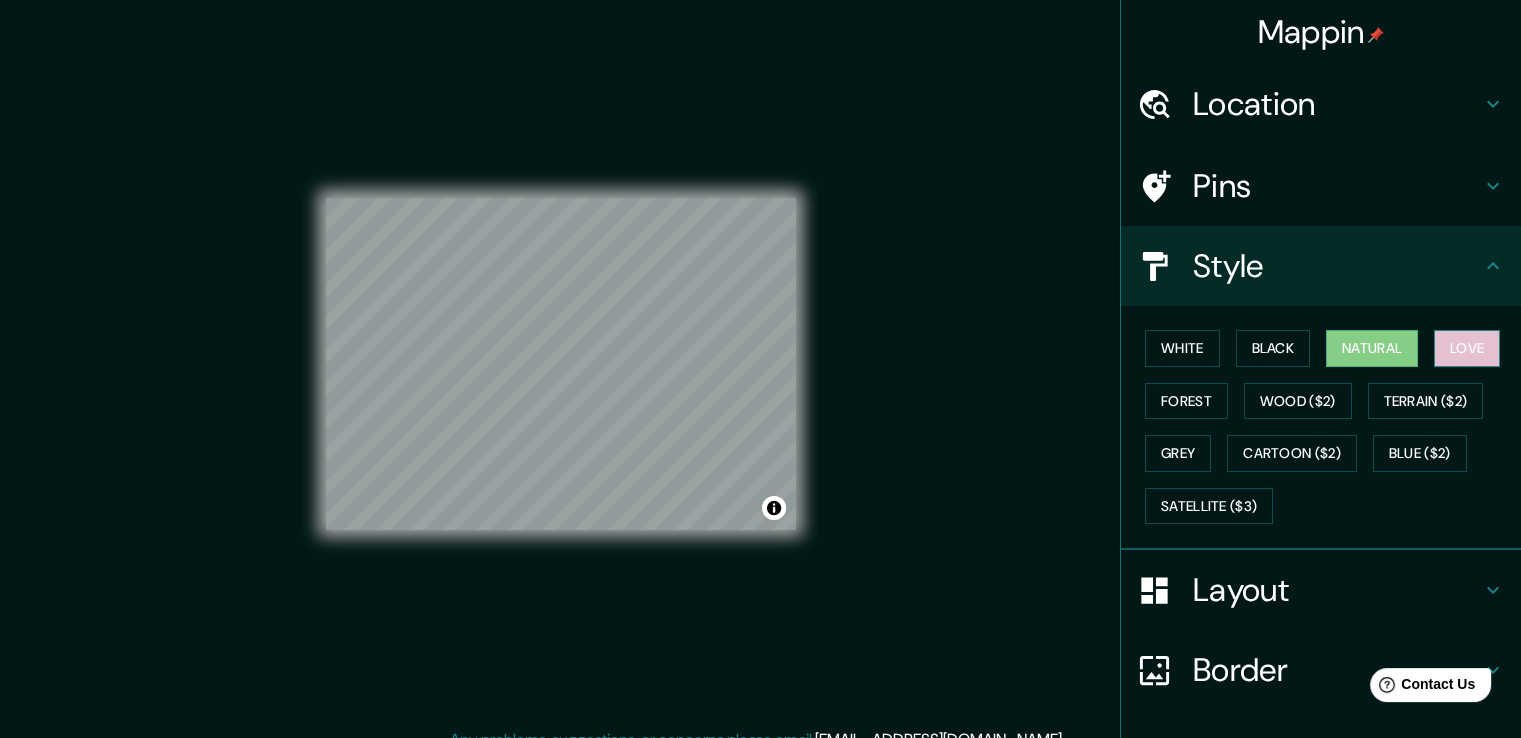click on "Love" at bounding box center [1467, 348] 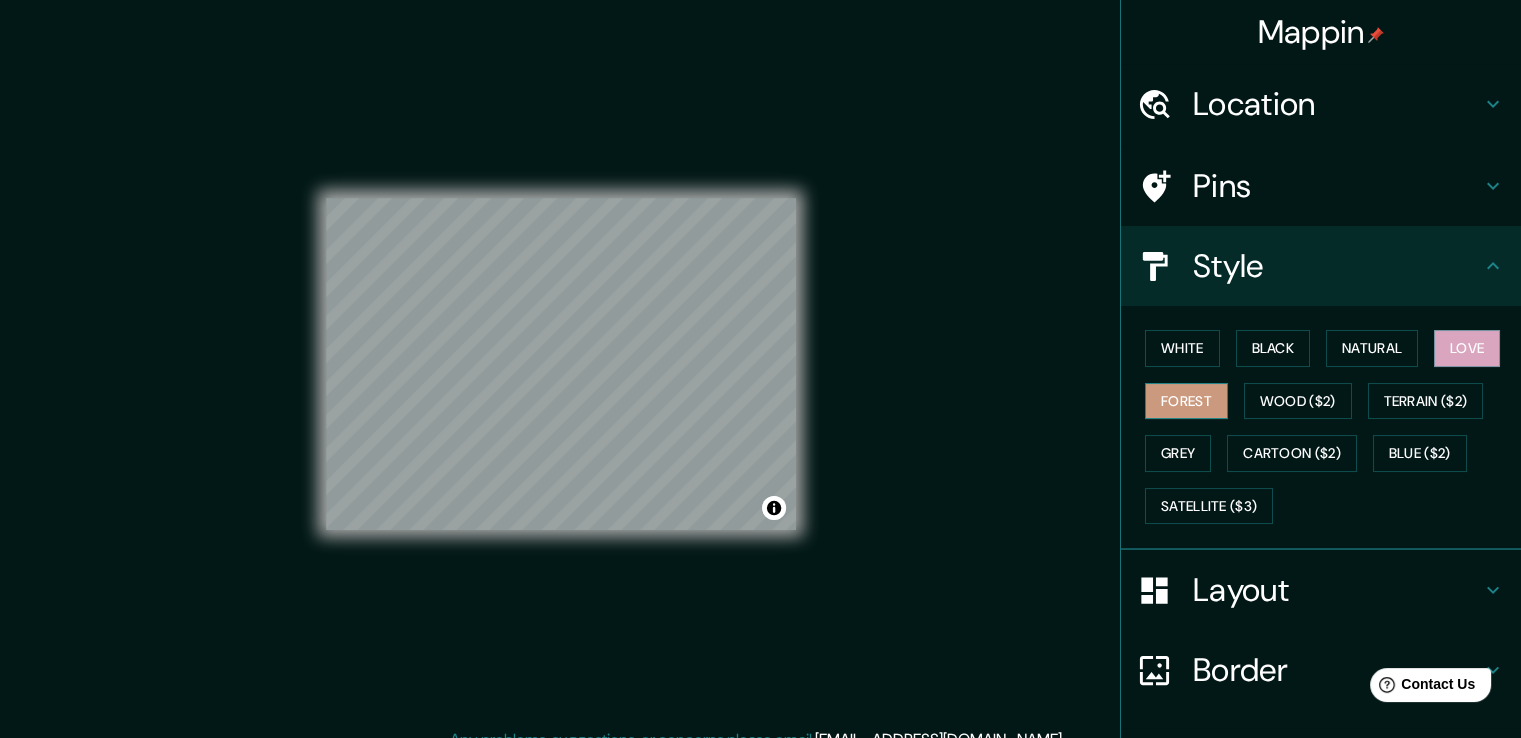 click on "Forest" at bounding box center (1186, 401) 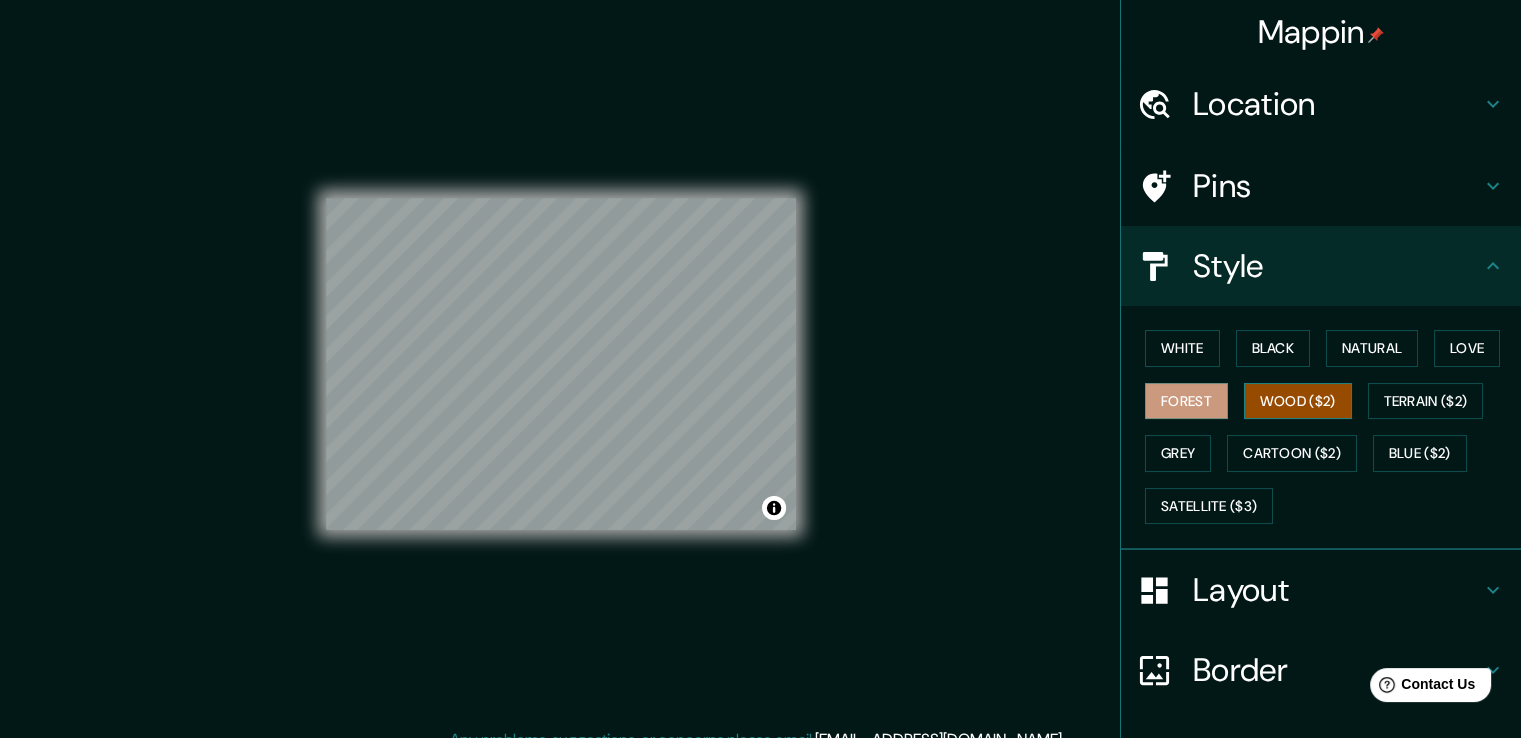 click on "Wood ($2)" at bounding box center (1298, 401) 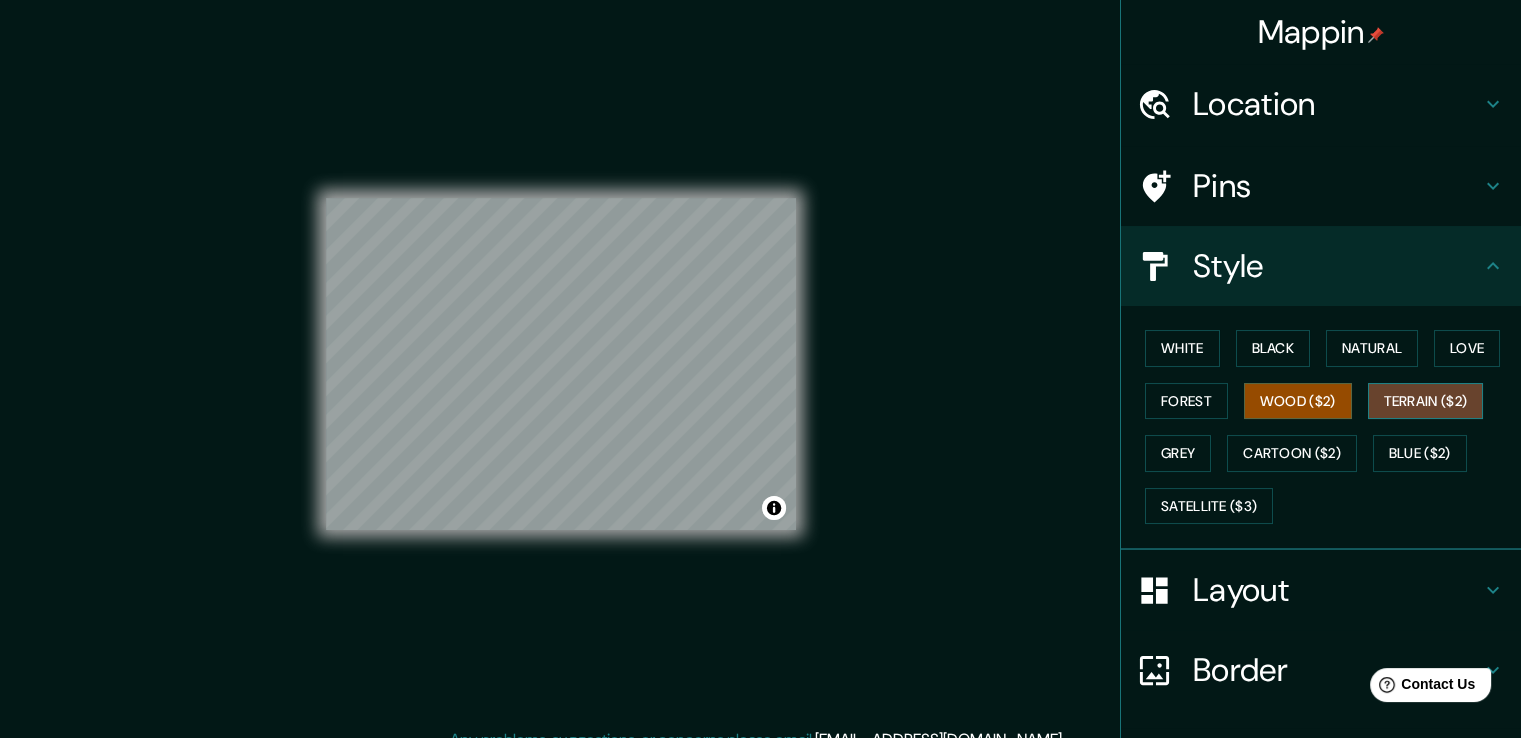click on "Terrain ($2)" at bounding box center [1426, 401] 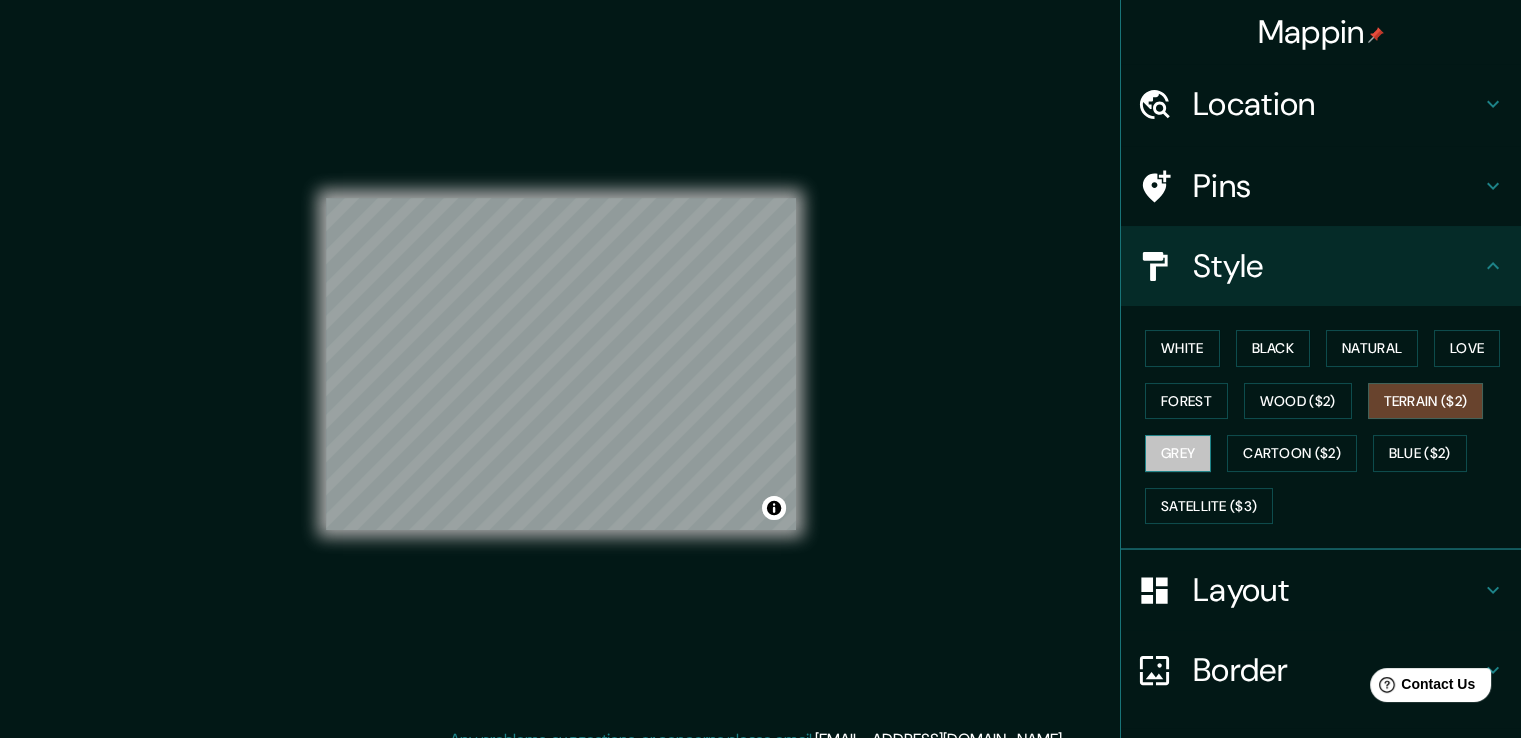 click on "Grey" at bounding box center [1178, 453] 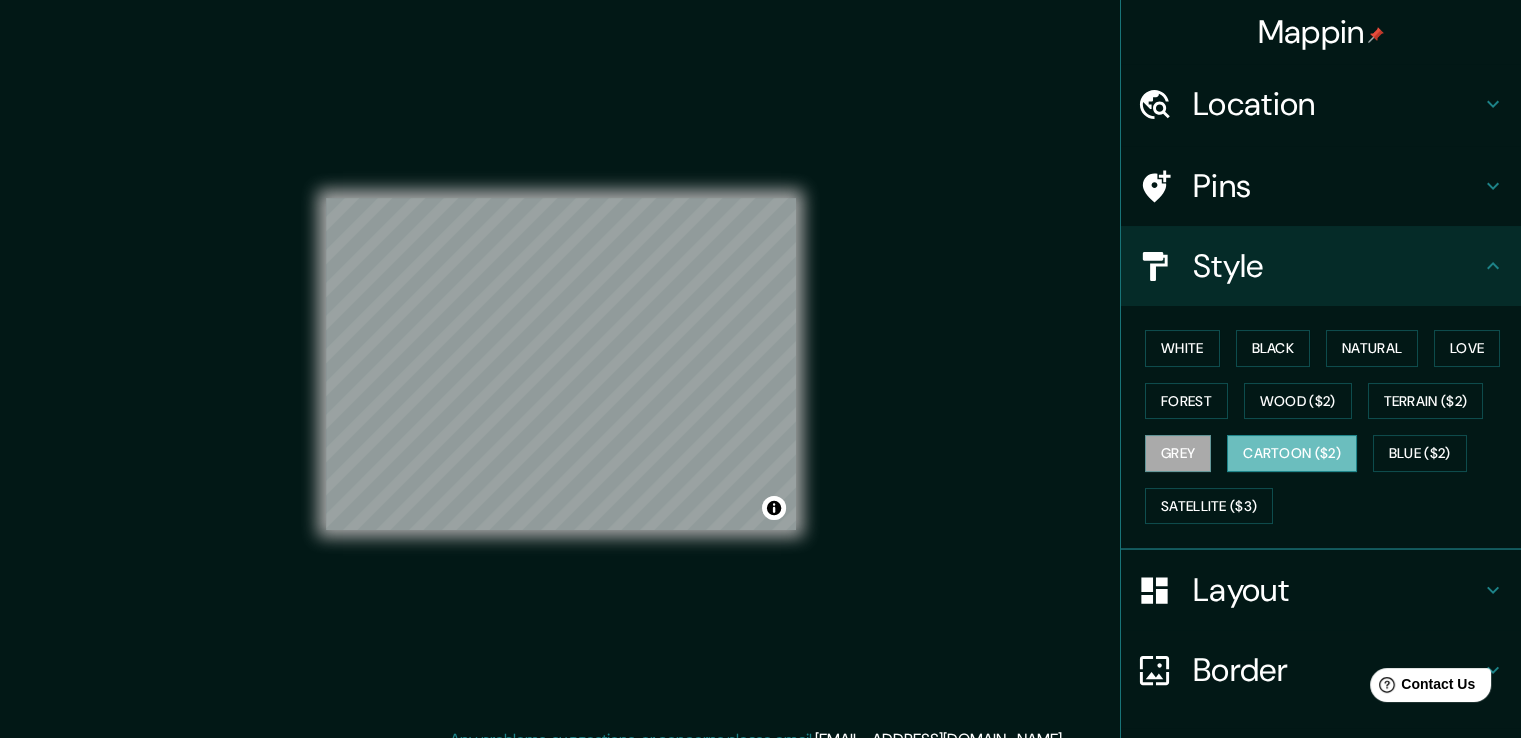 click on "Cartoon ($2)" at bounding box center [1292, 453] 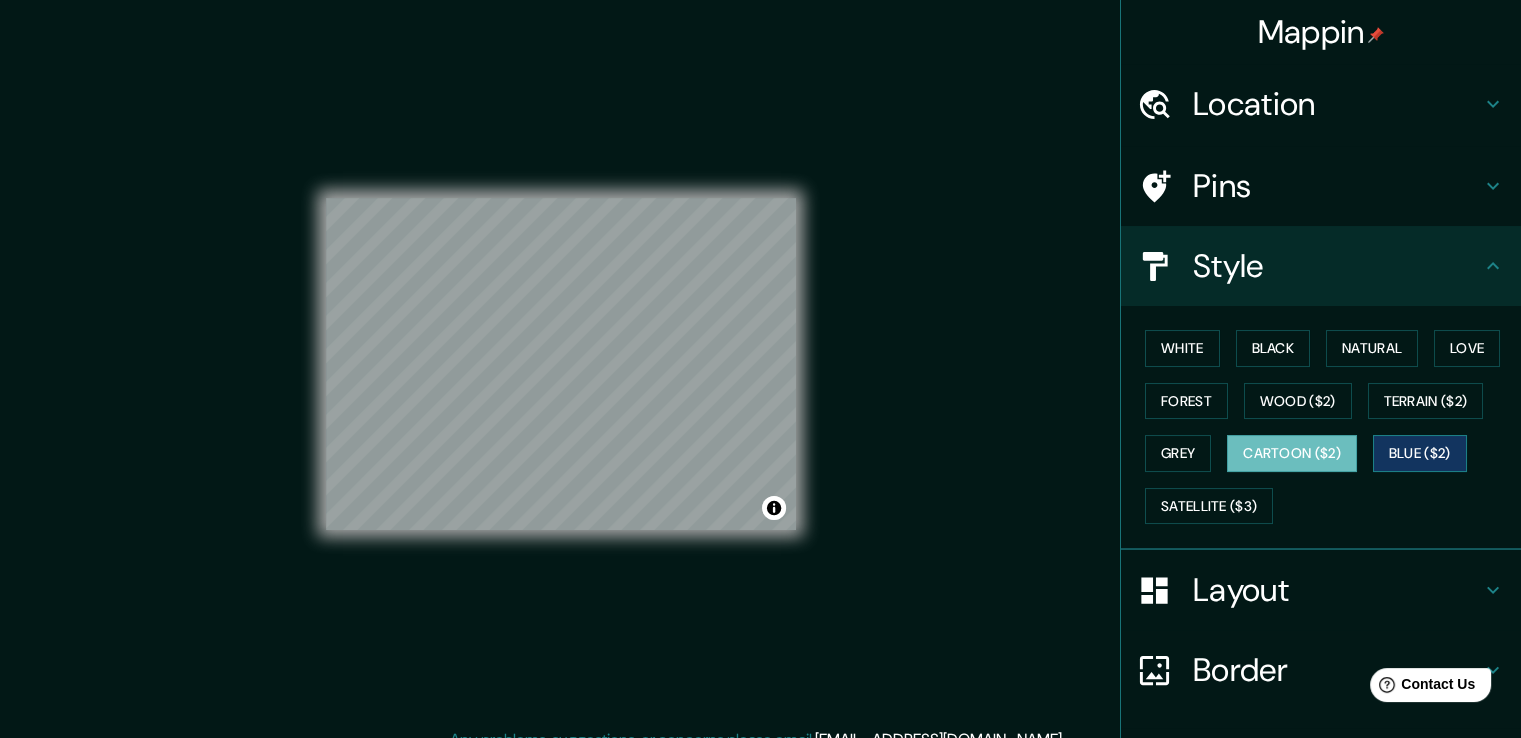 click on "Blue ($2)" at bounding box center [1420, 453] 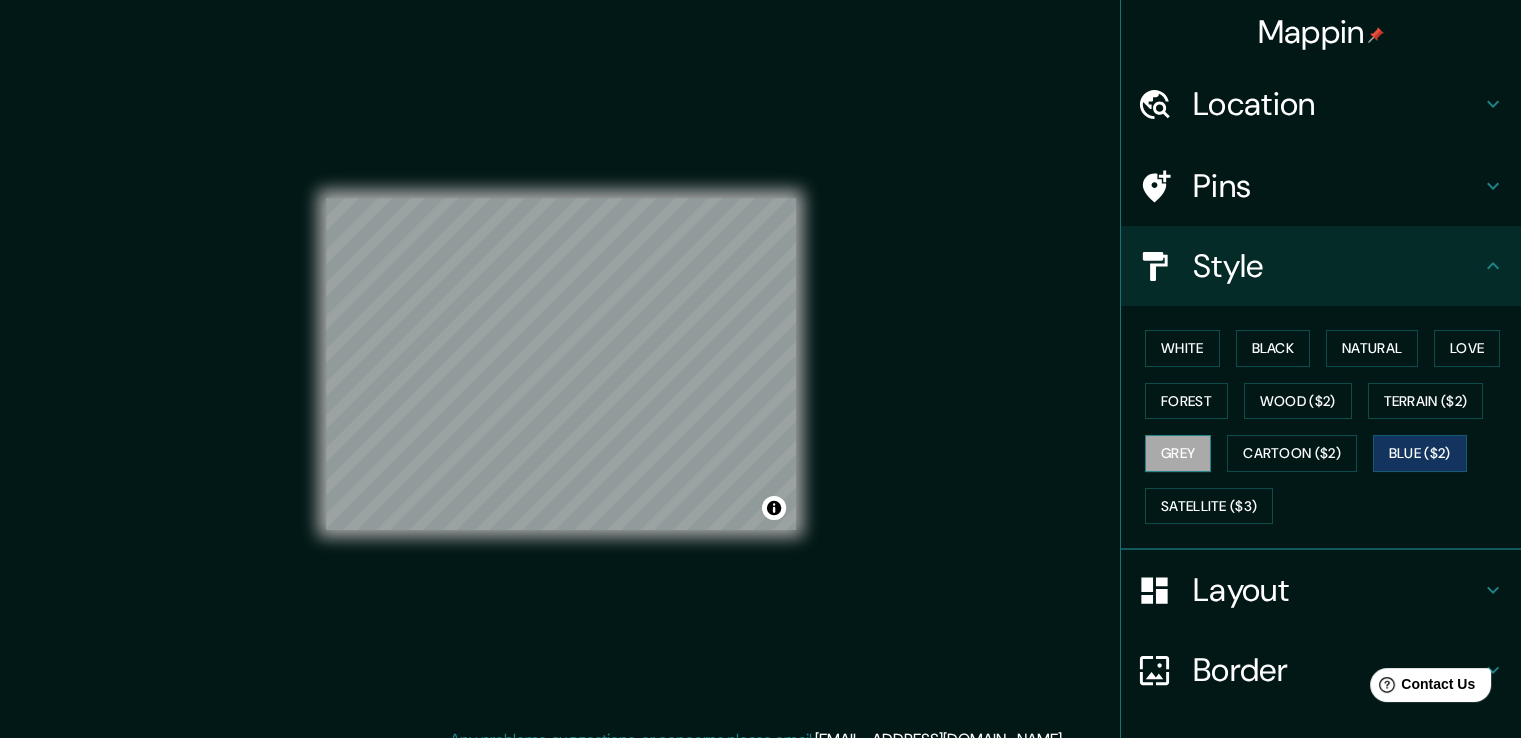 click on "Grey" at bounding box center [1178, 453] 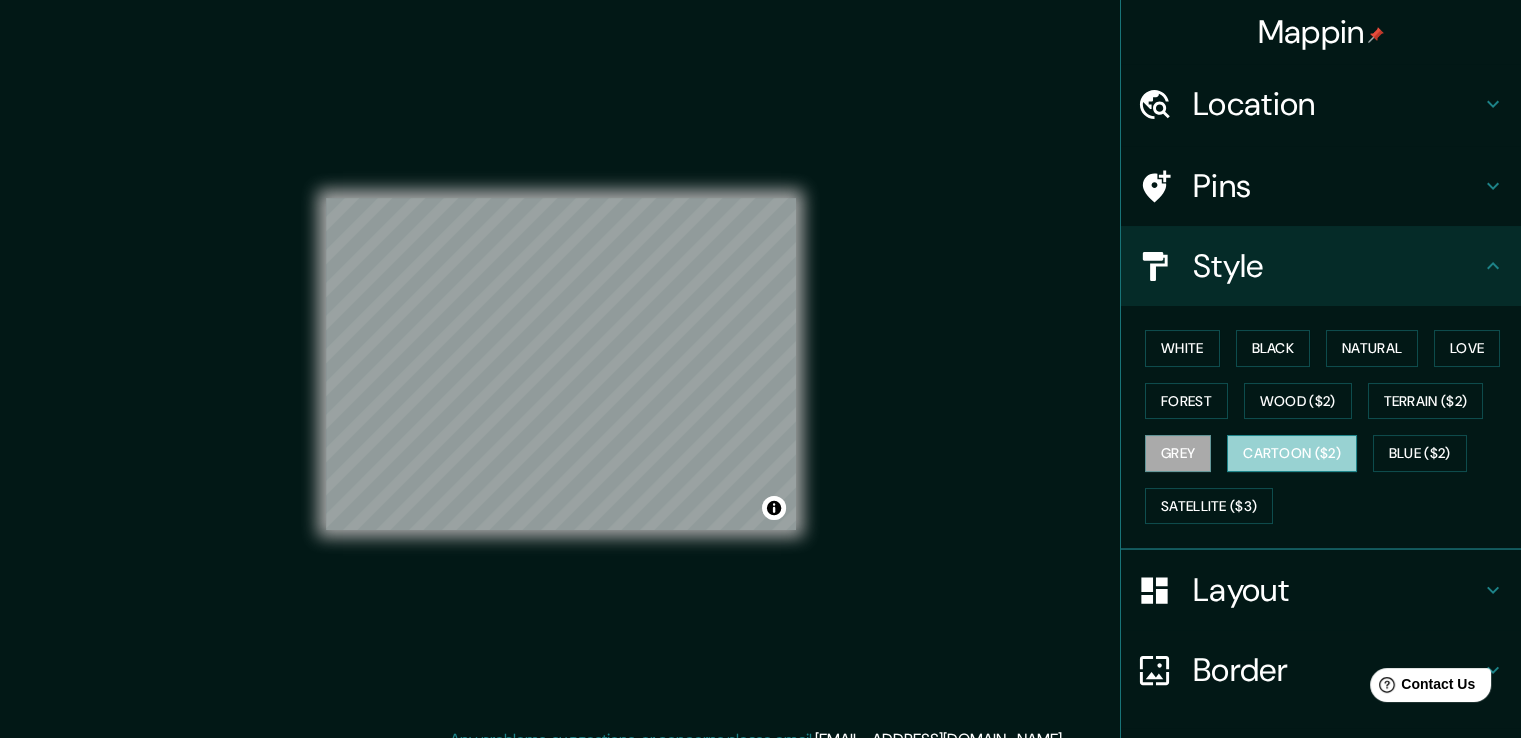 click on "Cartoon ($2)" at bounding box center [1292, 453] 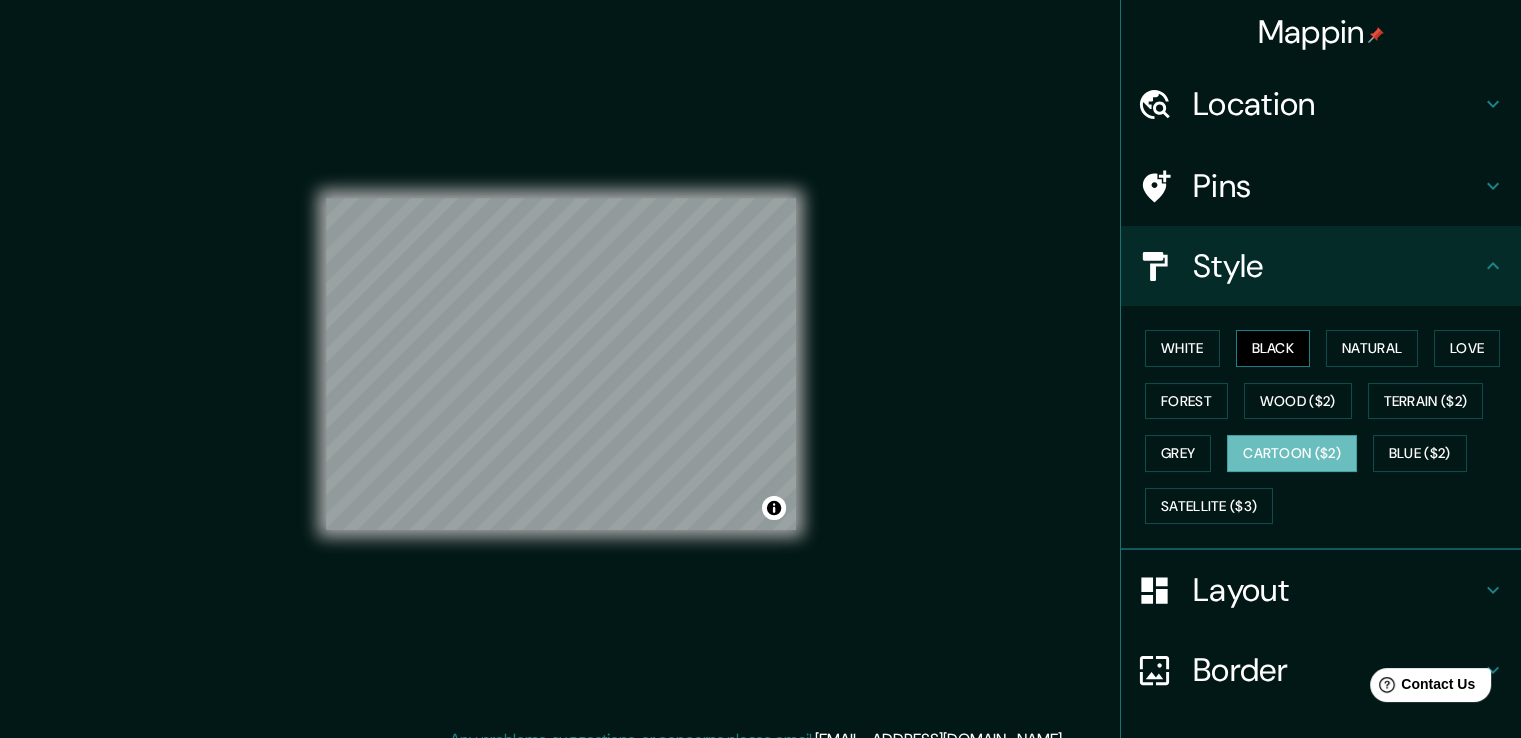 click on "Black" at bounding box center [1273, 348] 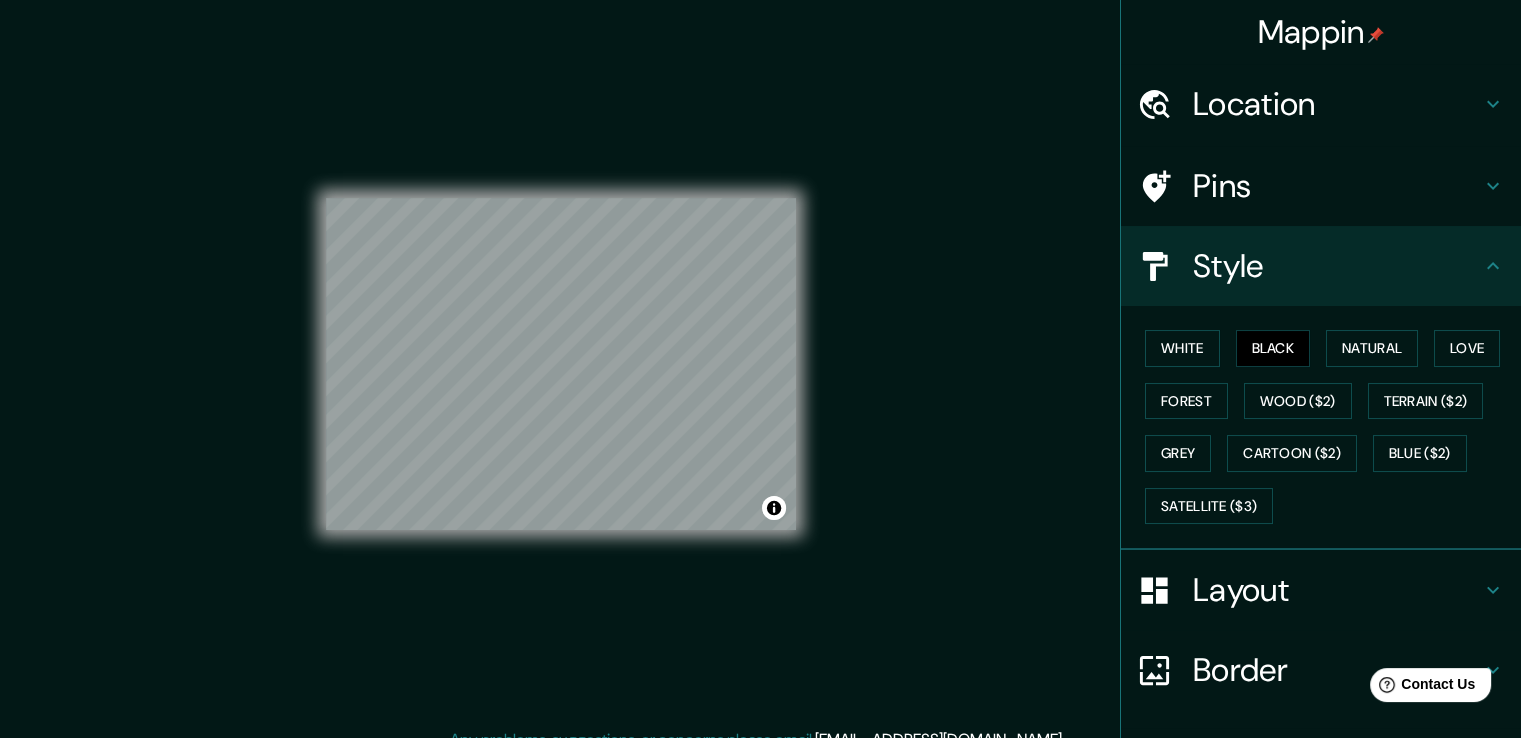 click on "Location" at bounding box center [1337, 104] 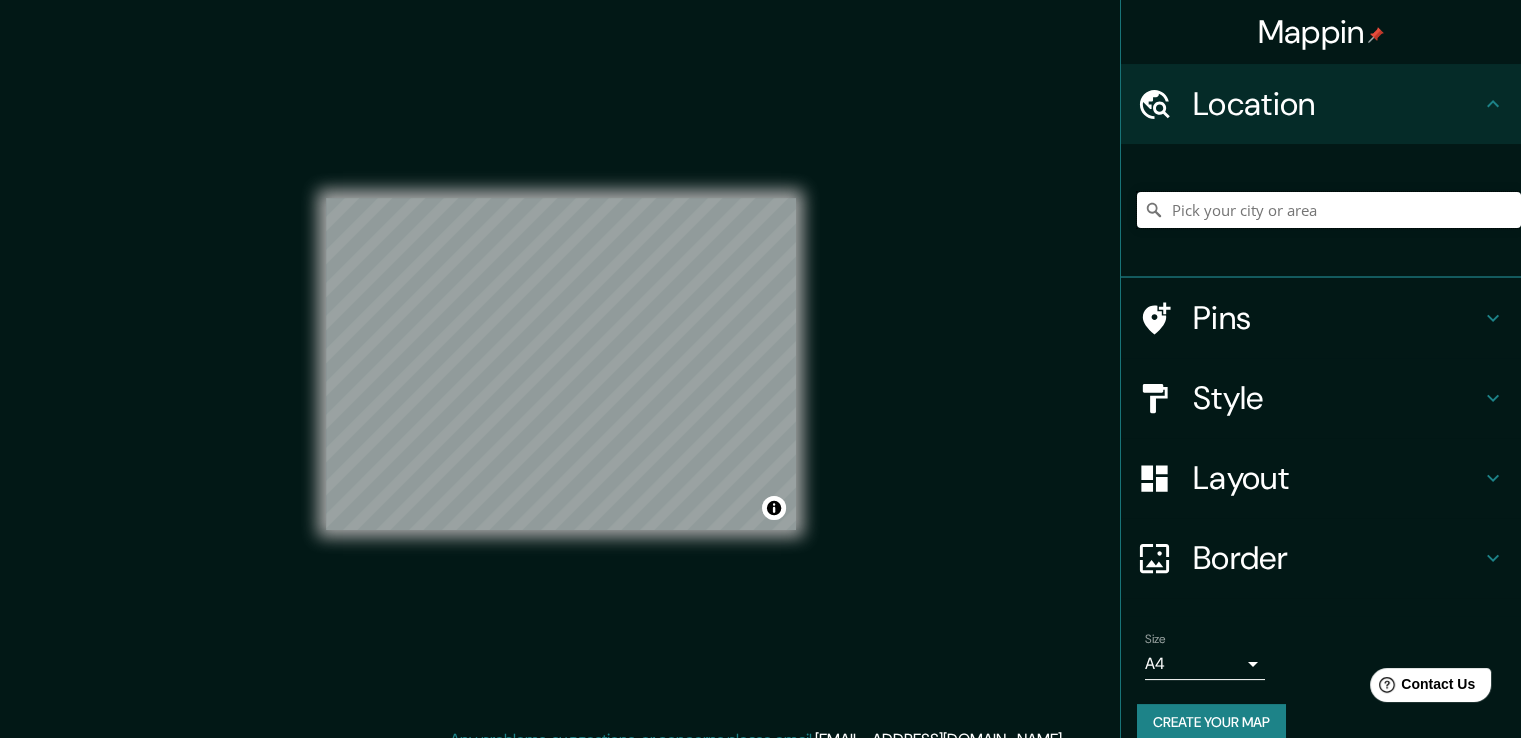click at bounding box center [1329, 210] 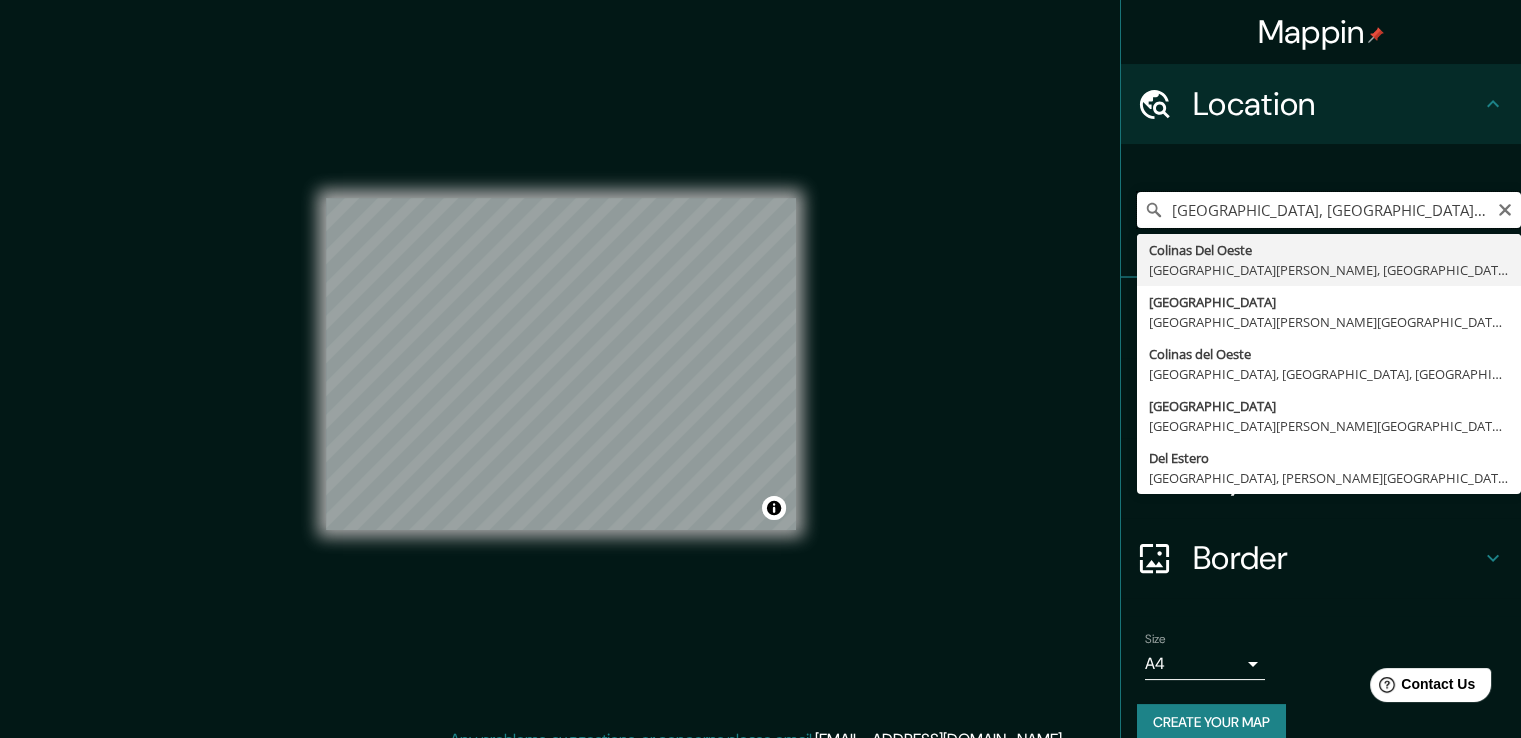 scroll, scrollTop: 0, scrollLeft: 0, axis: both 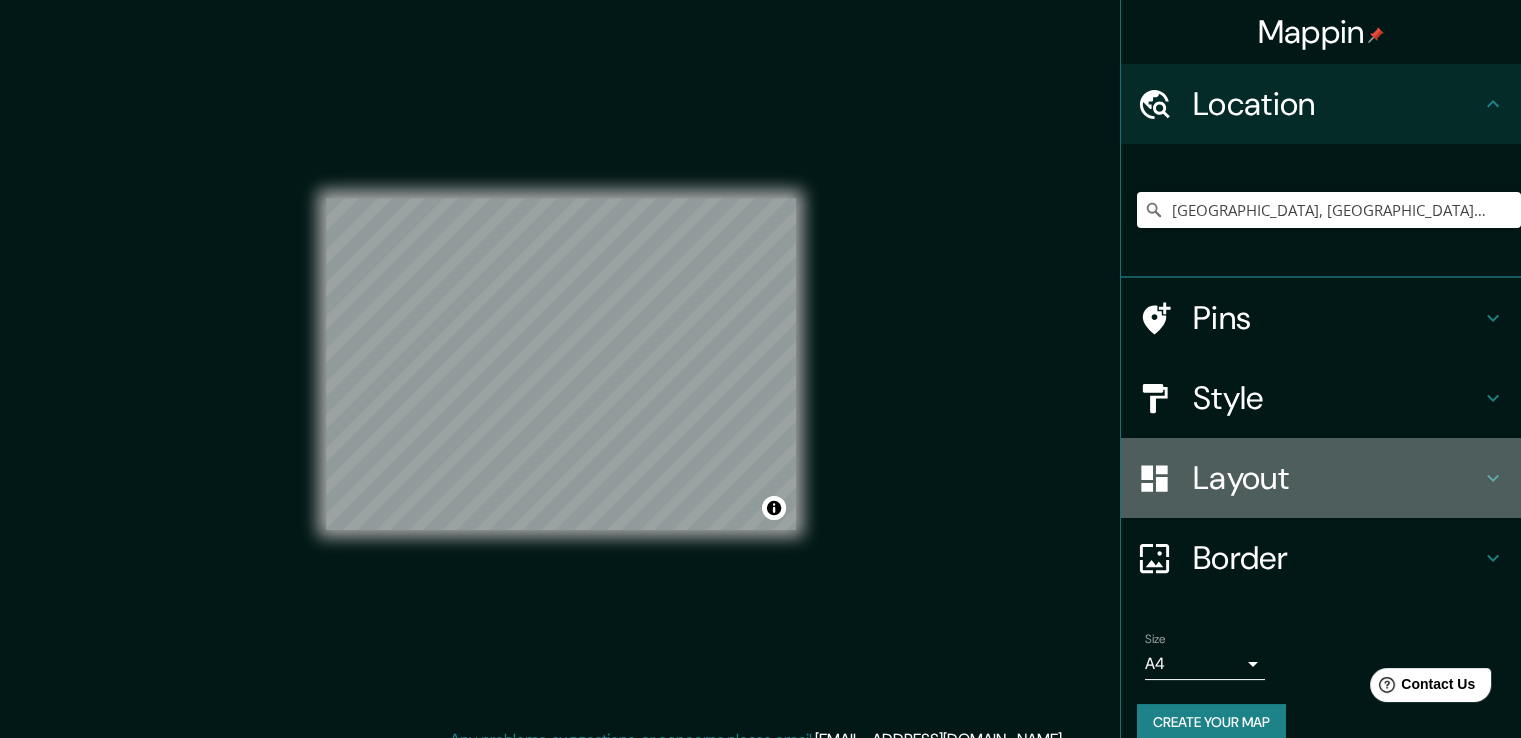 click on "Layout" at bounding box center (1337, 478) 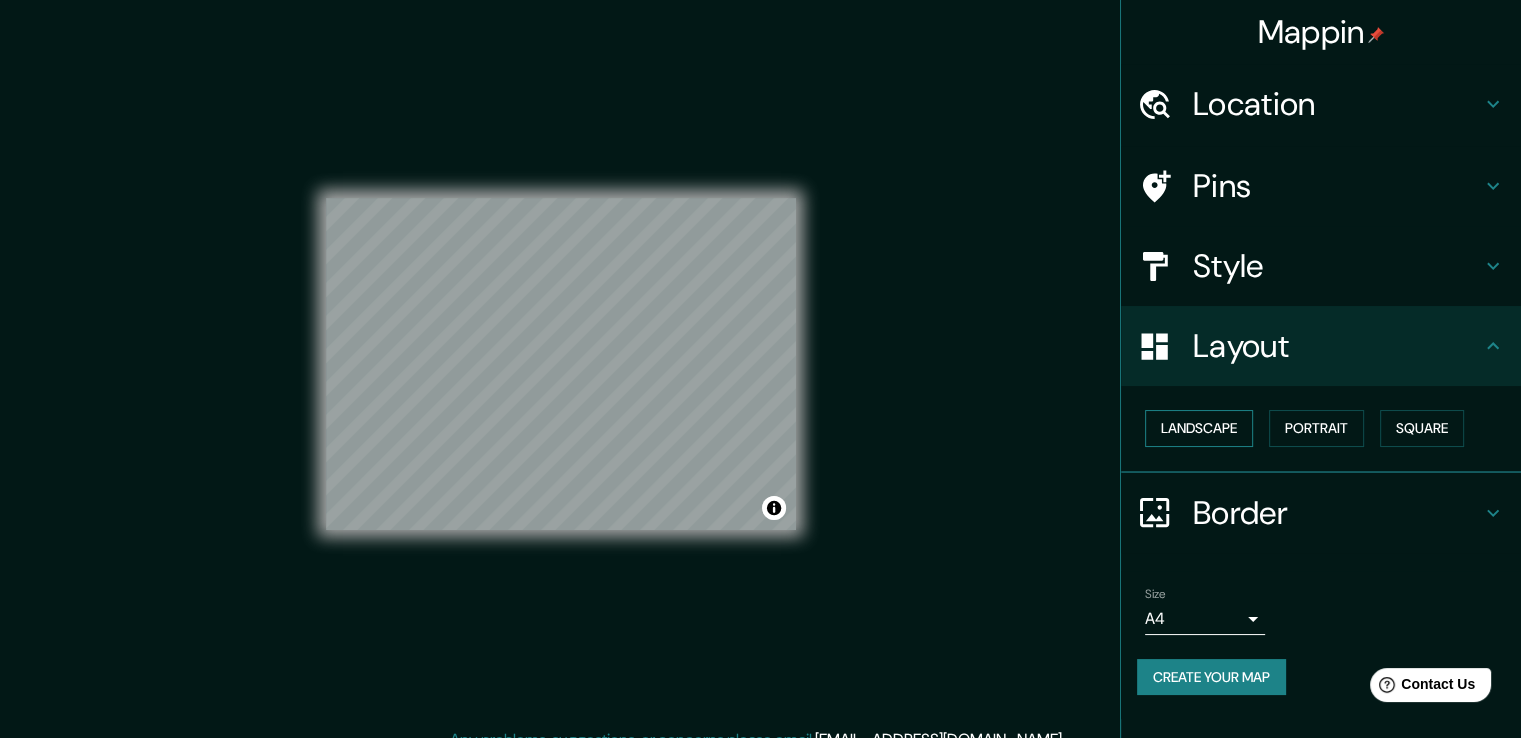 click on "Landscape" at bounding box center (1199, 428) 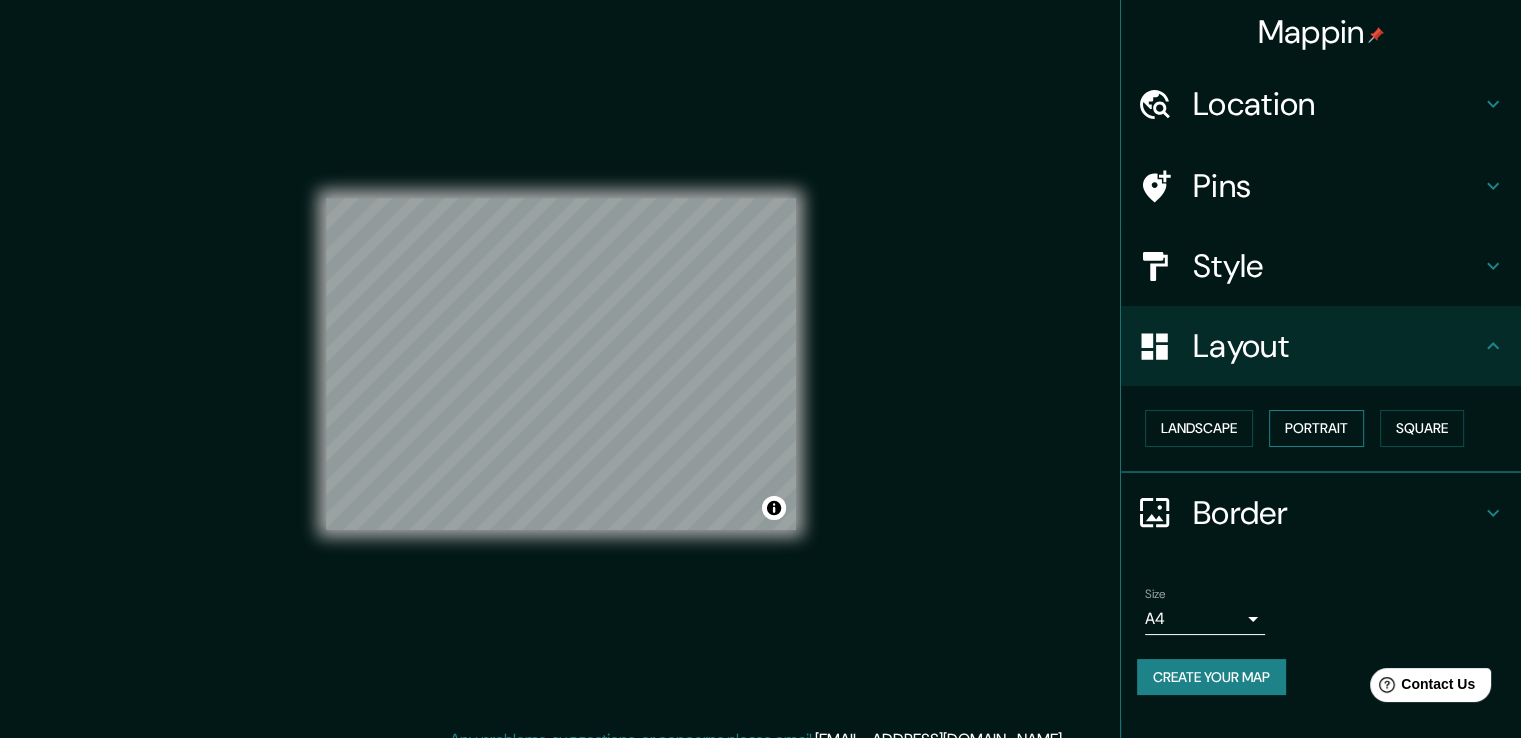 click on "Portrait" at bounding box center [1316, 428] 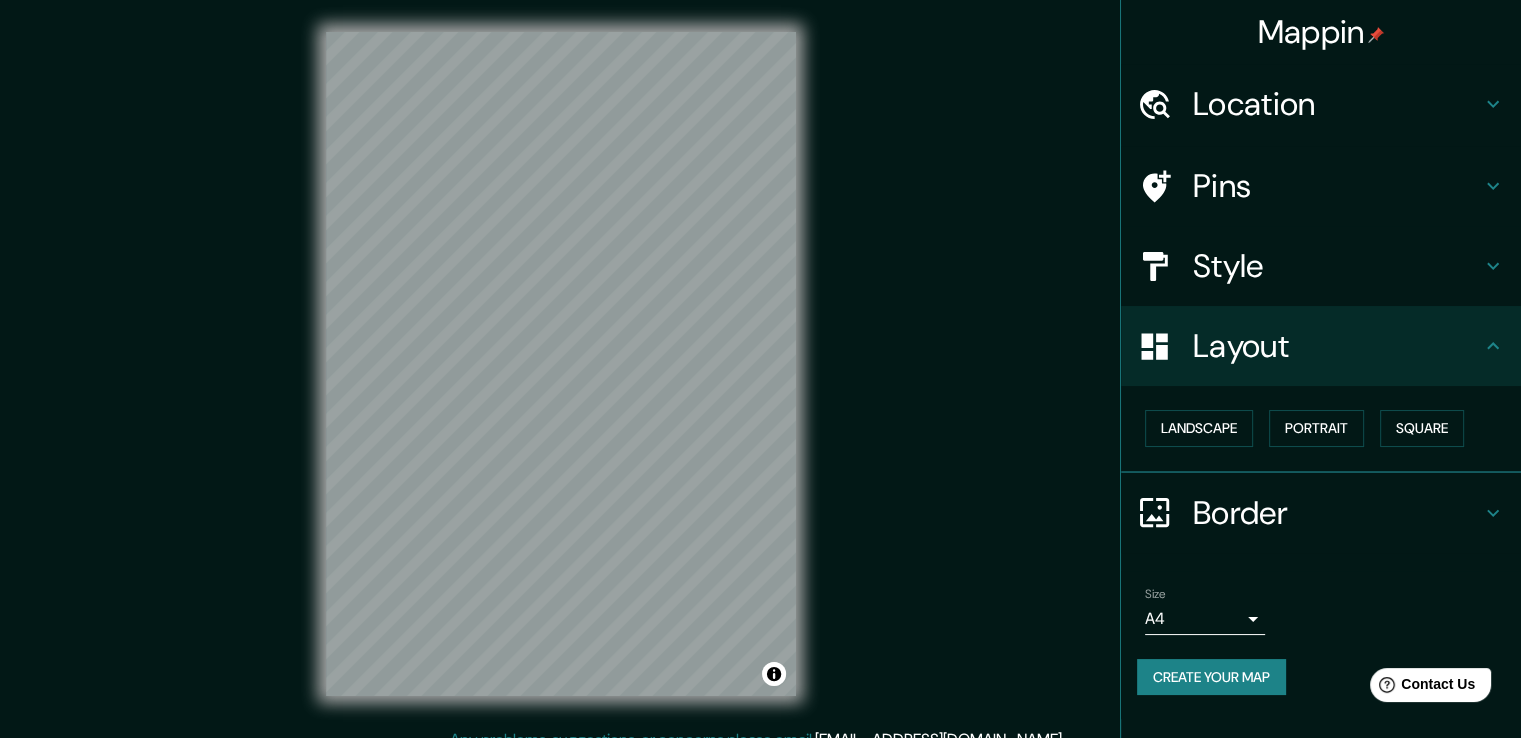 click on "Style" at bounding box center (1337, 266) 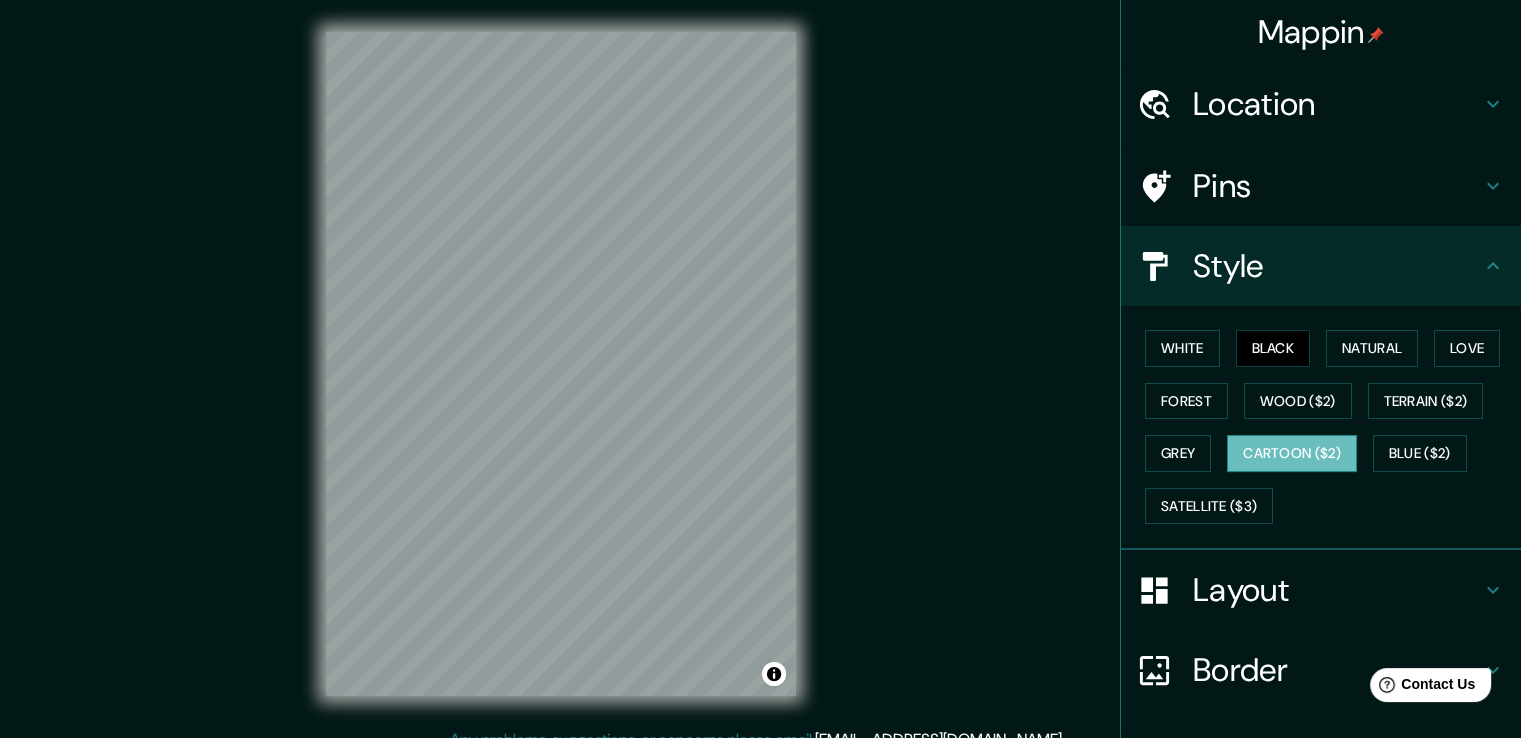 click on "Cartoon ($2)" at bounding box center (1292, 453) 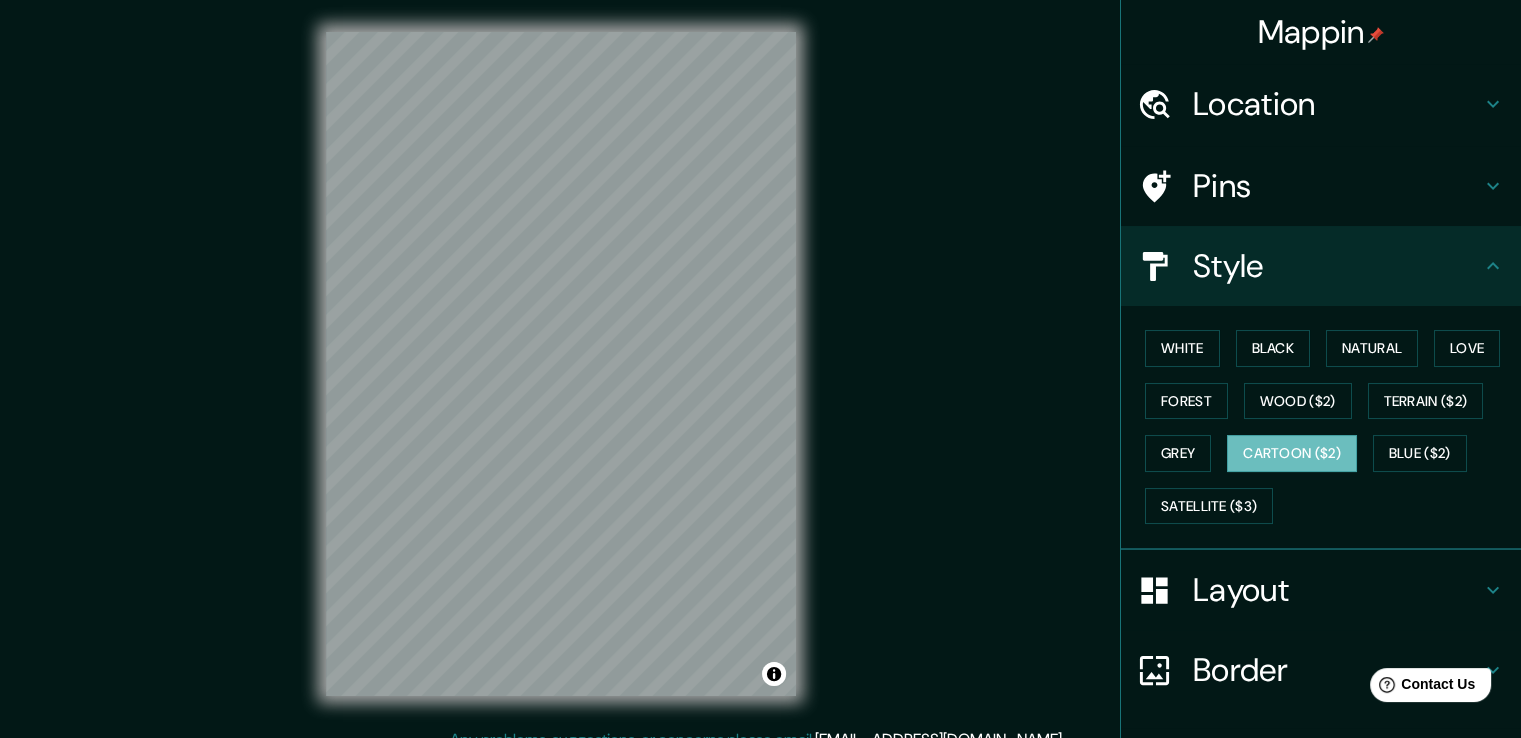 click on "Location" at bounding box center (1337, 104) 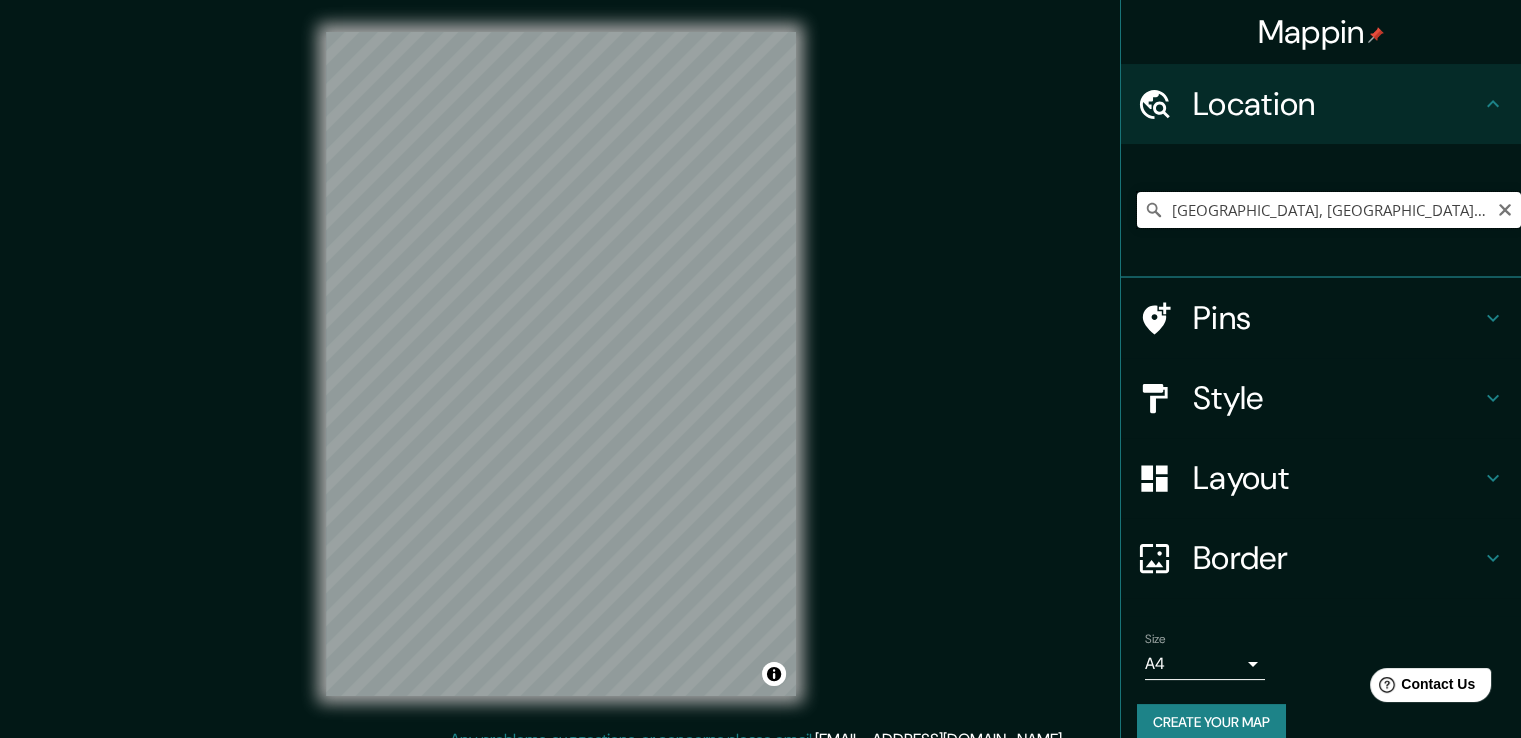 click on "[GEOGRAPHIC_DATA], [GEOGRAPHIC_DATA][PERSON_NAME], [GEOGRAPHIC_DATA][PERSON_NAME], [GEOGRAPHIC_DATA]" at bounding box center (1329, 210) 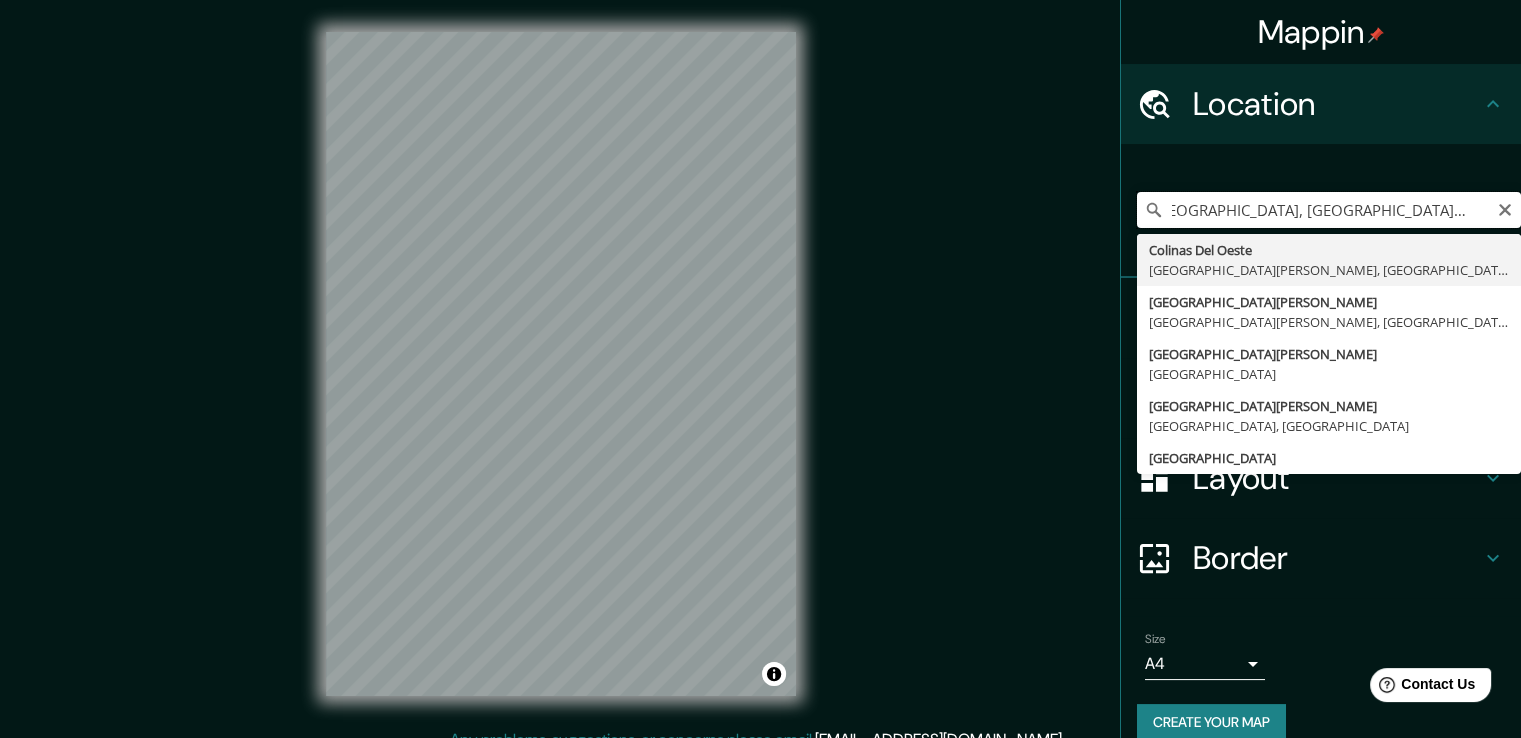 scroll, scrollTop: 0, scrollLeft: 0, axis: both 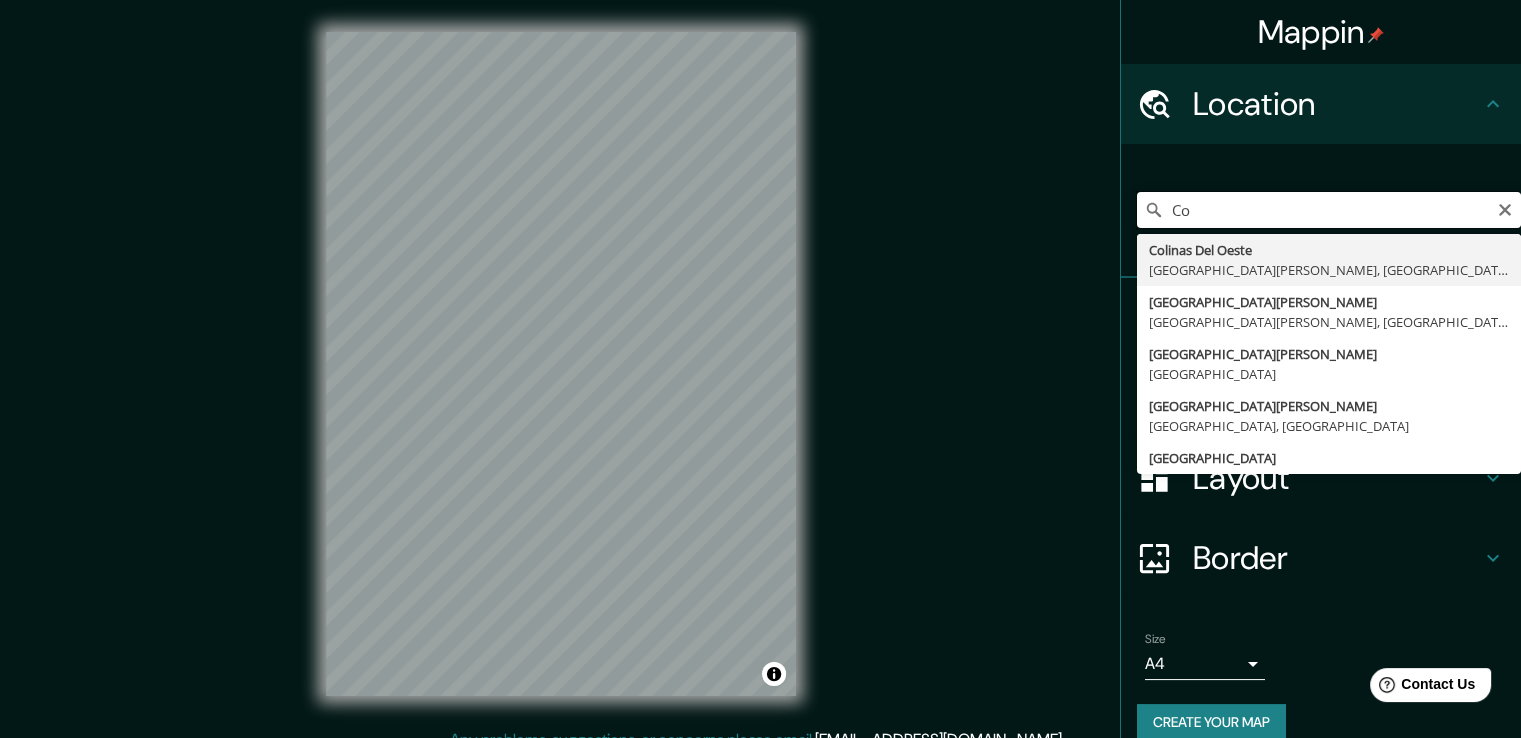 type on "C" 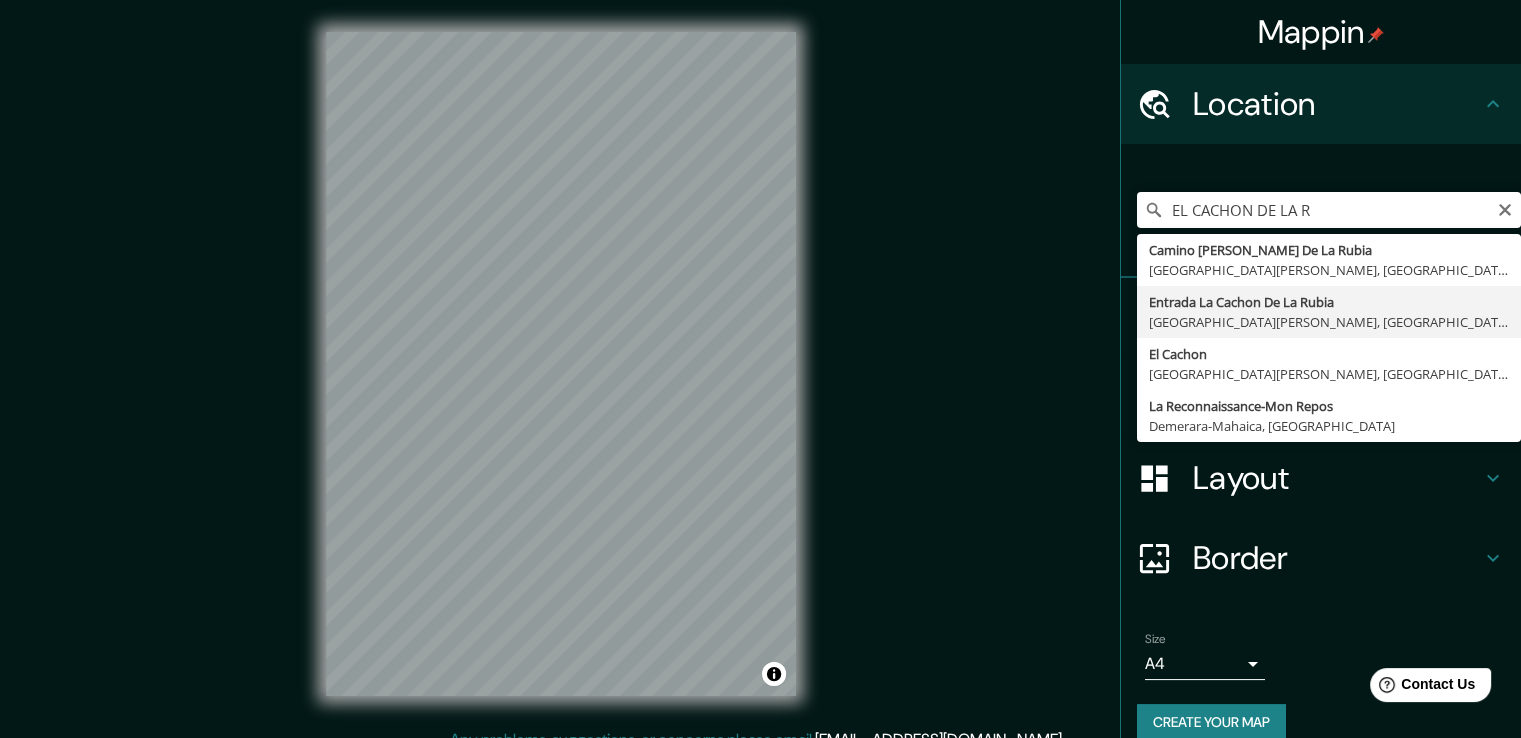 type on "Entrada La Cachon [GEOGRAPHIC_DATA][PERSON_NAME][GEOGRAPHIC_DATA], [GEOGRAPHIC_DATA][PERSON_NAME], [GEOGRAPHIC_DATA]" 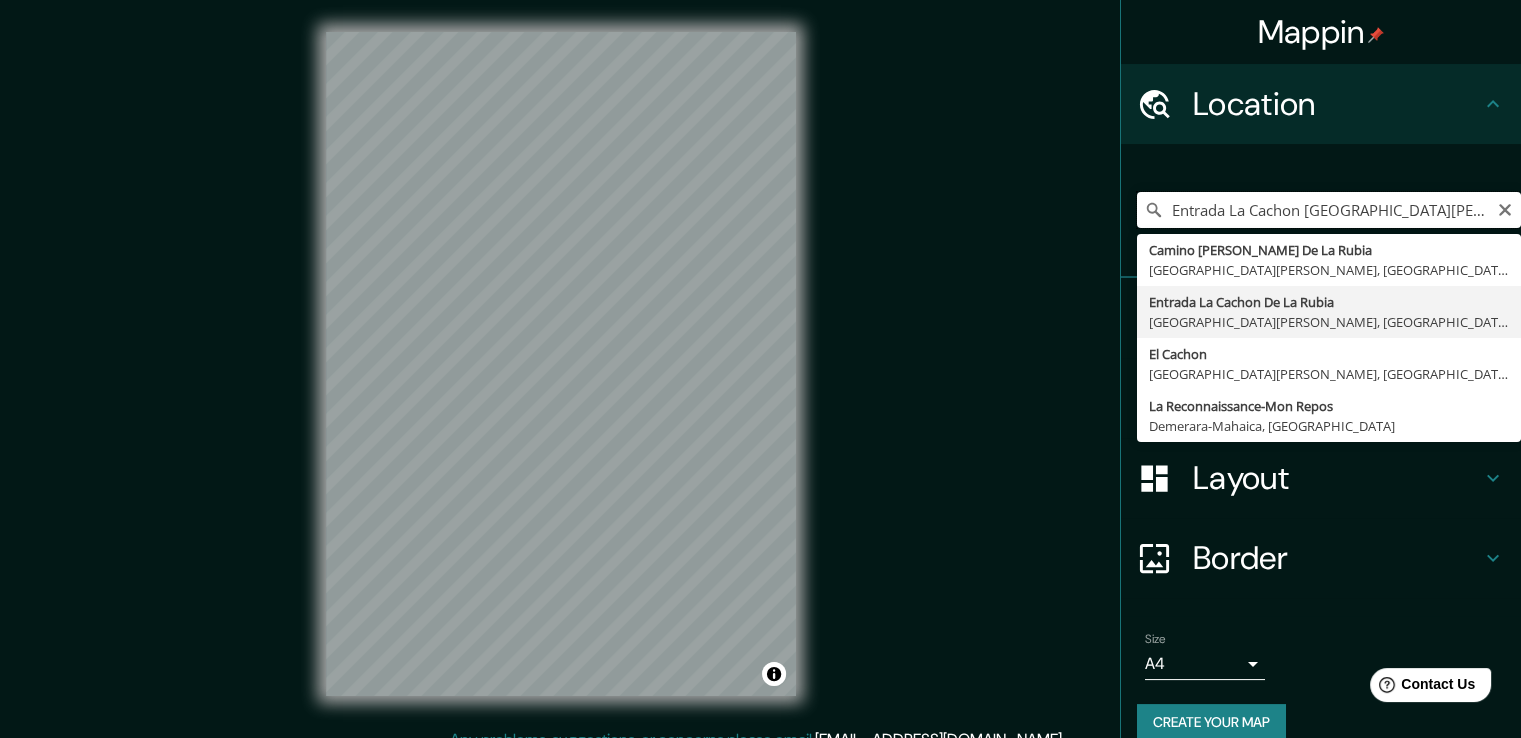 scroll, scrollTop: 0, scrollLeft: 0, axis: both 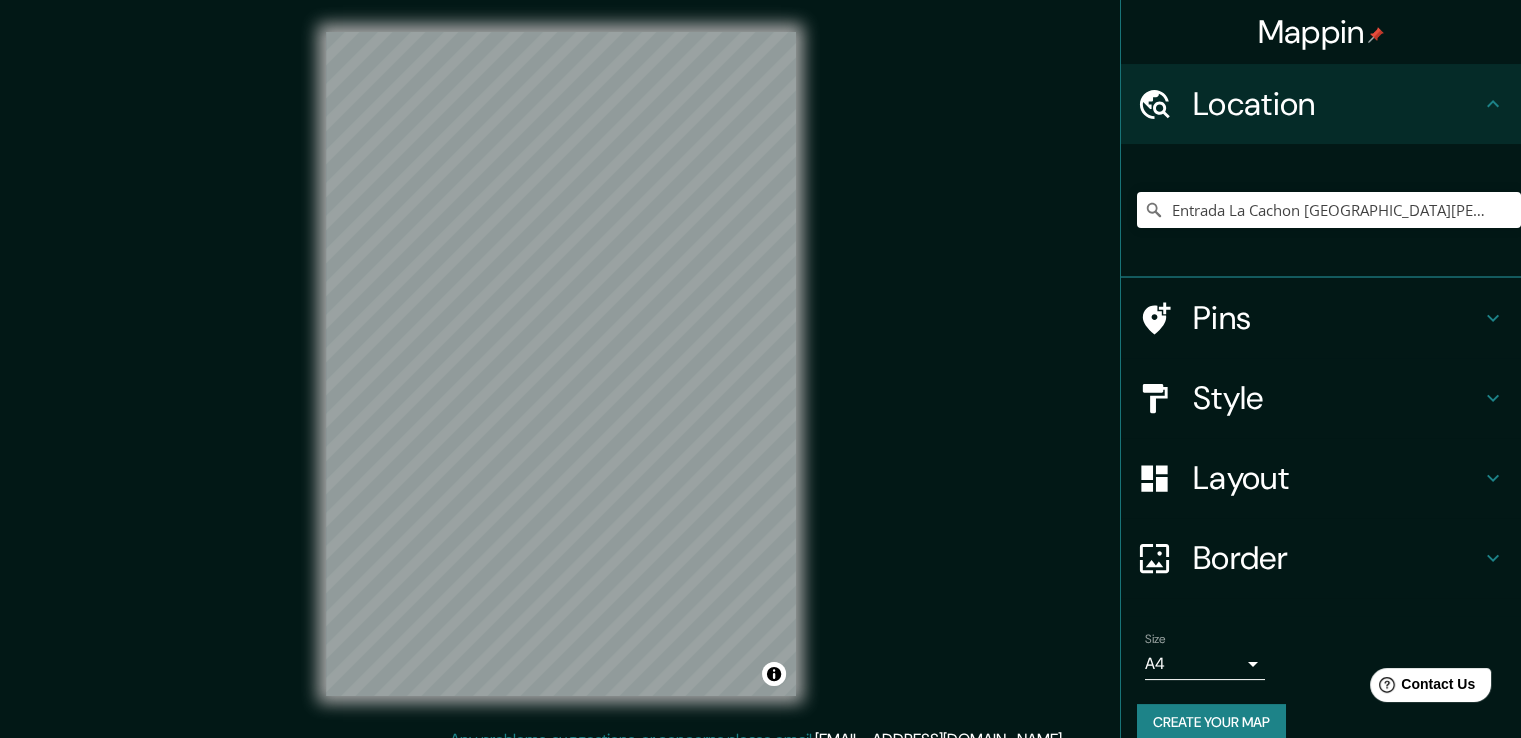 click on "Layout" at bounding box center [1337, 478] 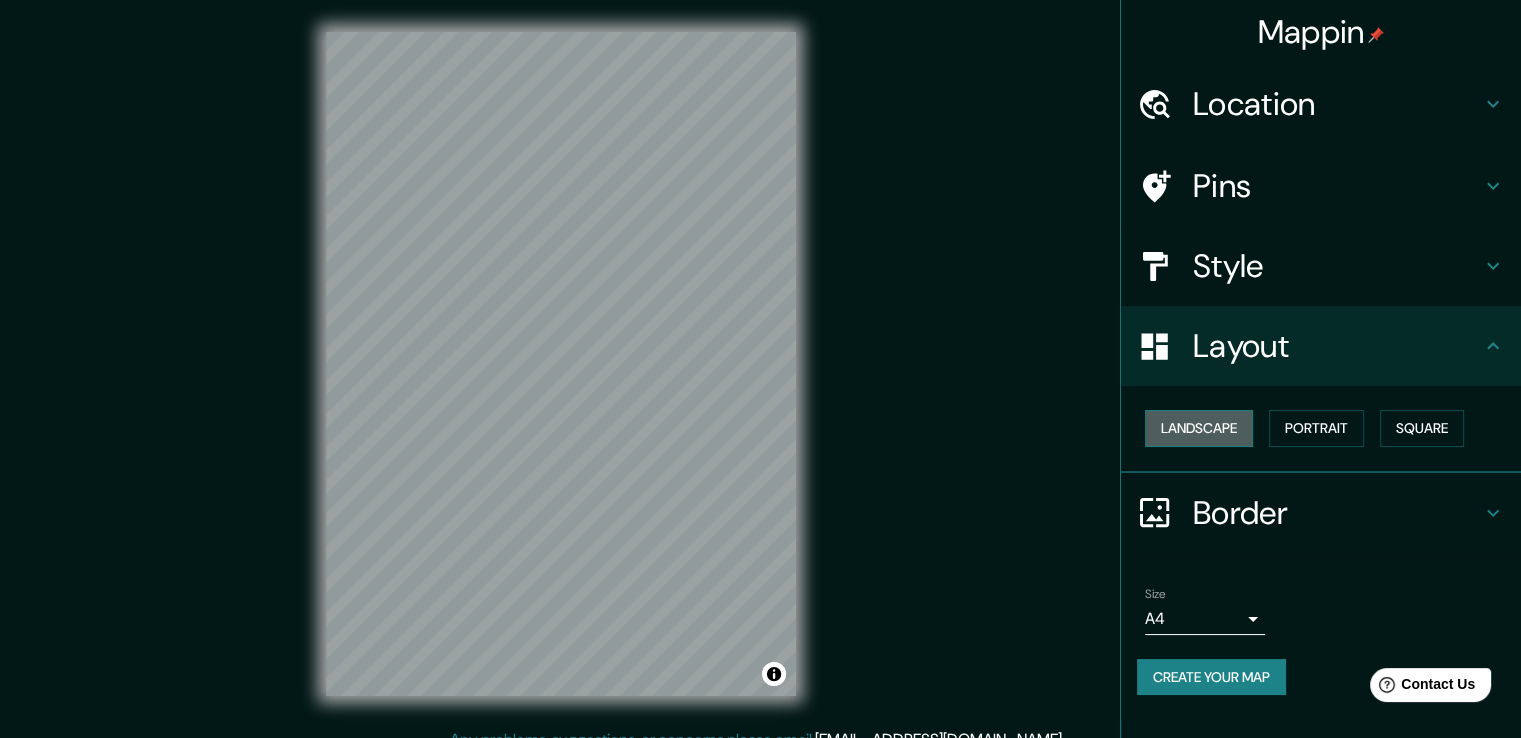 click on "Landscape" at bounding box center (1199, 428) 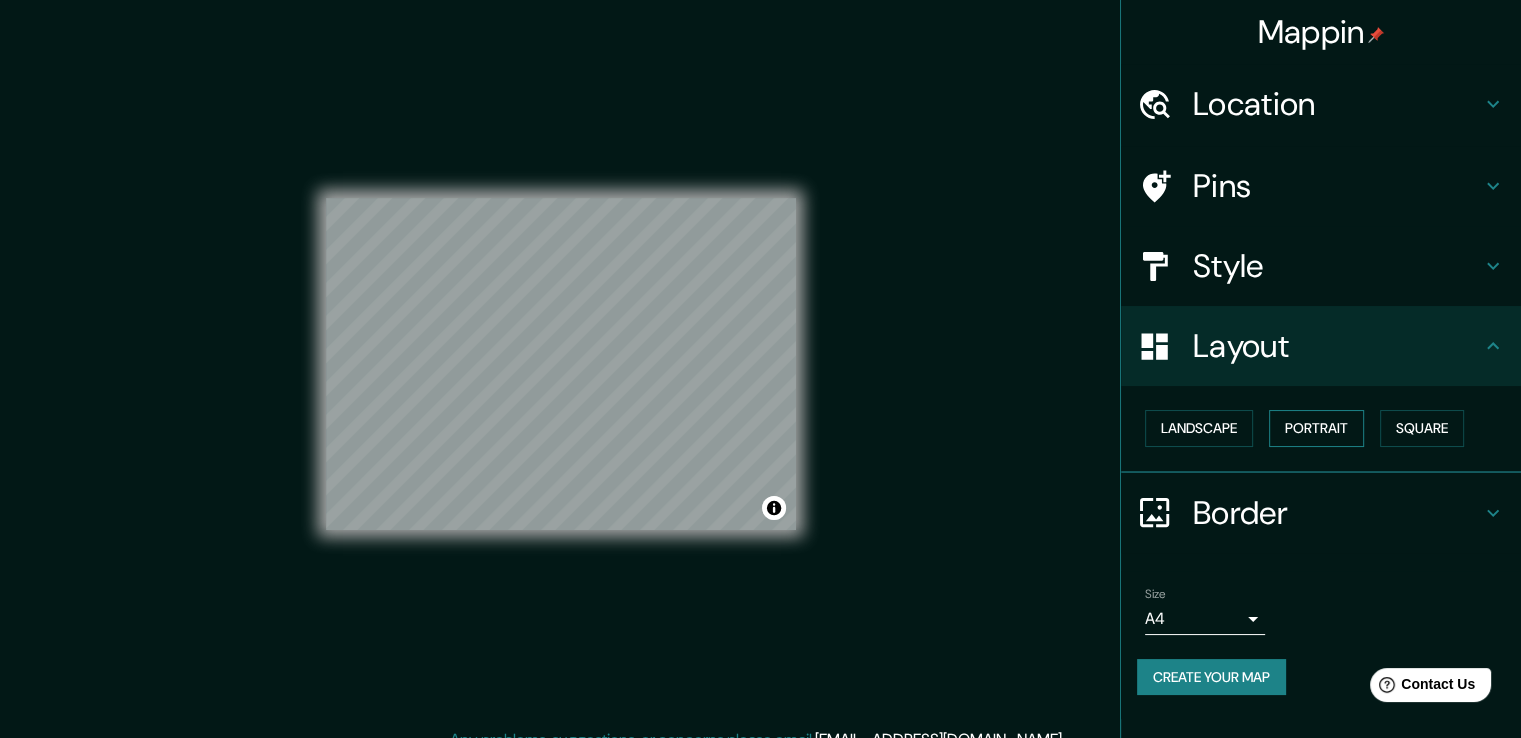 click on "Portrait" at bounding box center [1316, 428] 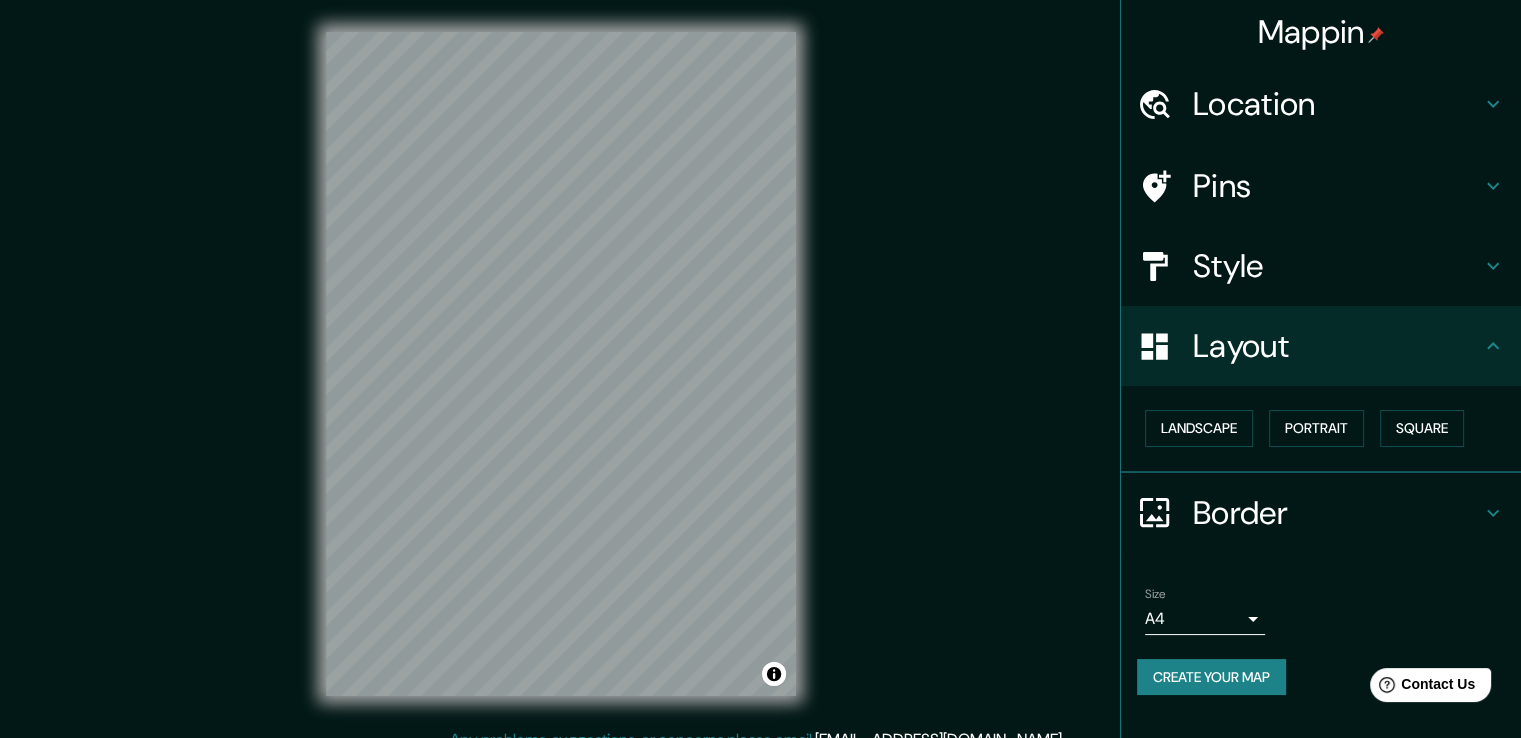 click on "Style" at bounding box center (1337, 266) 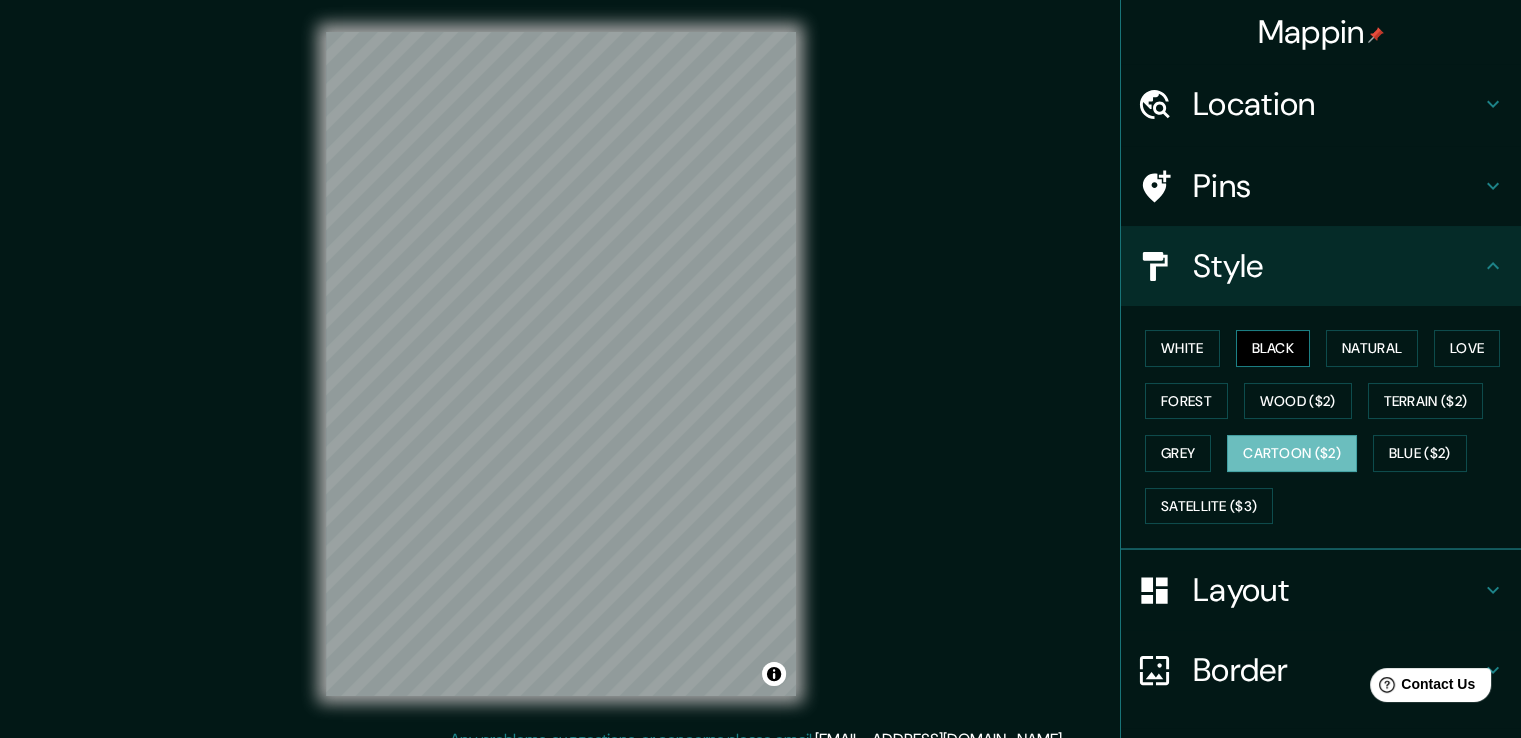 click on "Black" at bounding box center (1273, 348) 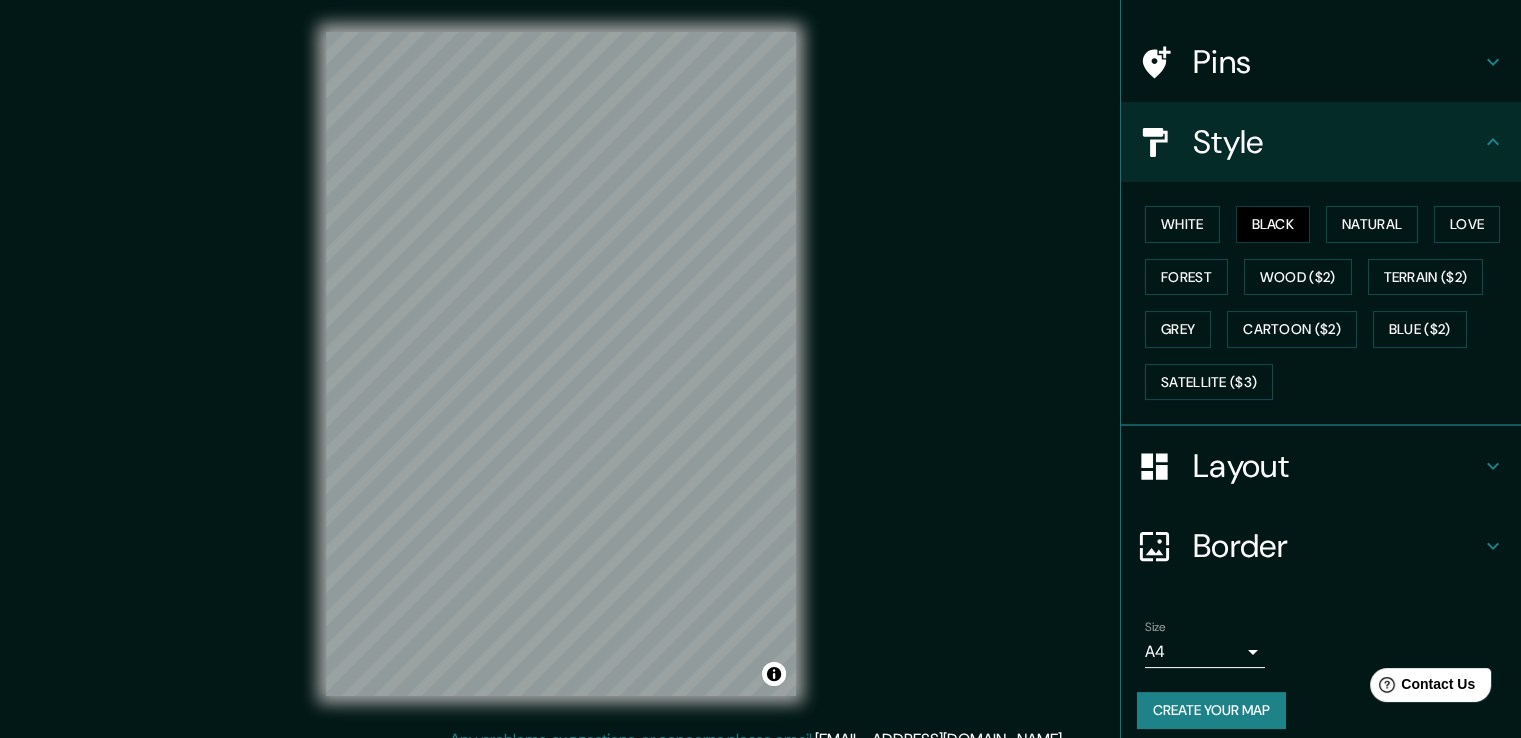 scroll, scrollTop: 136, scrollLeft: 0, axis: vertical 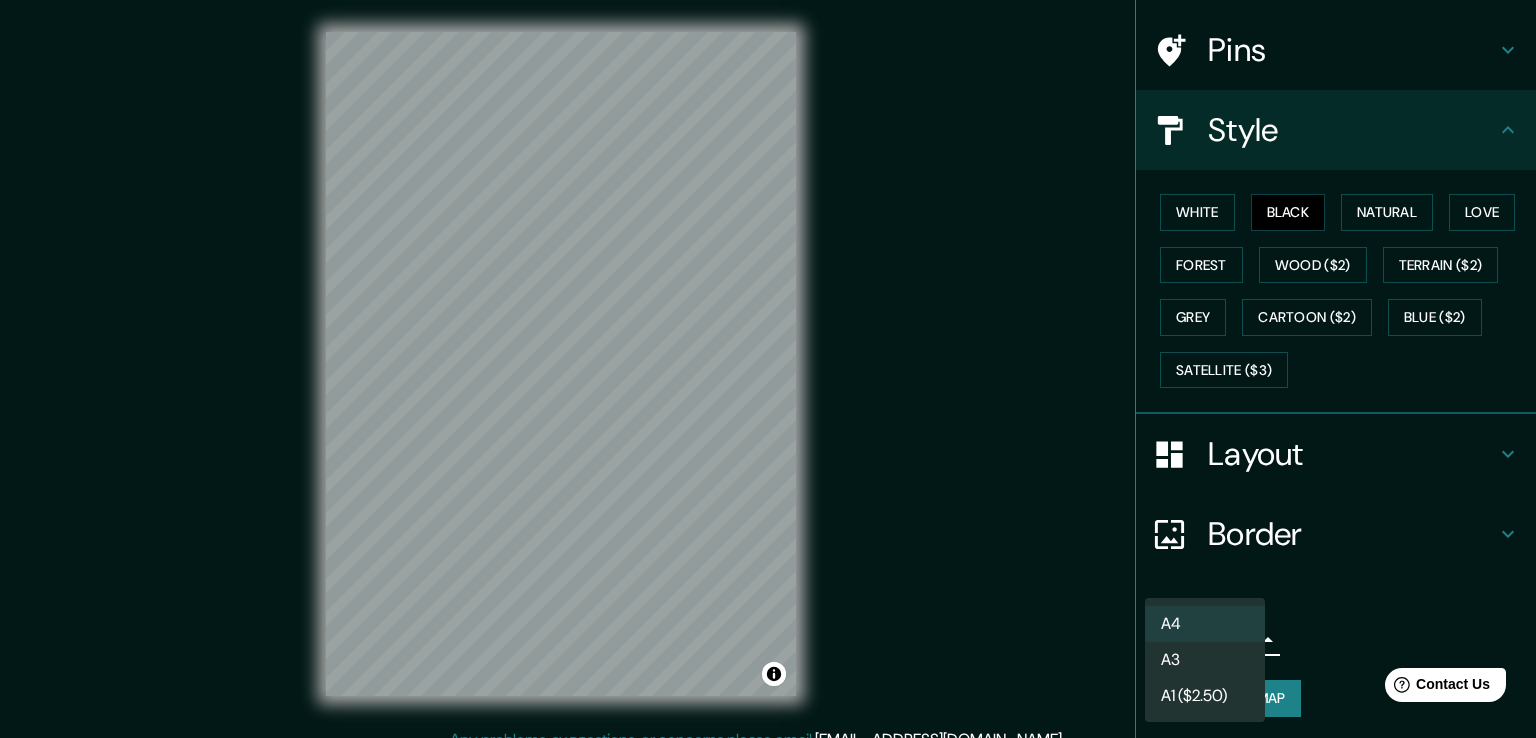 click on "Mappin Location Entrada [GEOGRAPHIC_DATA] [GEOGRAPHIC_DATA][PERSON_NAME][GEOGRAPHIC_DATA], [GEOGRAPHIC_DATA][PERSON_NAME], [GEOGRAPHIC_DATA] Pins Style White Black Natural Love Forest Wood ($2) Terrain ($2) Grey Cartoon ($2) Blue ($2) Satellite ($3) Layout Border Choose a border.  Hint : you can make layers of the frame opaque to create some cool effects. None Simple Transparent Fancy Size A4 single Create your map © Mapbox   © OpenStreetMap   Improve this map Any problems, suggestions, or concerns please email    [EMAIL_ADDRESS][DOMAIN_NAME] . . . A4 A3 A1 ($2.50)" at bounding box center (768, 369) 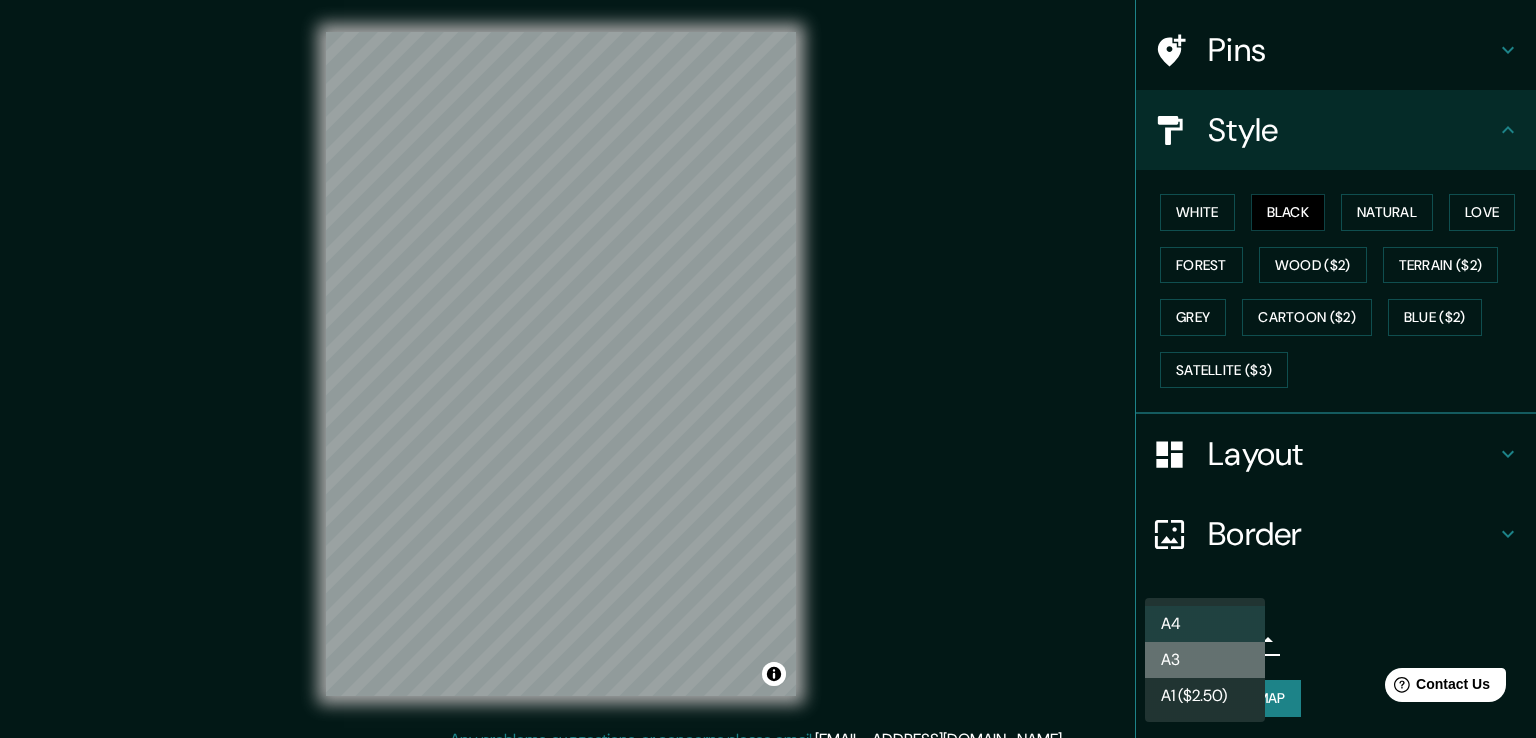 click on "A3" at bounding box center [1205, 660] 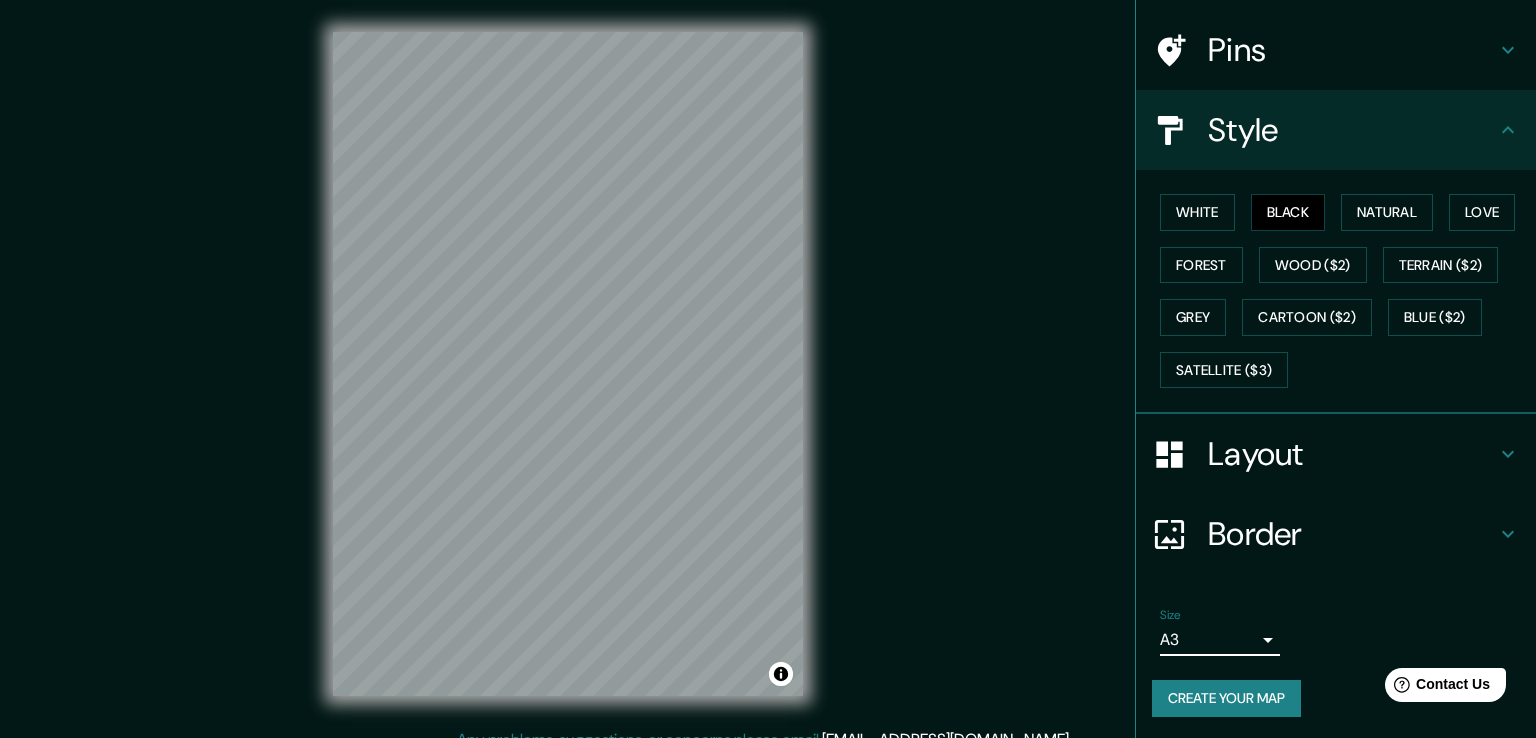 click on "Mappin Location Entrada [GEOGRAPHIC_DATA] [GEOGRAPHIC_DATA][PERSON_NAME][GEOGRAPHIC_DATA], [GEOGRAPHIC_DATA][PERSON_NAME], [GEOGRAPHIC_DATA] Pins Style White Black Natural Love Forest Wood ($2) Terrain ($2) Grey Cartoon ($2) Blue ($2) Satellite ($3) Layout Border Choose a border.  Hint : you can make layers of the frame opaque to create some cool effects. None Simple Transparent Fancy Size A3 single Create your map © Mapbox   © OpenStreetMap   Improve this map Any problems, suggestions, or concerns please email    [EMAIL_ADDRESS][DOMAIN_NAME] . . ." at bounding box center [768, 369] 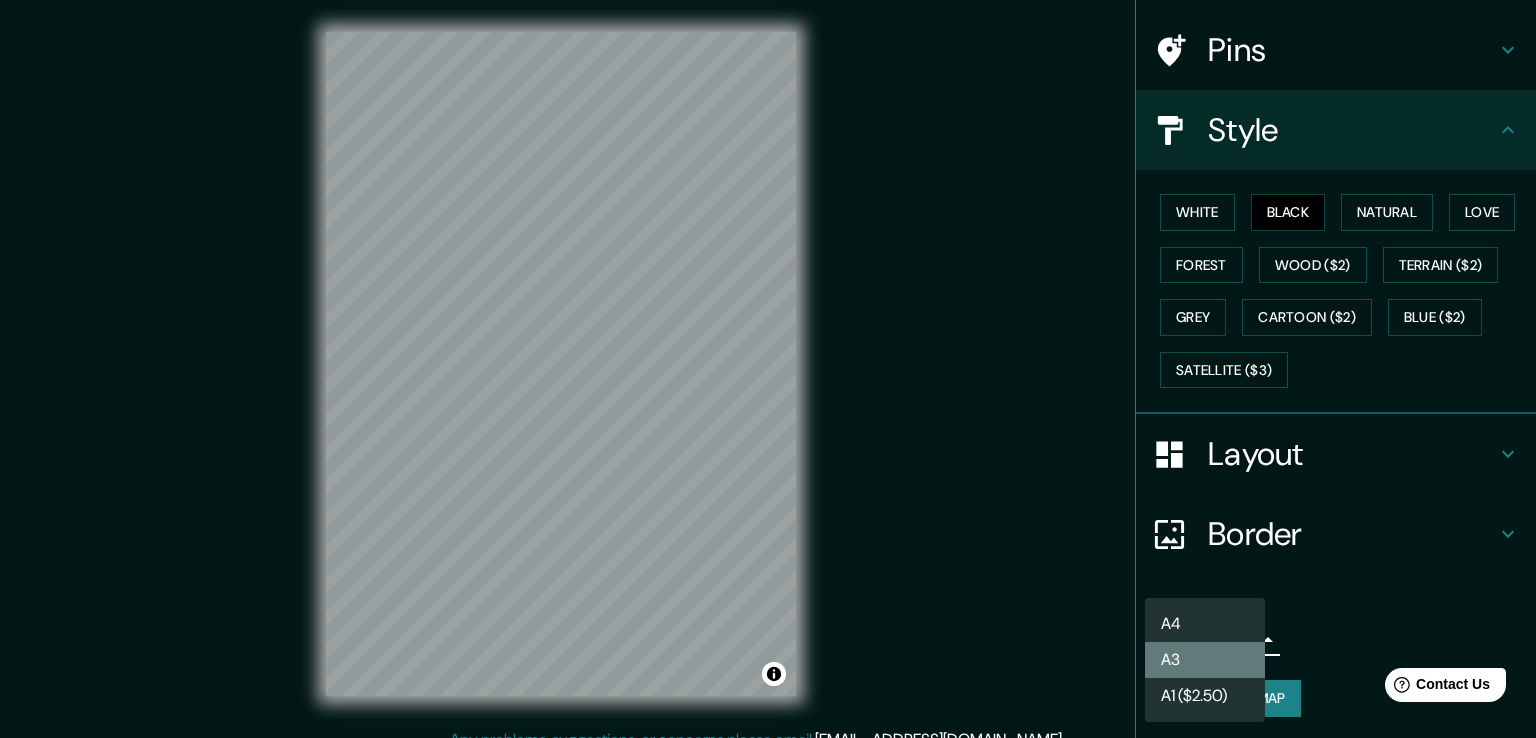 click on "A3" at bounding box center (1205, 660) 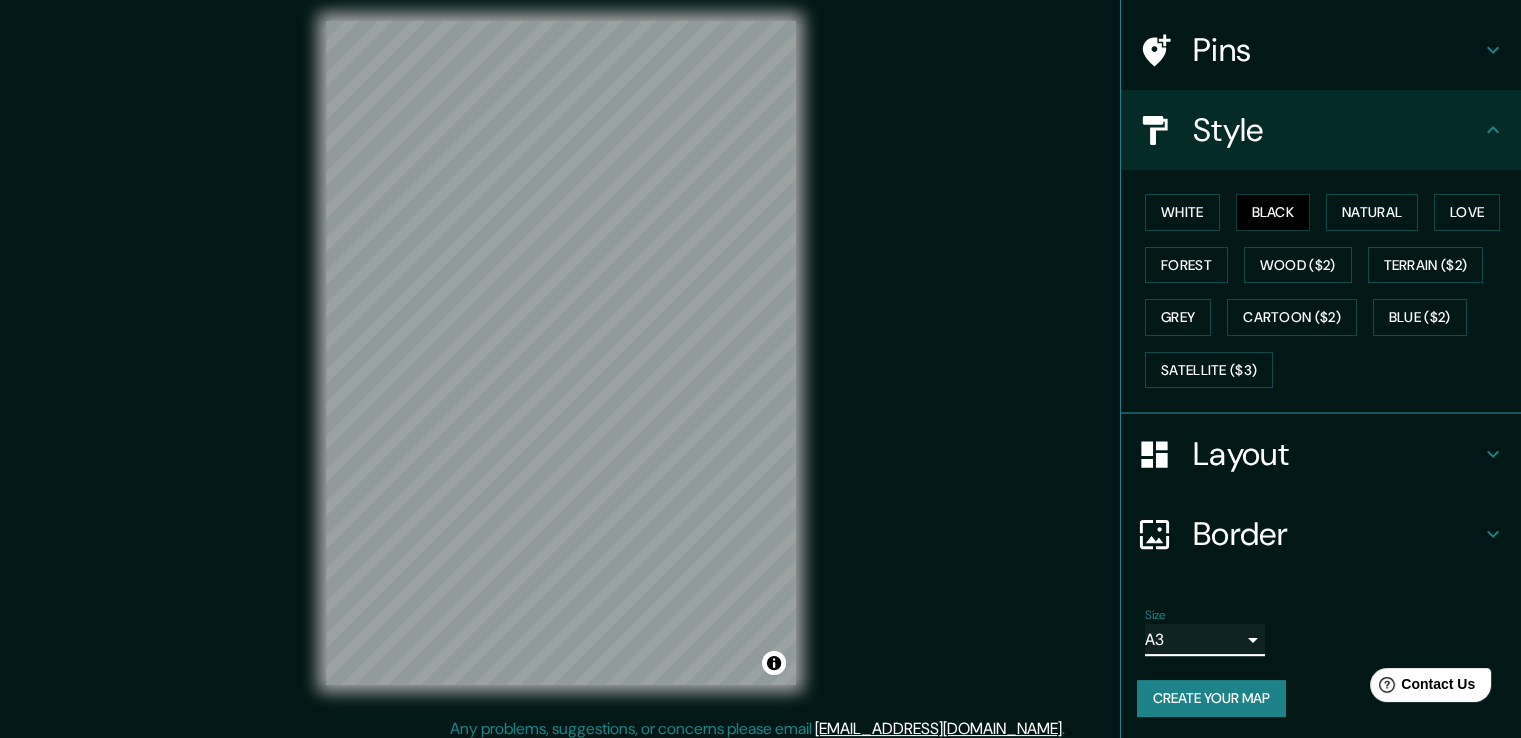 scroll, scrollTop: 22, scrollLeft: 0, axis: vertical 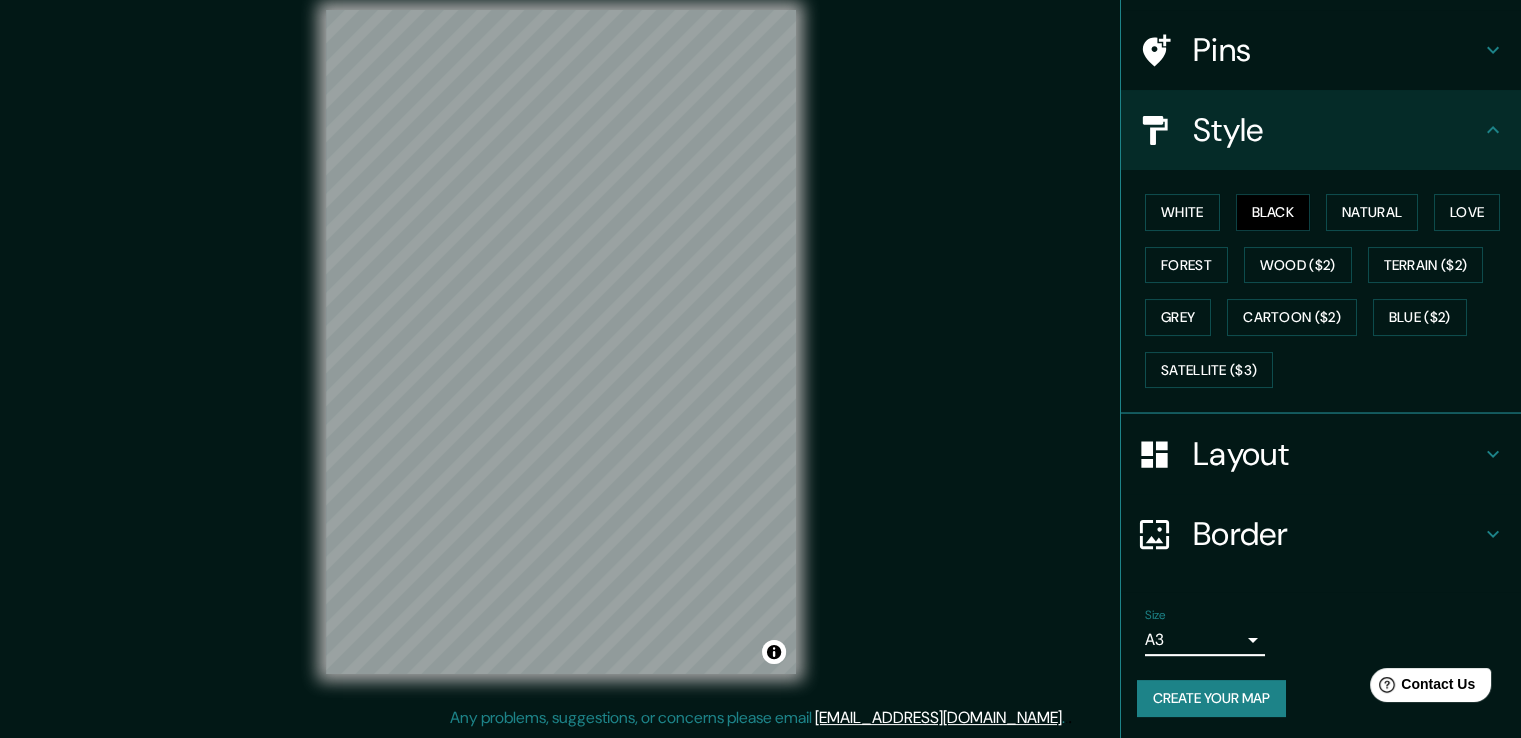 click on "Create your map" at bounding box center (1211, 698) 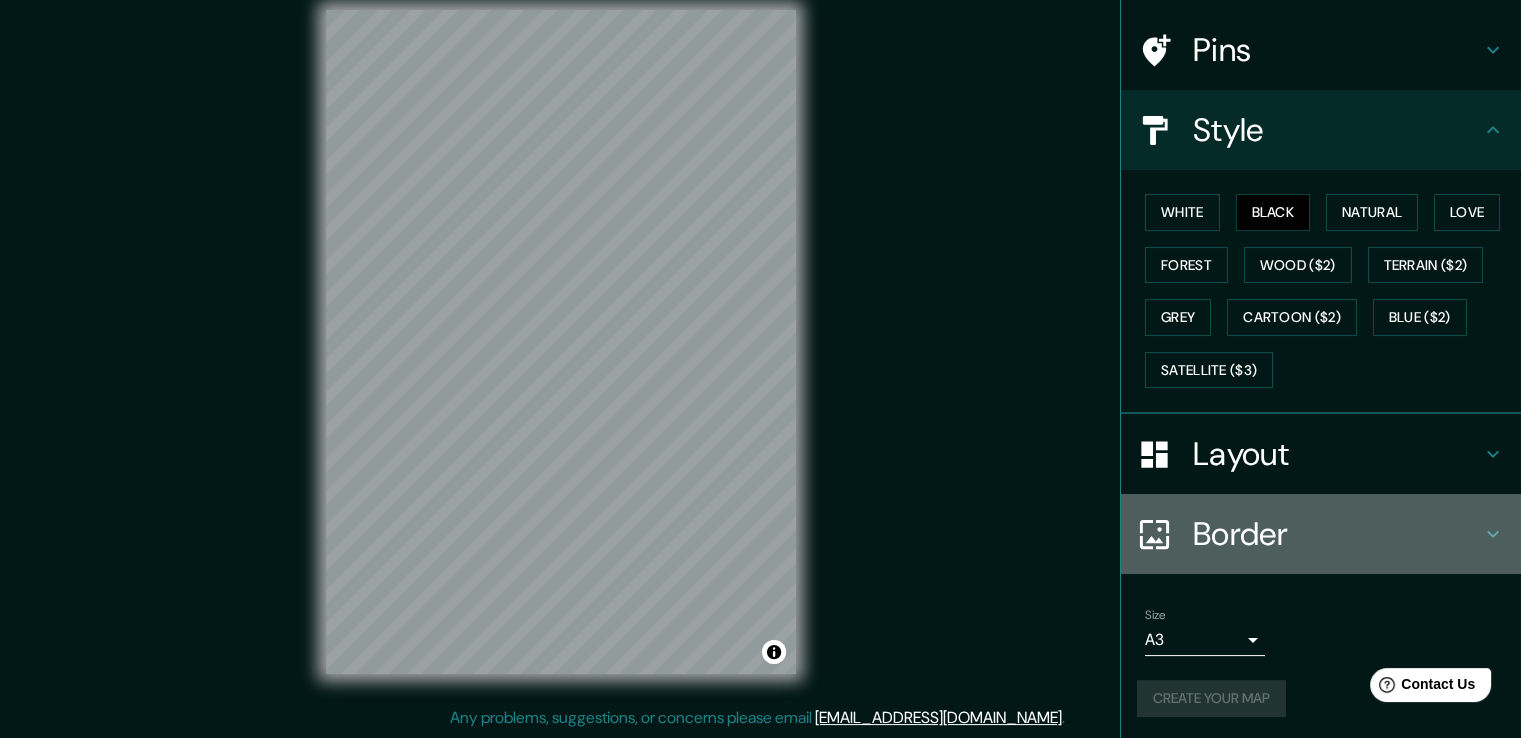 click on "Border" at bounding box center (1337, 534) 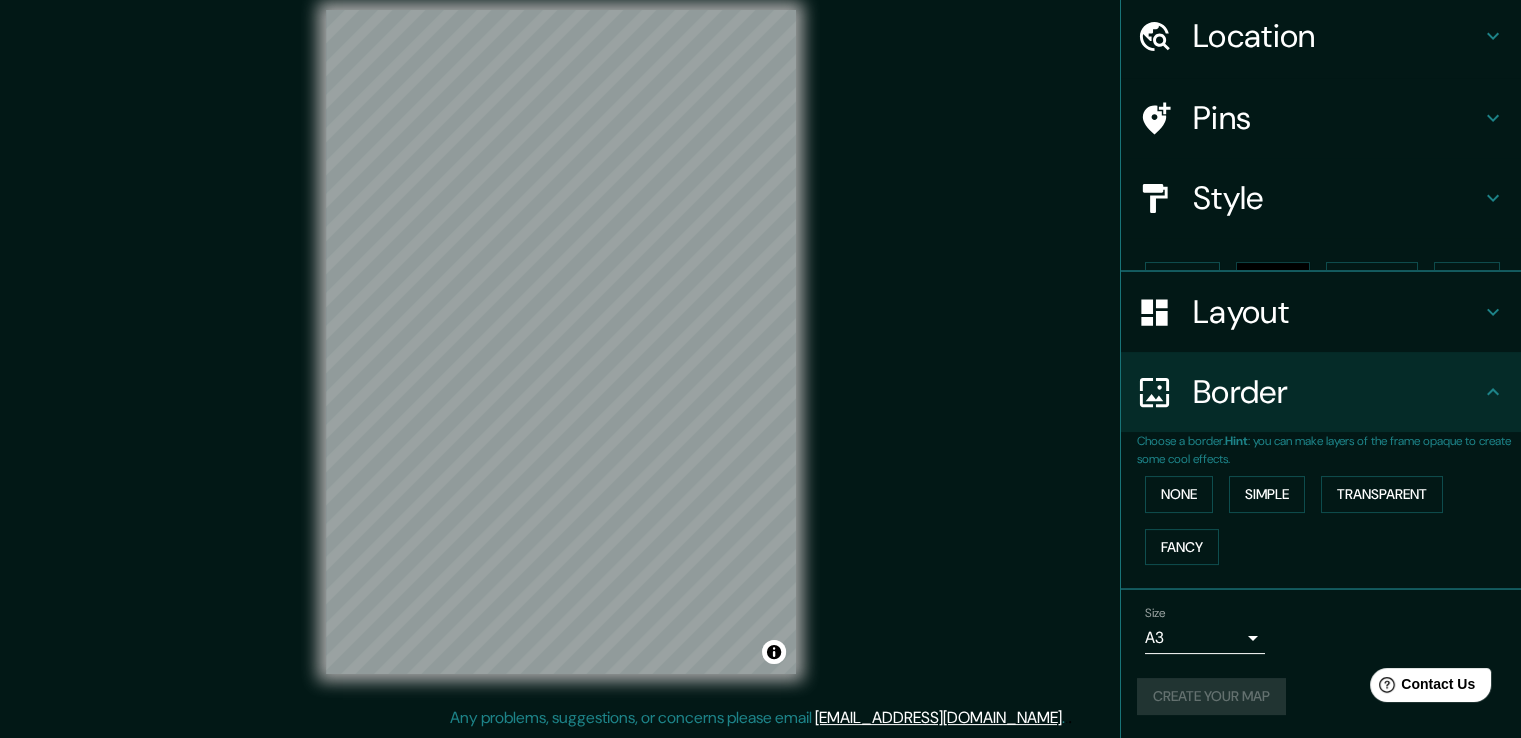 scroll, scrollTop: 34, scrollLeft: 0, axis: vertical 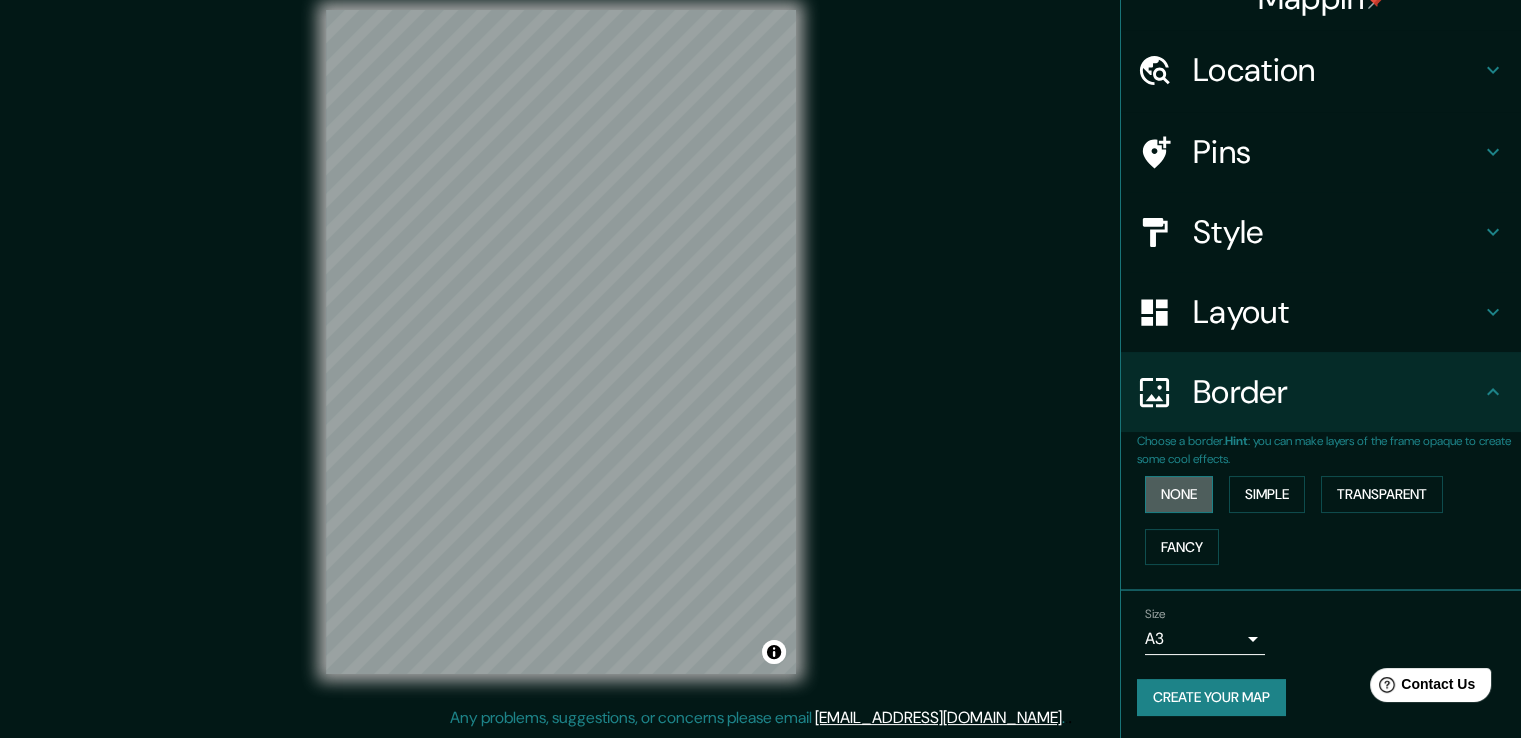click on "None" at bounding box center [1179, 494] 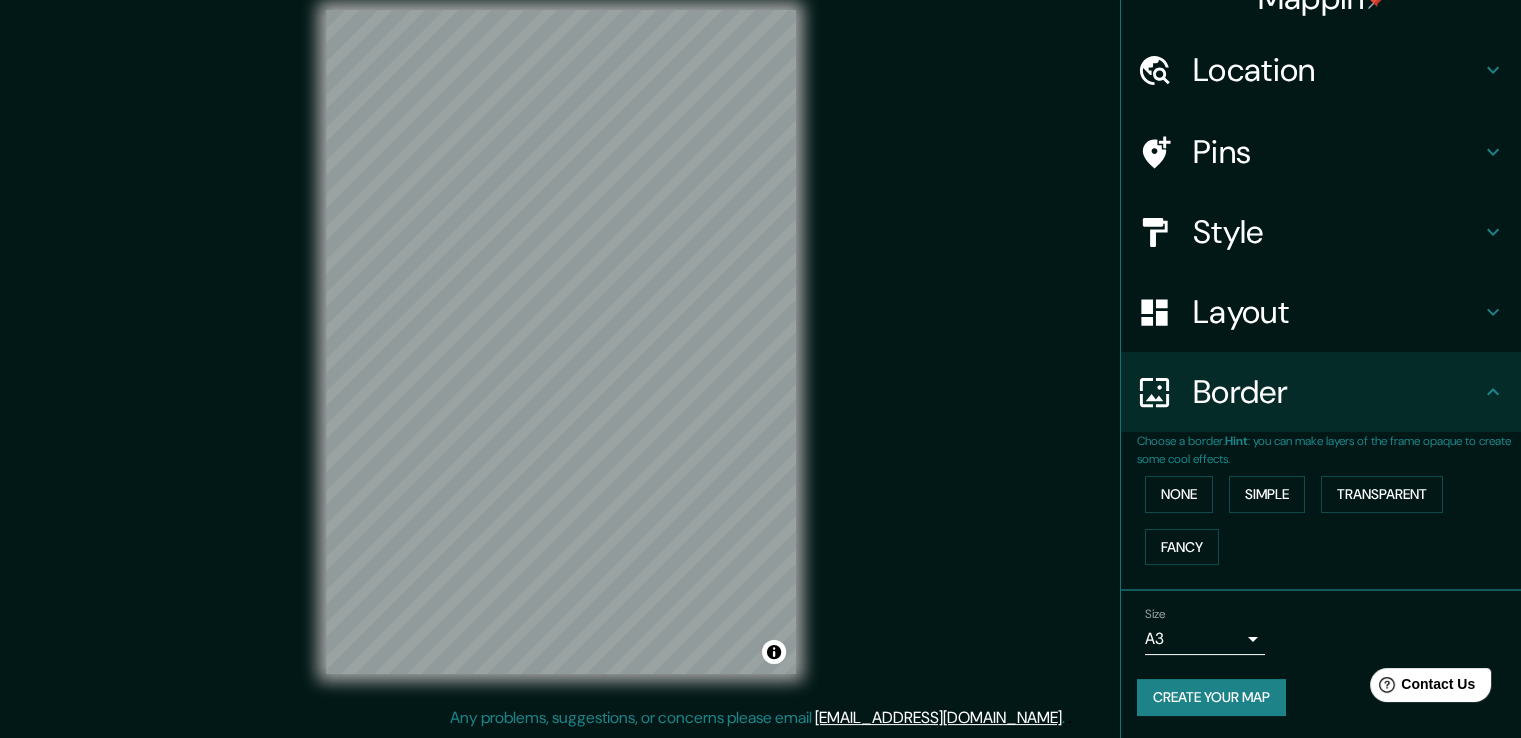 click on "Style" at bounding box center [1337, 232] 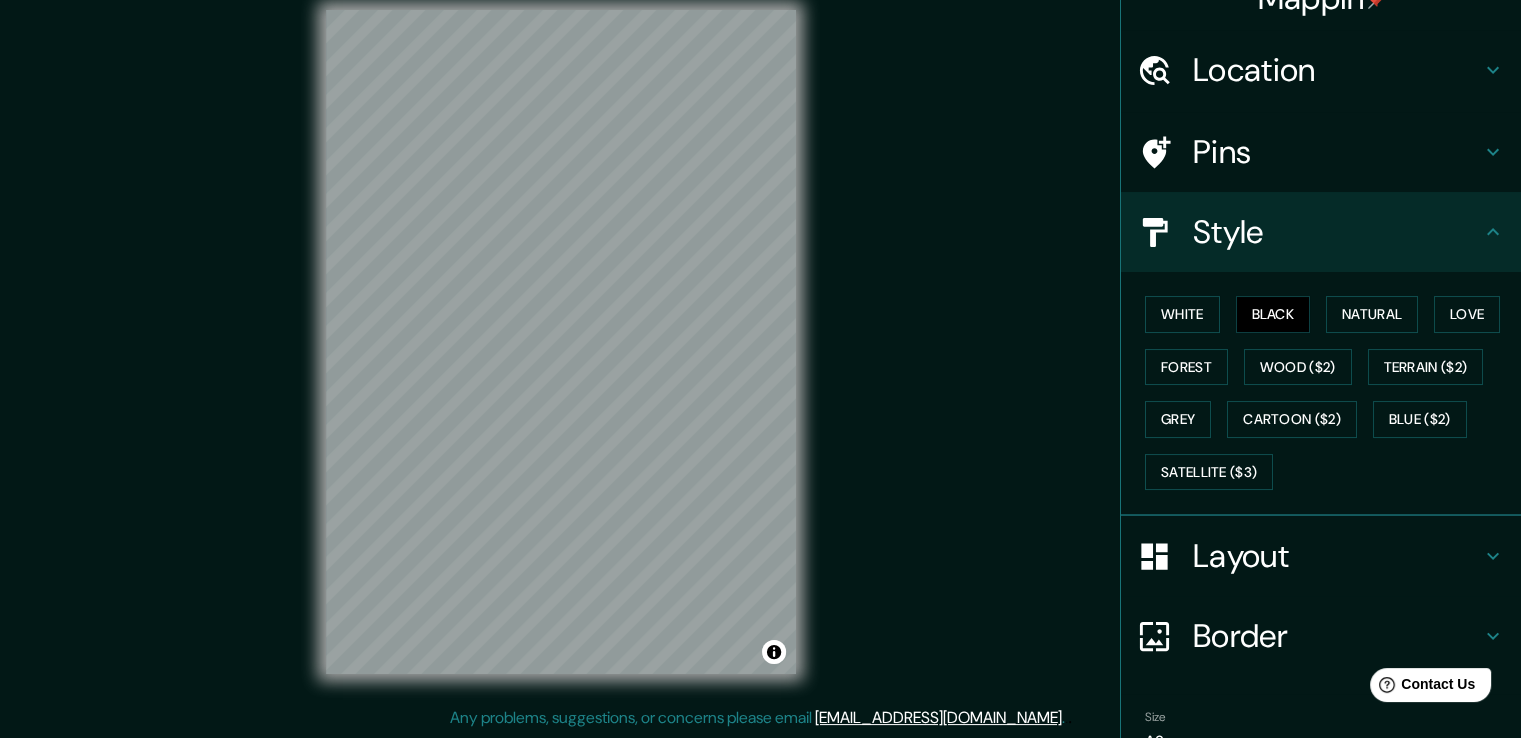 click on "Pins" at bounding box center (1337, 152) 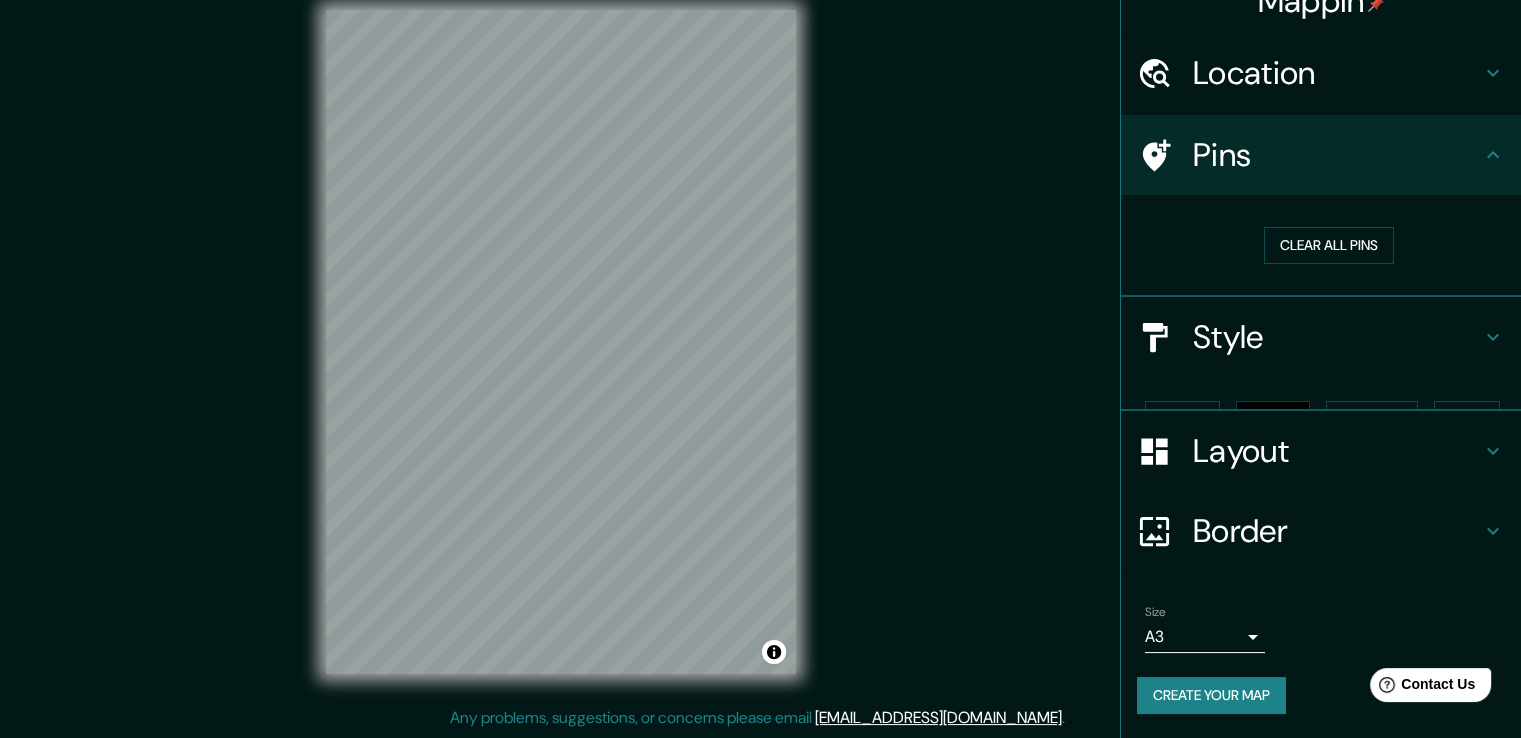 scroll, scrollTop: 0, scrollLeft: 0, axis: both 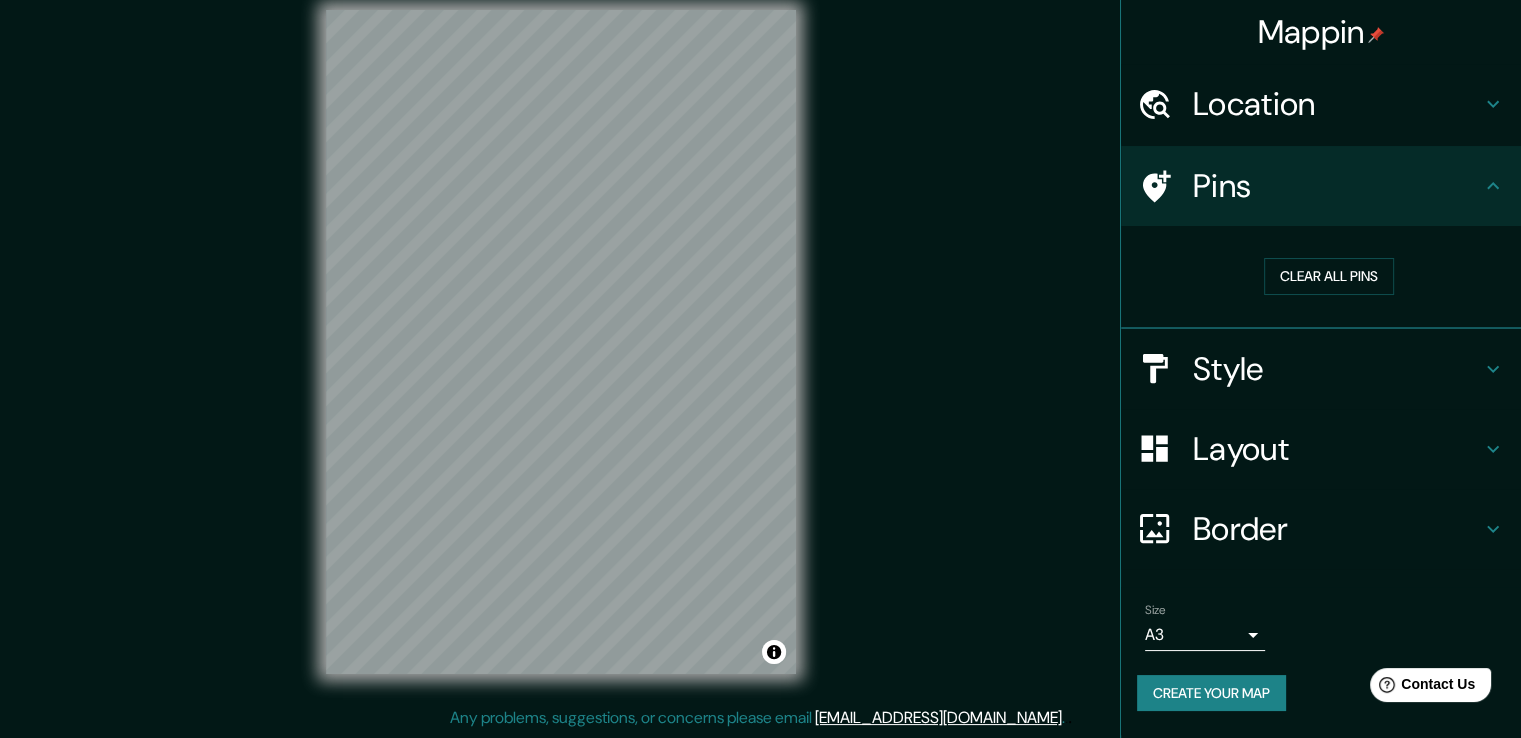 click on "Create your map" at bounding box center (1211, 693) 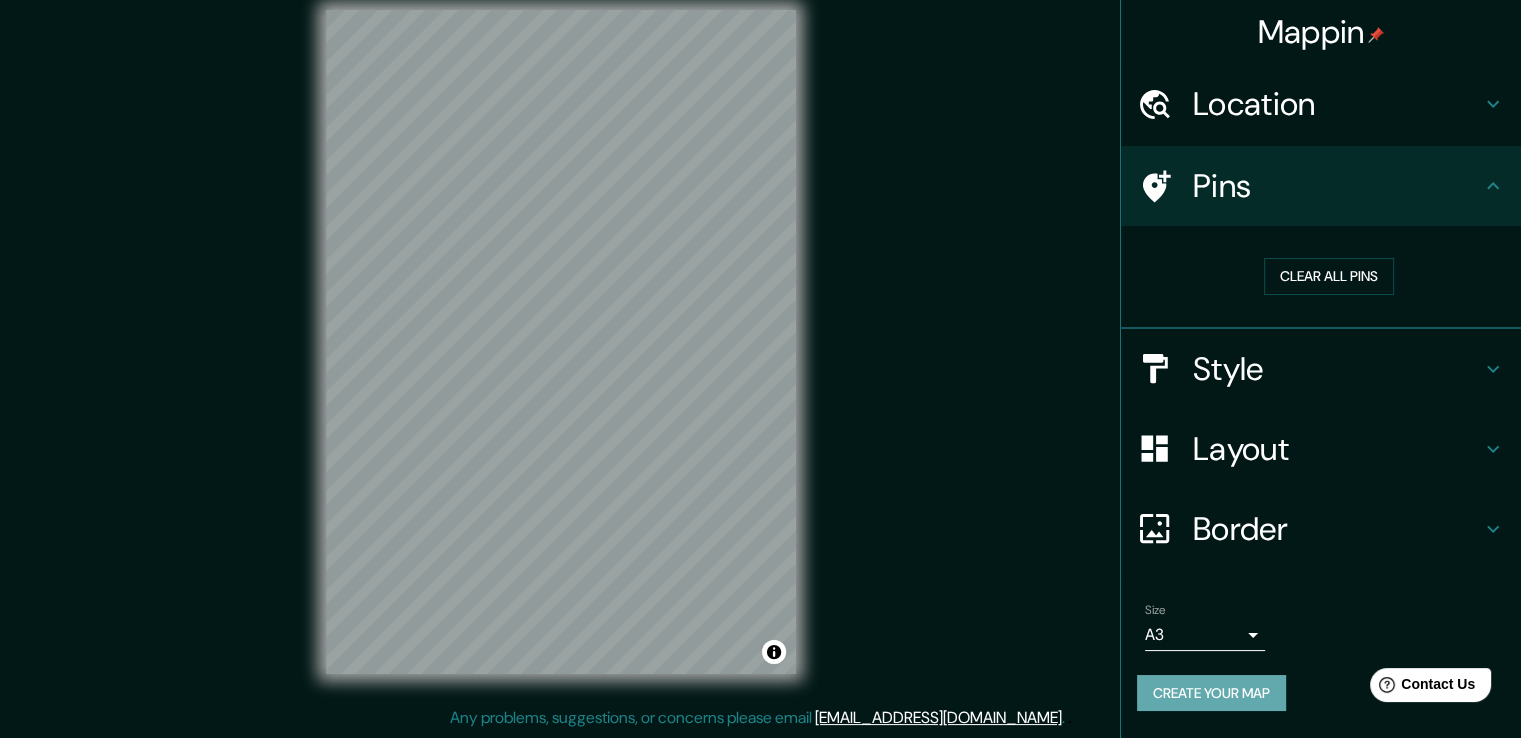 click on "Create your map" at bounding box center [1211, 693] 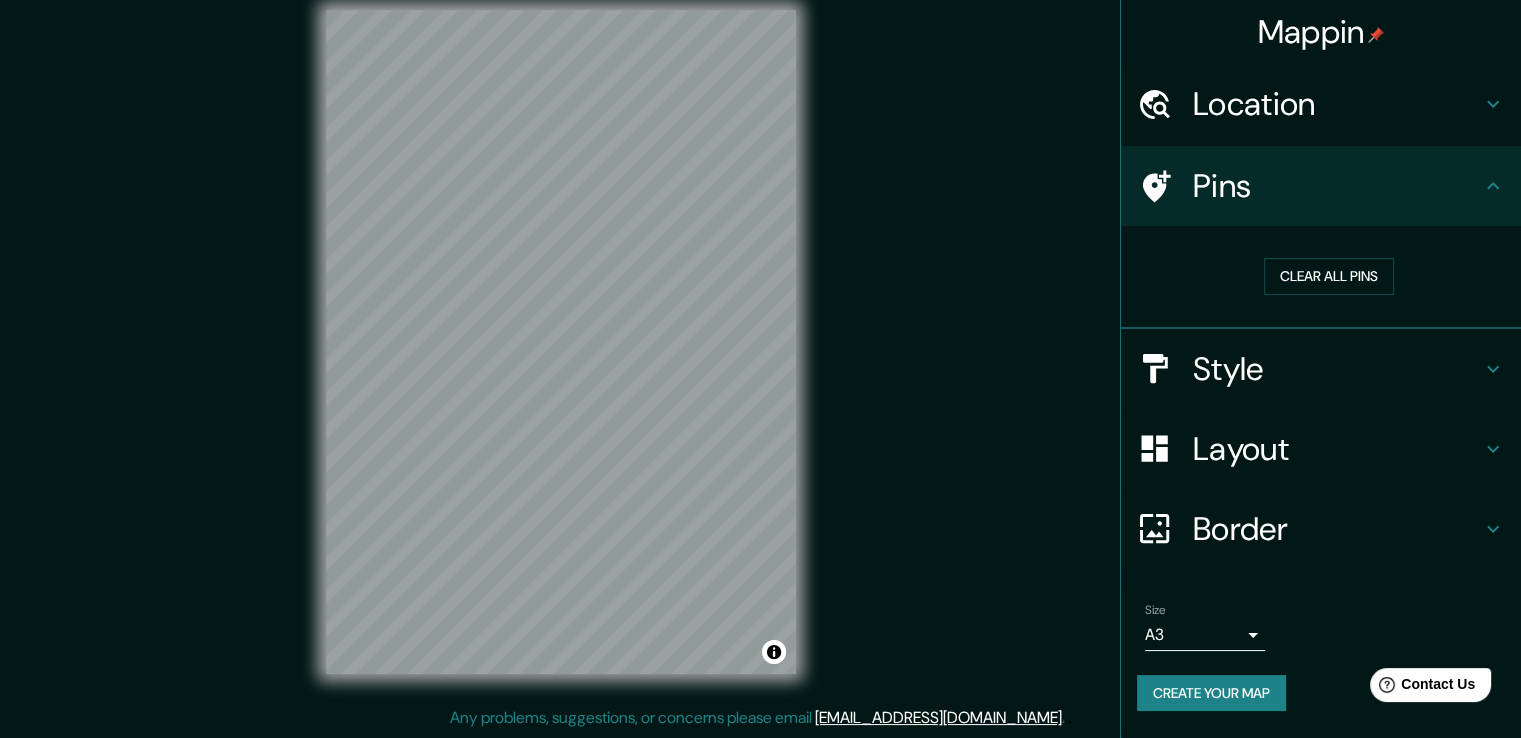 drag, startPoint x: 943, startPoint y: 536, endPoint x: 938, endPoint y: 508, distance: 28.442924 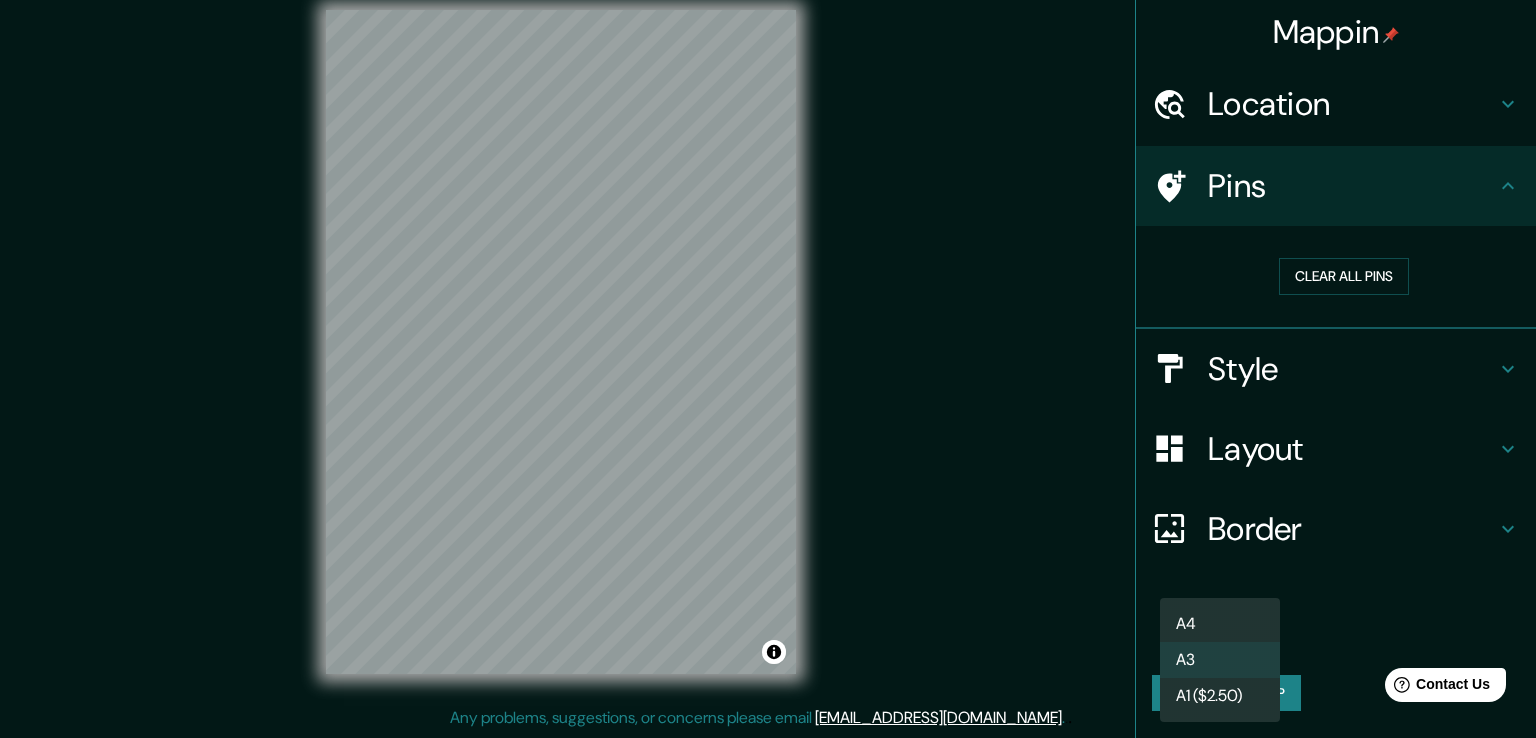 click on "Mappin Location Entrada [GEOGRAPHIC_DATA] [GEOGRAPHIC_DATA][PERSON_NAME][GEOGRAPHIC_DATA], [GEOGRAPHIC_DATA][PERSON_NAME], [GEOGRAPHIC_DATA] Pins Clear all pins Style Layout Border Choose a border.  Hint : you can make layers of the frame opaque to create some cool effects. None Simple Transparent Fancy Size A3 single Create your map © Mapbox   © OpenStreetMap   Improve this map Any problems, suggestions, or concerns please email    [EMAIL_ADDRESS][DOMAIN_NAME] . . . A4 A3 A1 ($2.50)" at bounding box center (768, 347) 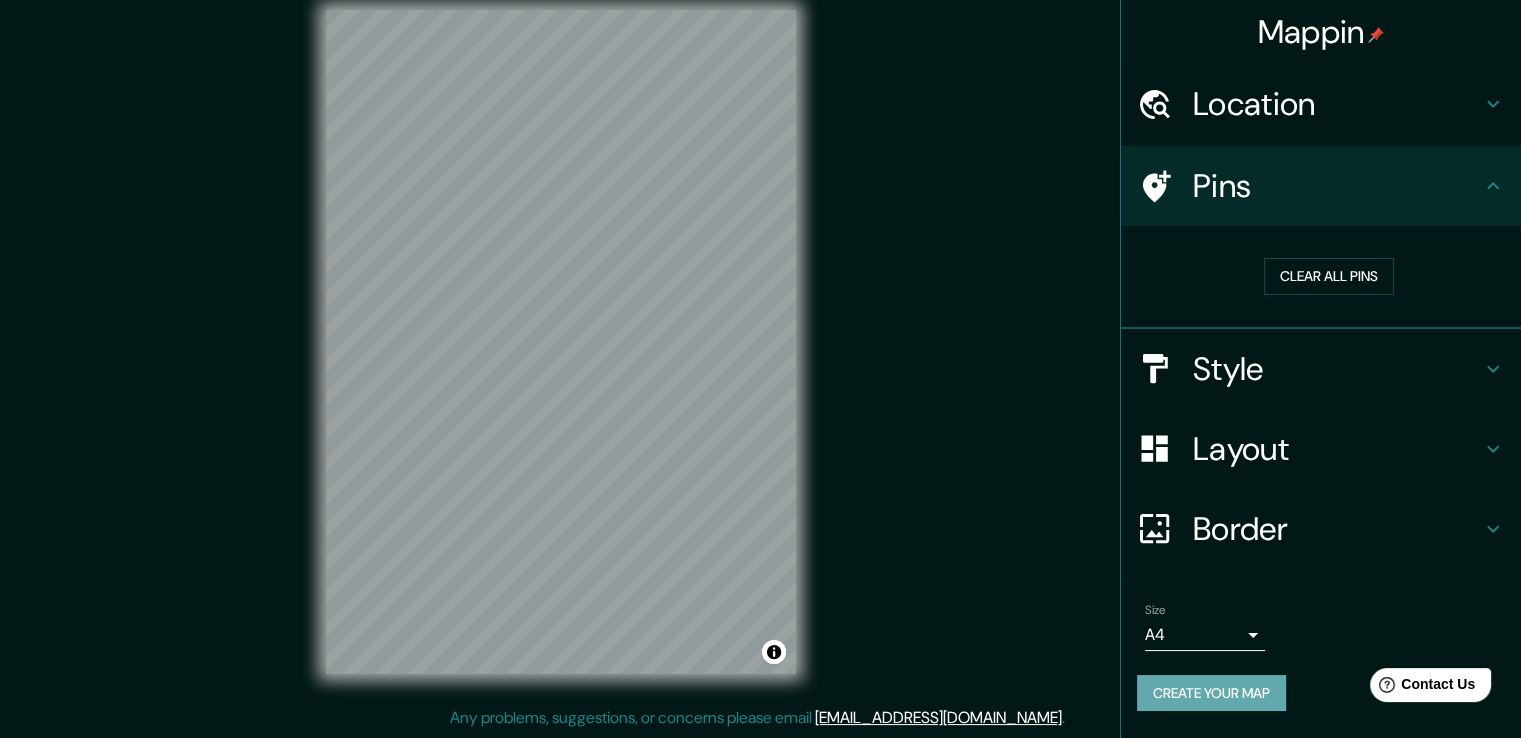 click on "Create your map" at bounding box center (1211, 693) 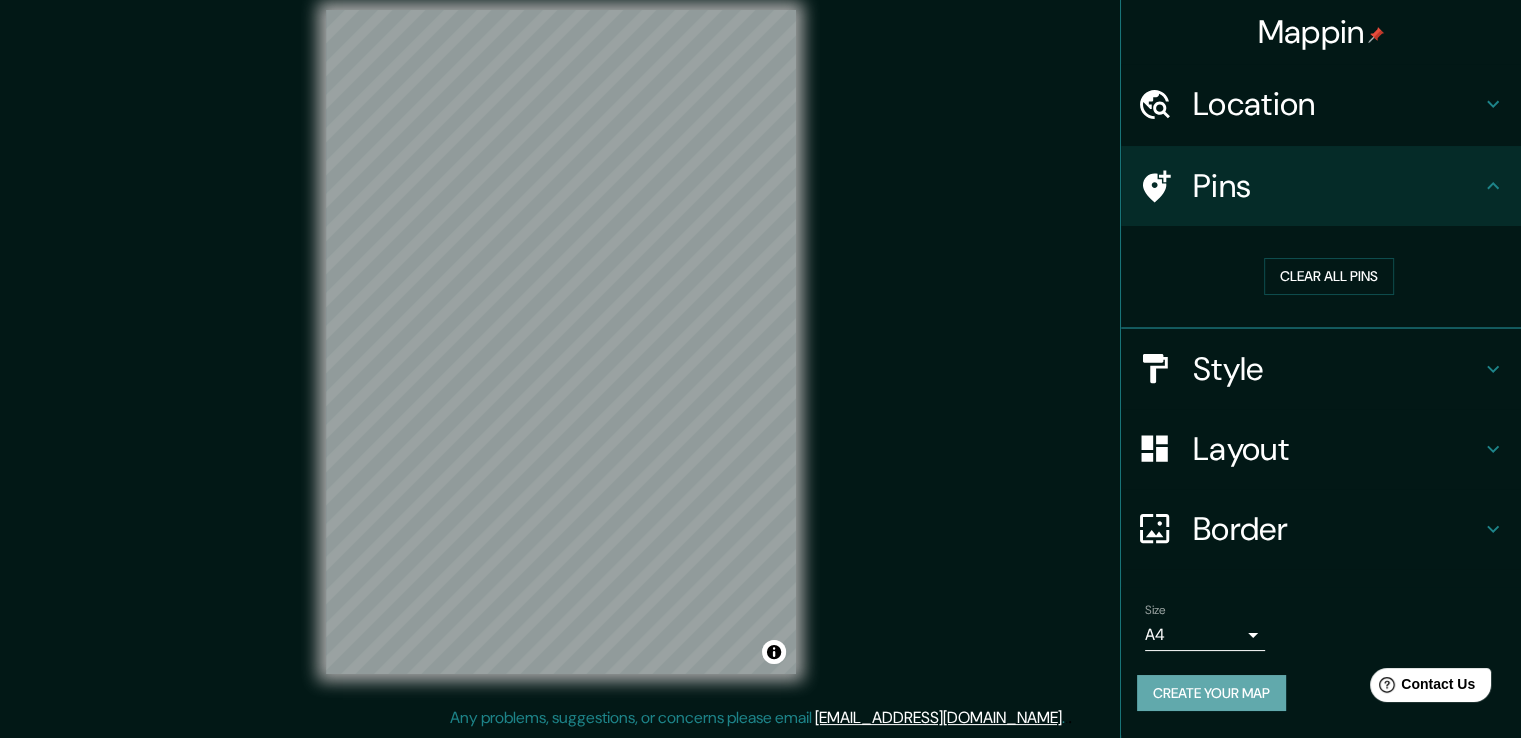 click on "Create your map" at bounding box center [1211, 693] 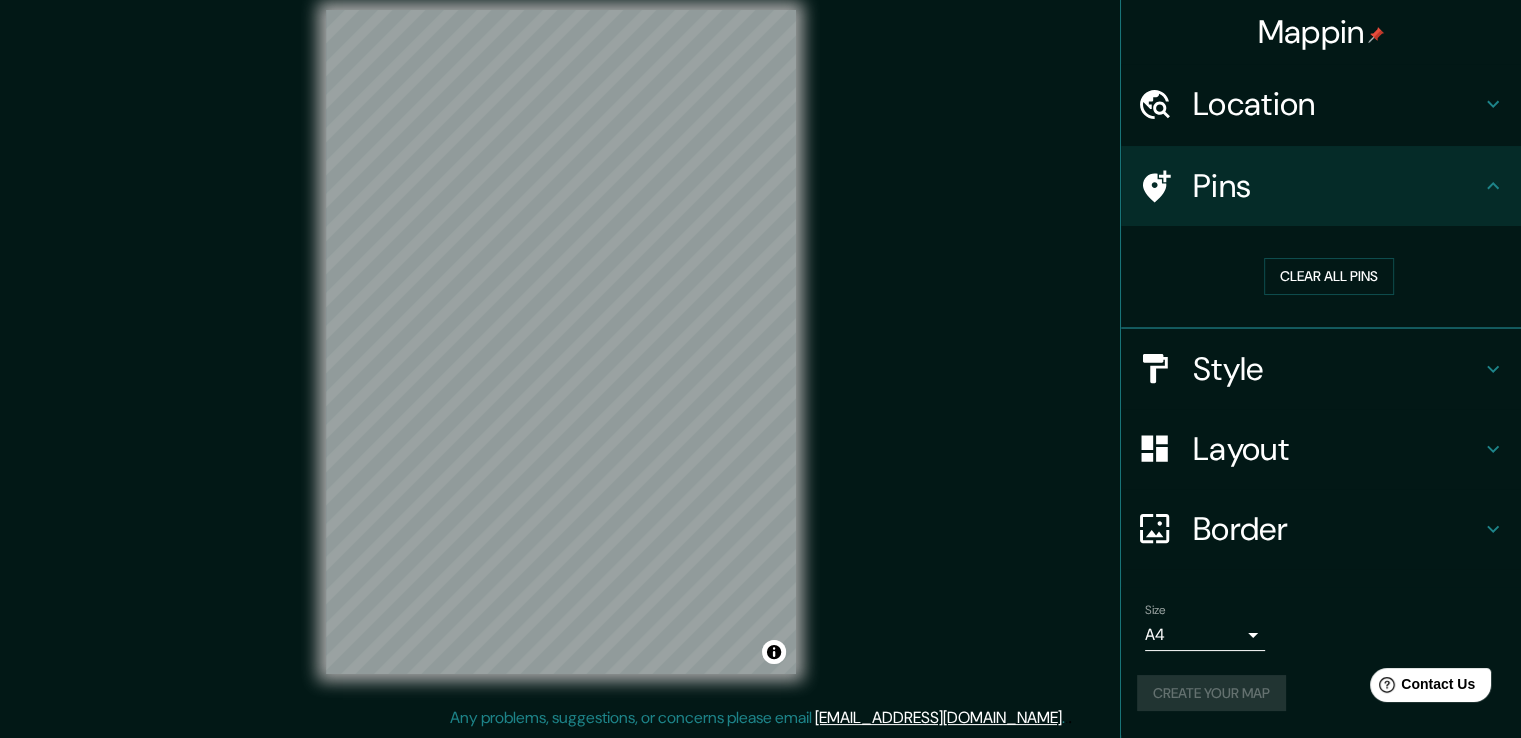 click on "Create your map" at bounding box center [1321, 693] 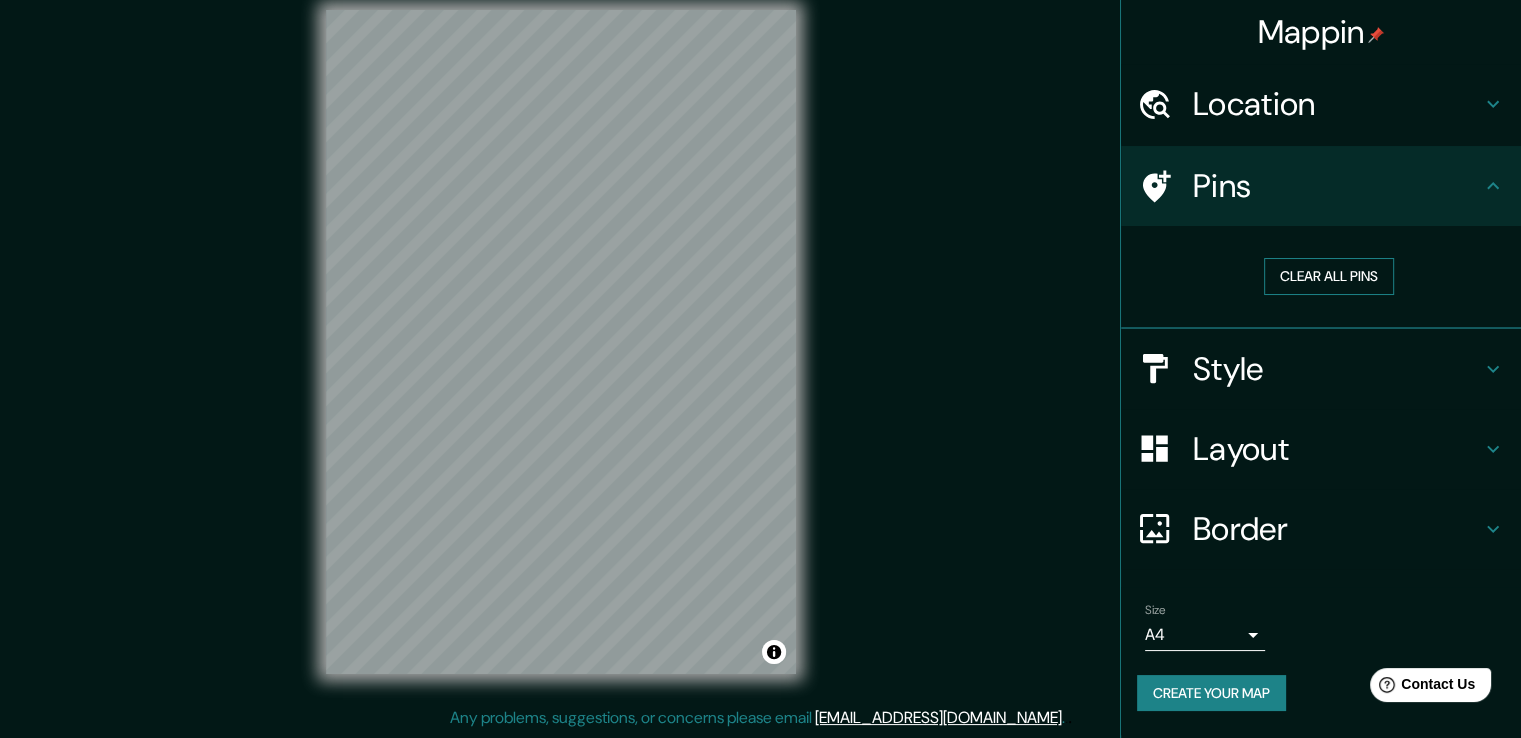 click on "Clear all pins" at bounding box center [1329, 276] 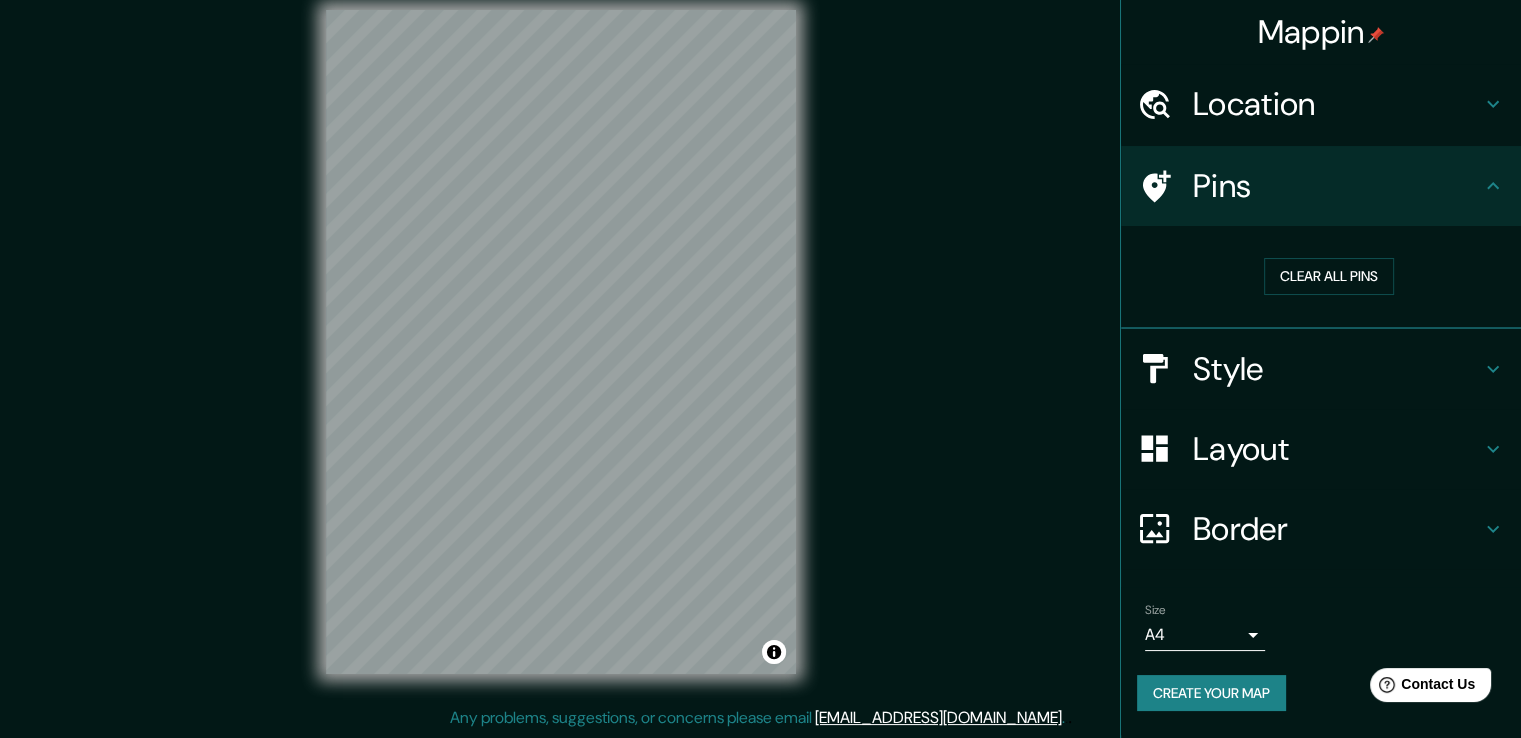 click 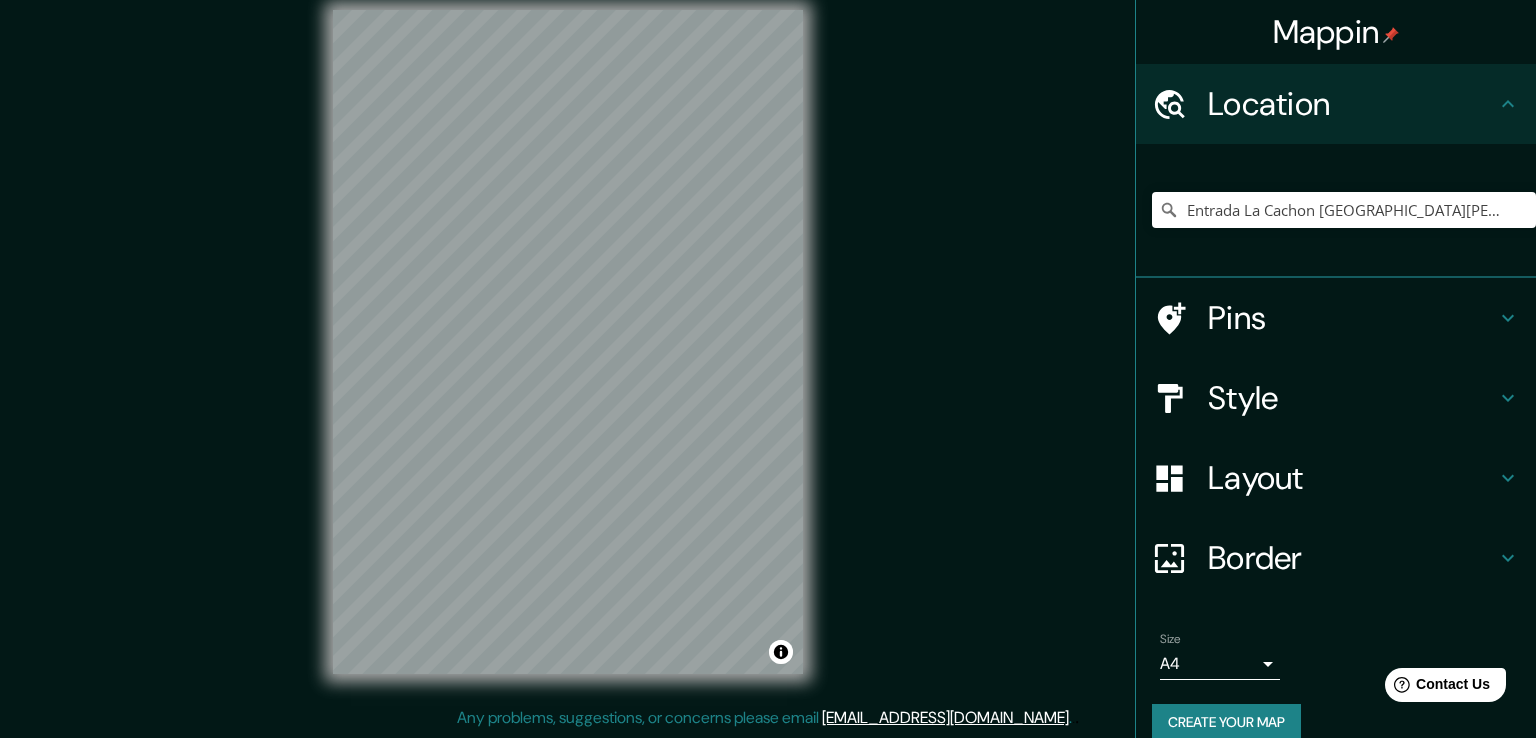 click on "Mappin Location Entrada [GEOGRAPHIC_DATA] [GEOGRAPHIC_DATA][PERSON_NAME][GEOGRAPHIC_DATA], [GEOGRAPHIC_DATA][PERSON_NAME], [GEOGRAPHIC_DATA] Pins Style Layout Border Choose a border.  Hint : you can make layers of the frame opaque to create some cool effects. None Simple Transparent Fancy Size A4 single Create your map © Mapbox   © OpenStreetMap   Improve this map Any problems, suggestions, or concerns please email    [EMAIL_ADDRESS][DOMAIN_NAME] . . ." at bounding box center [768, 347] 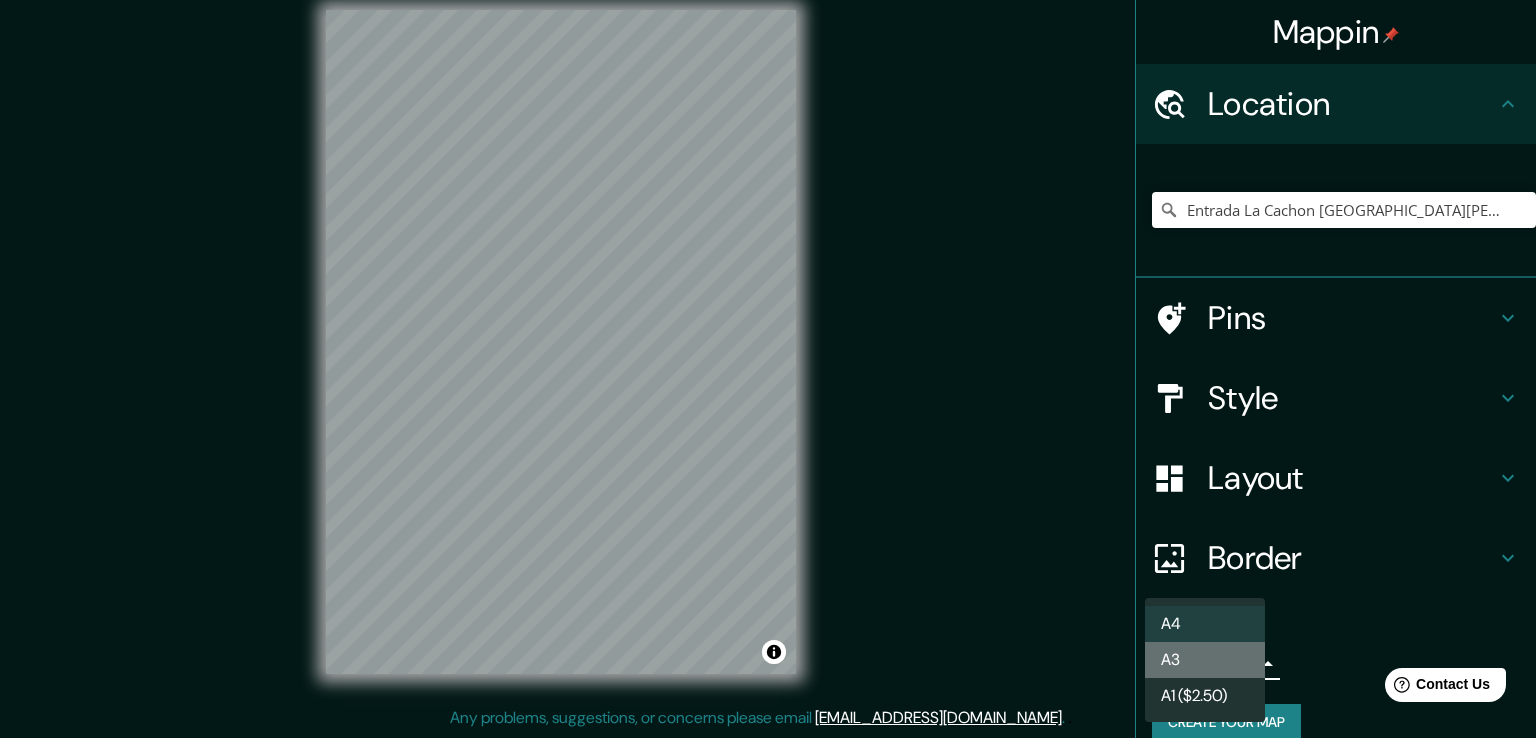 click on "A3" at bounding box center (1205, 660) 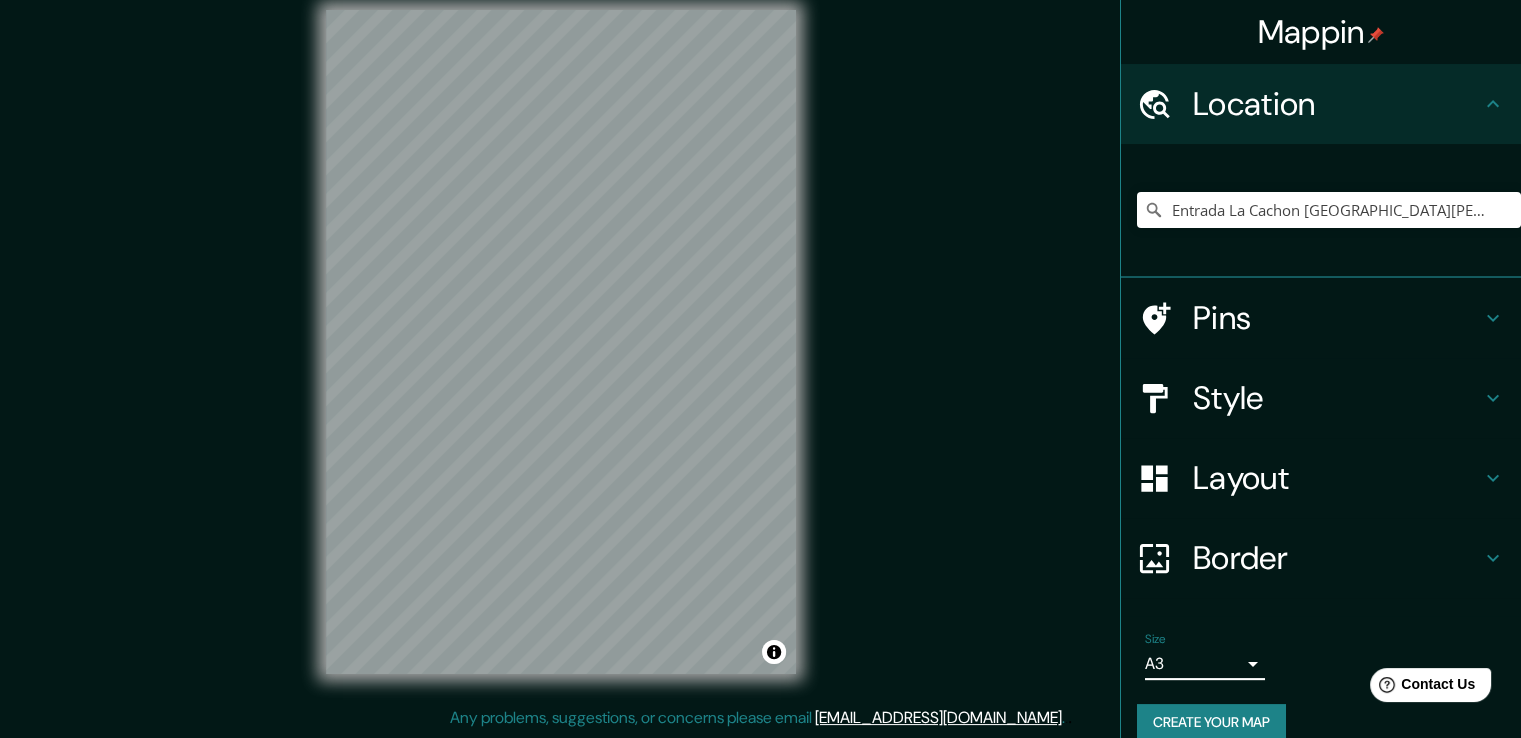 click on "Border" at bounding box center (1337, 558) 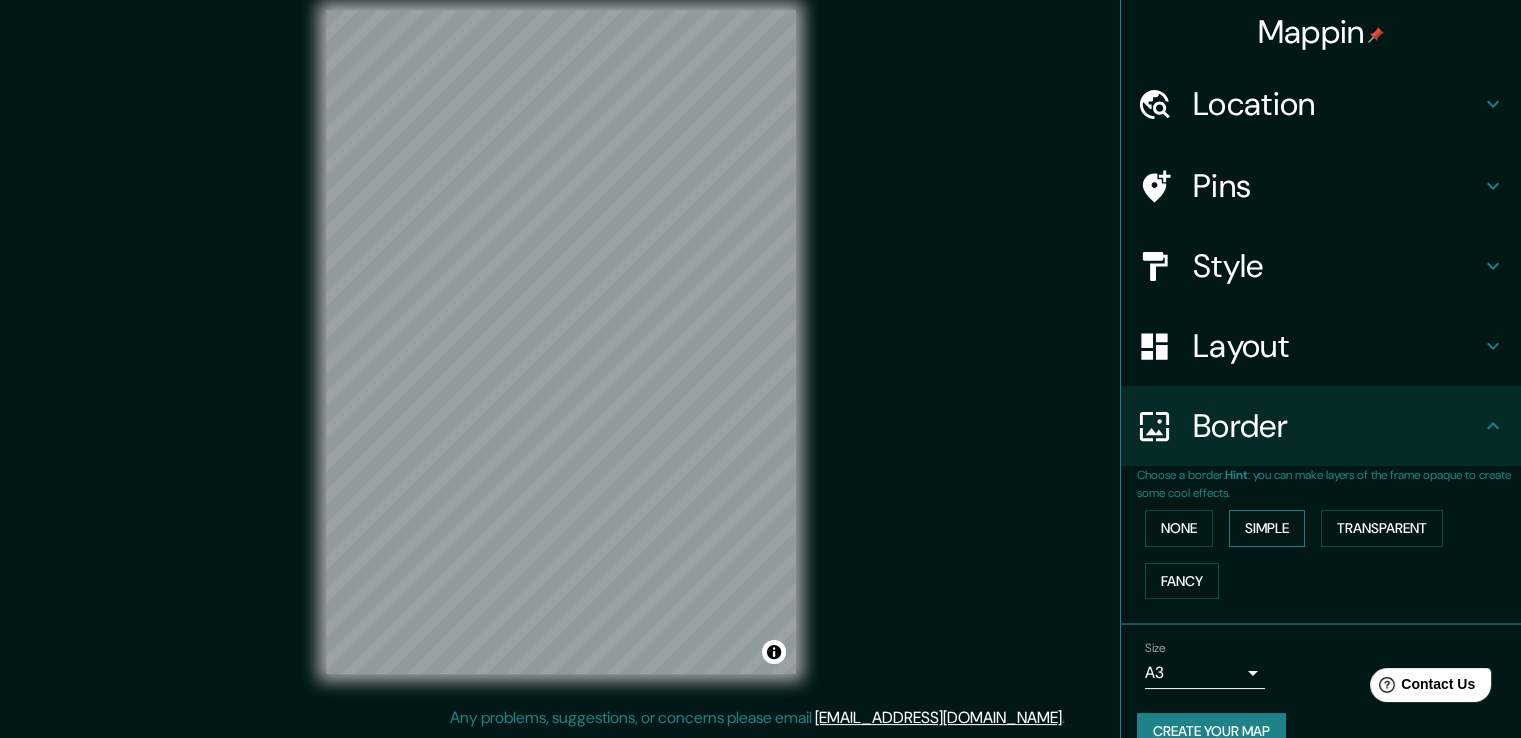 click on "Simple" at bounding box center [1267, 528] 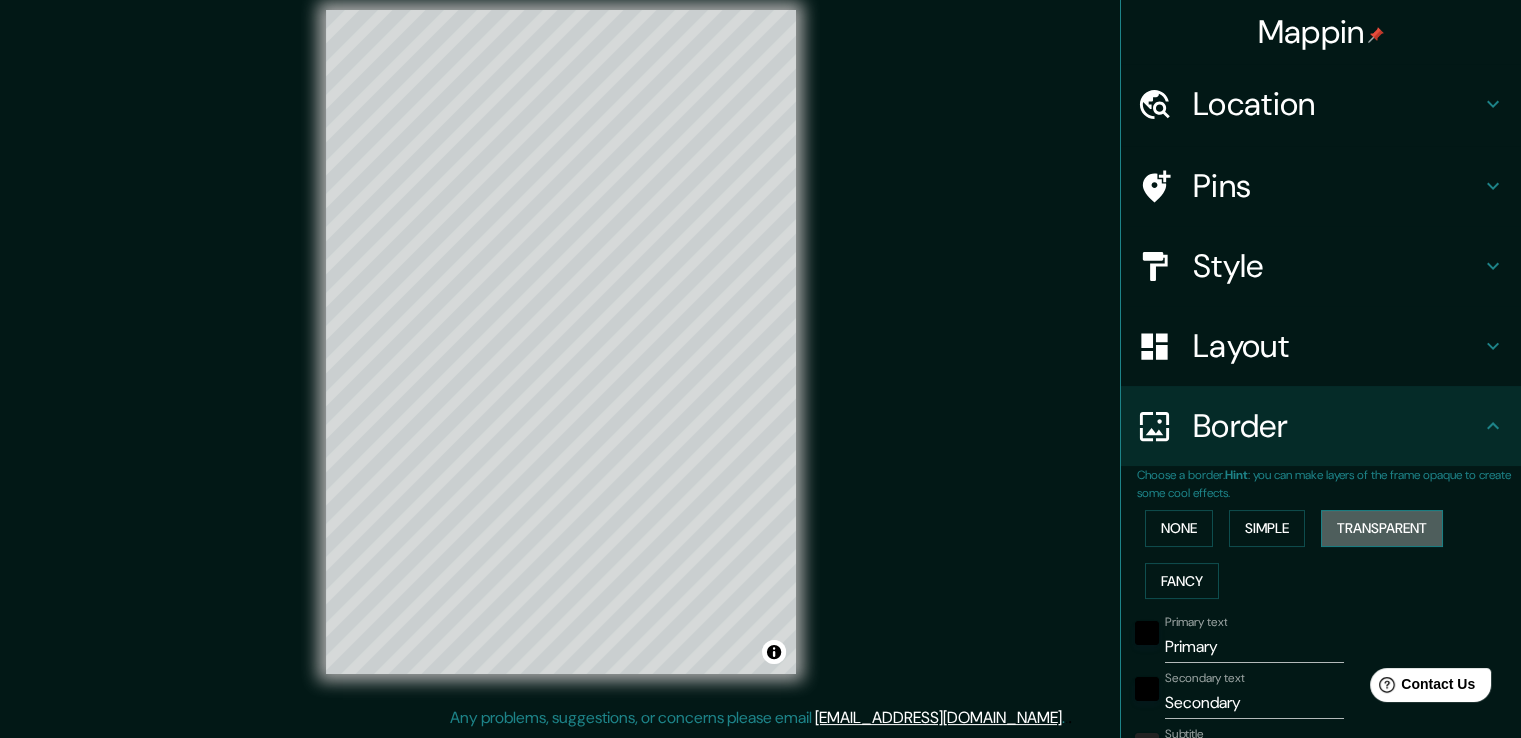 click on "Transparent" at bounding box center [1382, 528] 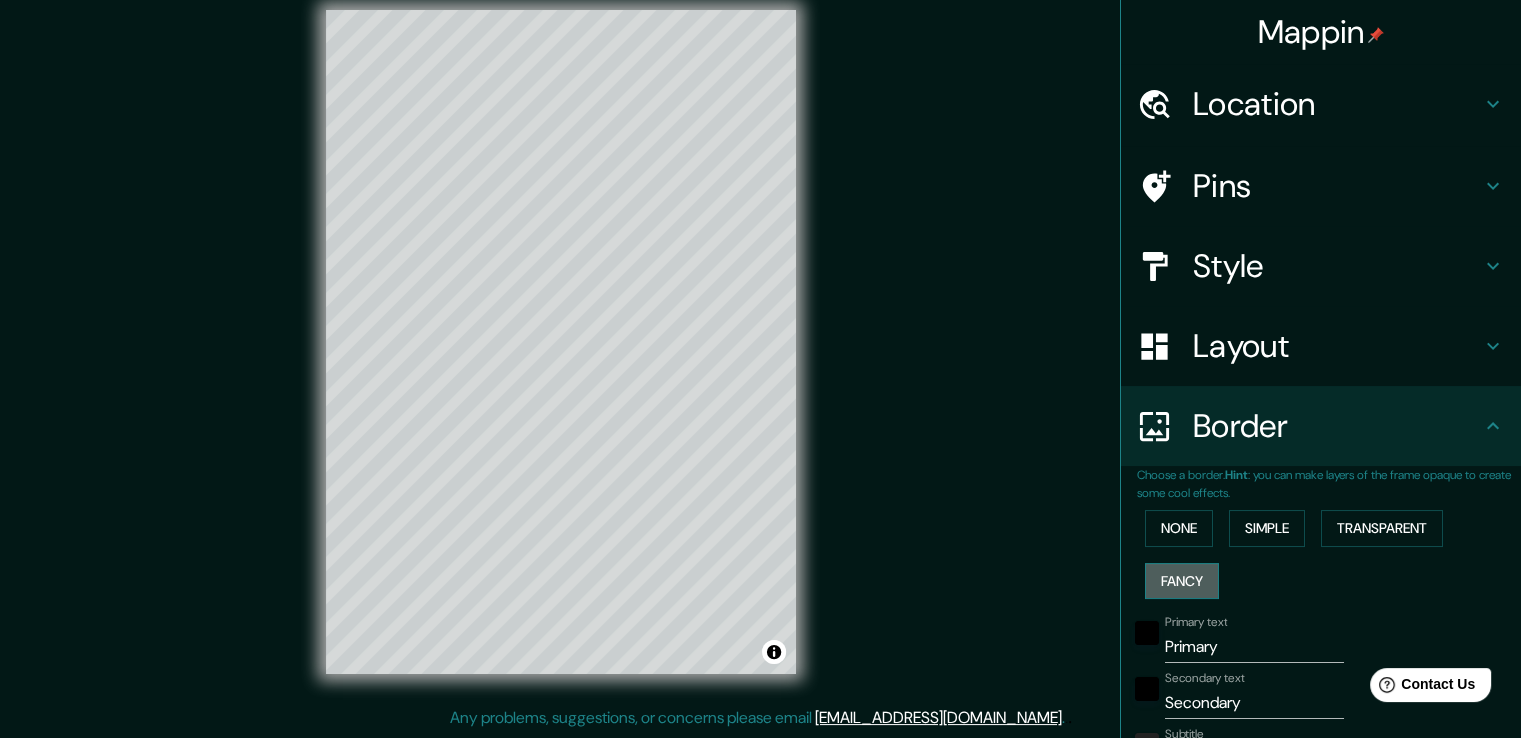 click on "Fancy" at bounding box center (1182, 581) 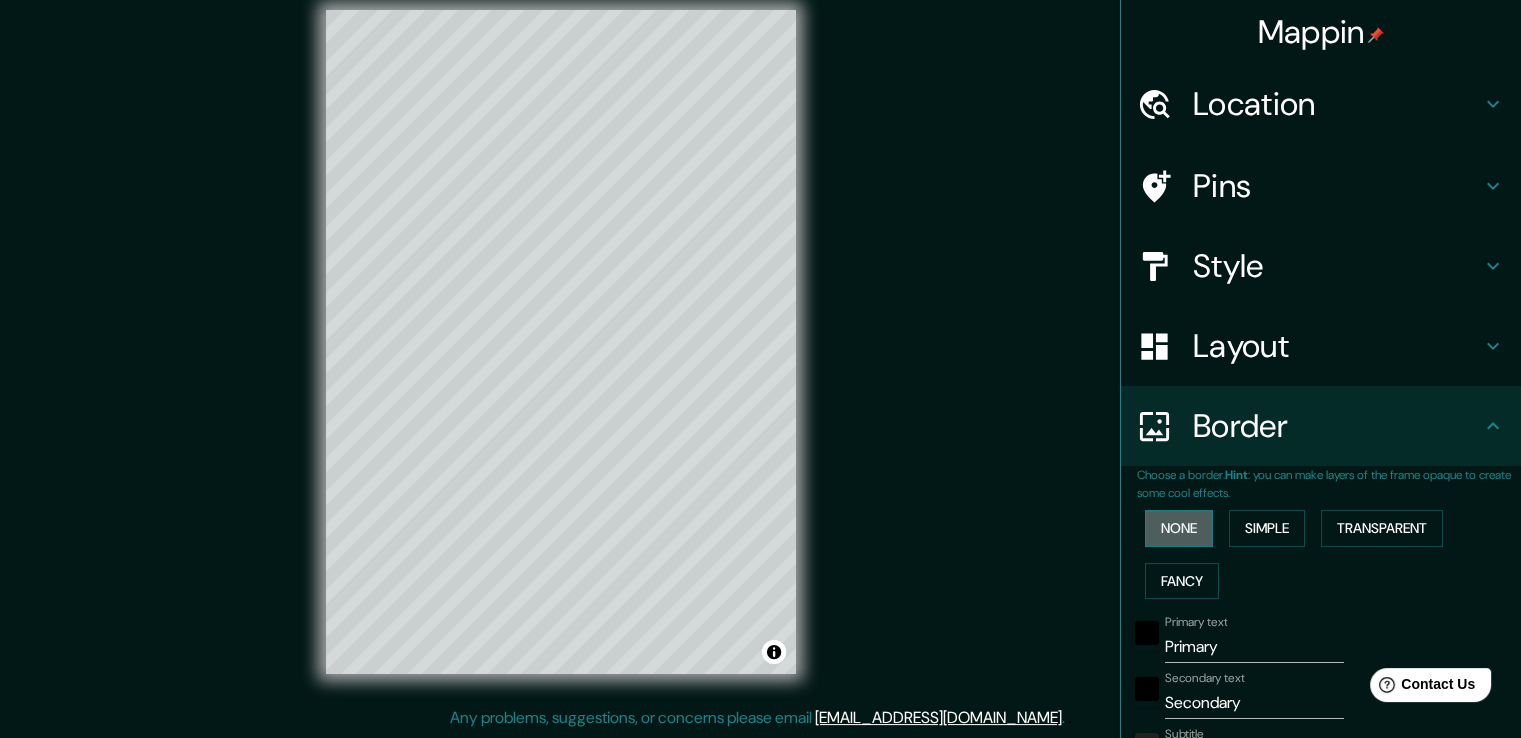 click on "None" at bounding box center (1179, 528) 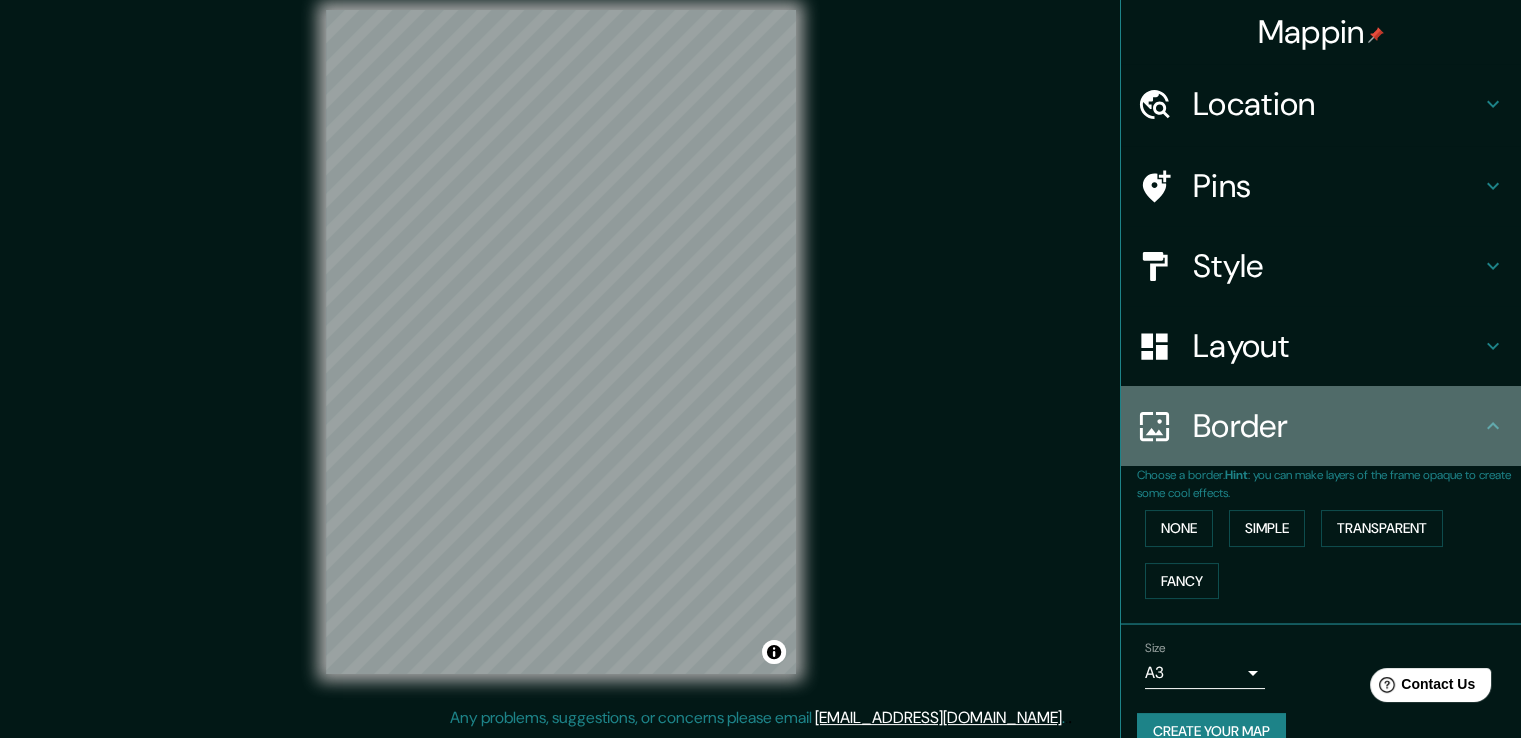 click 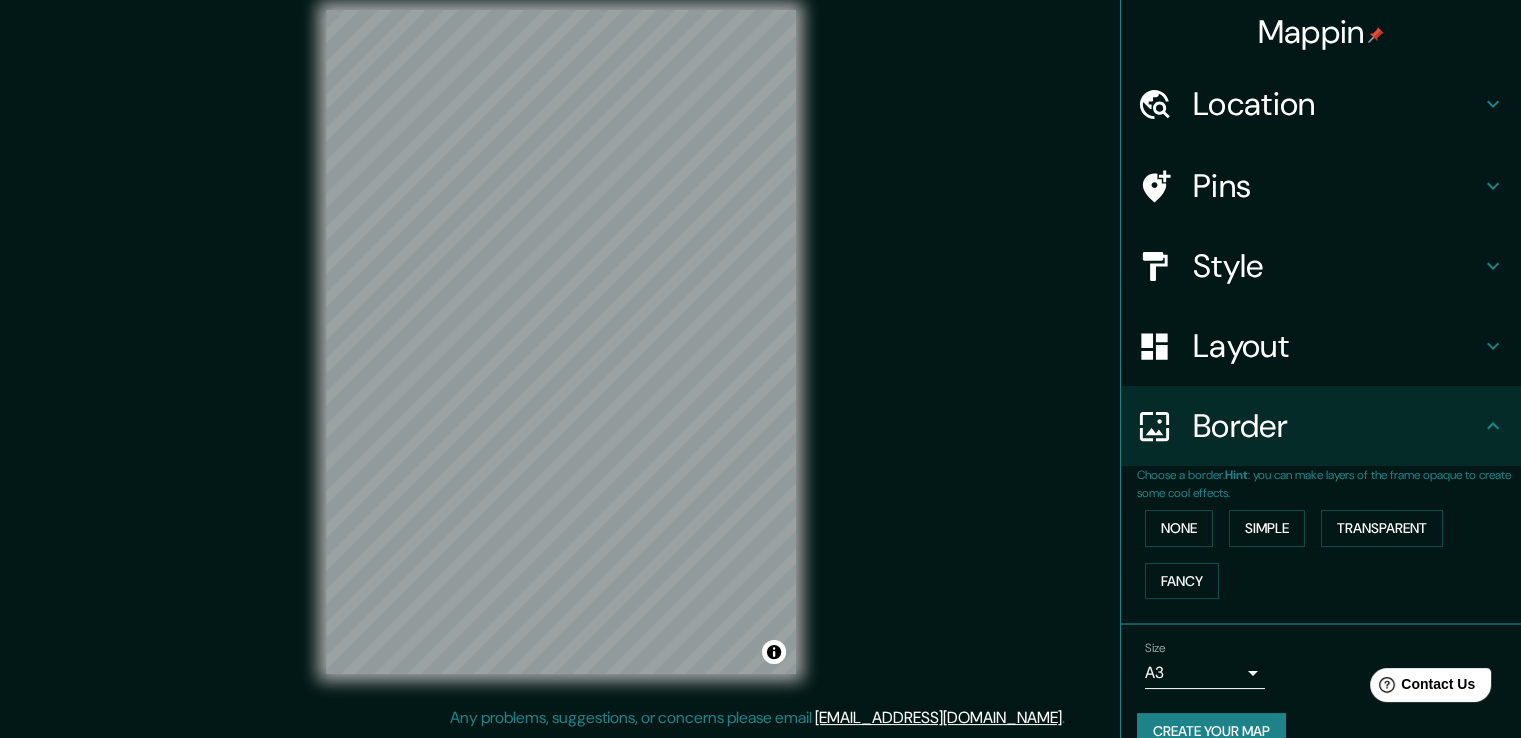 click on "Layout" at bounding box center [1337, 346] 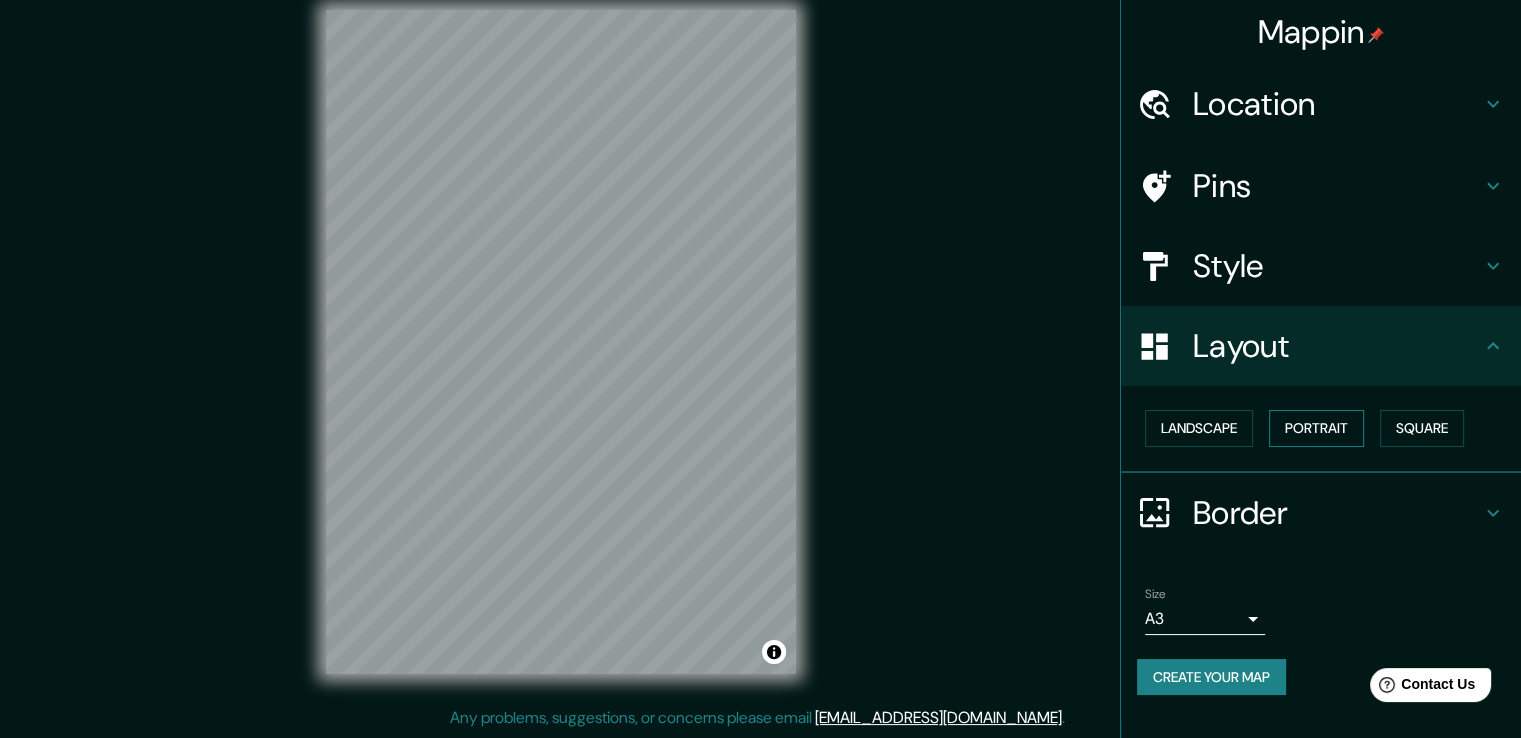 click on "Portrait" at bounding box center [1316, 428] 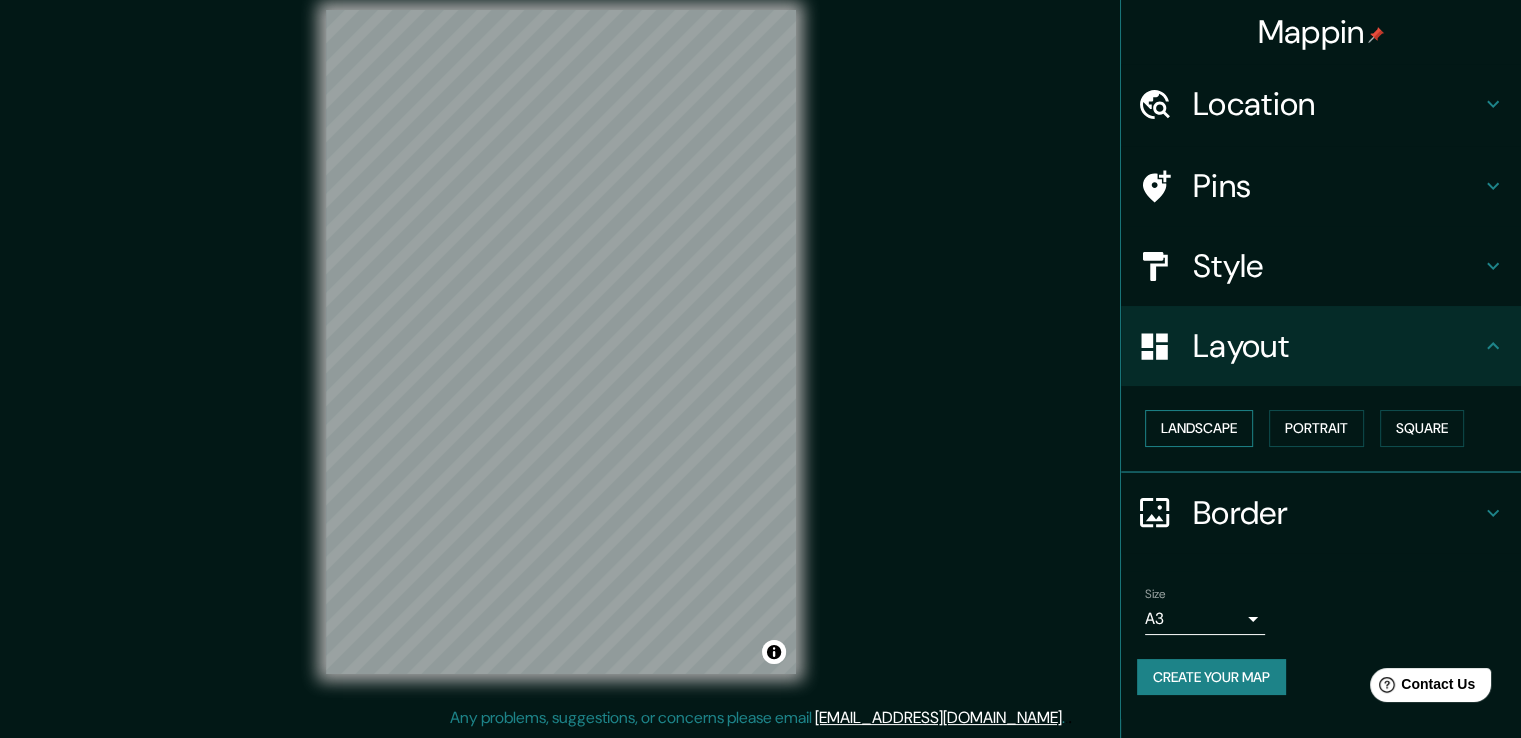 click on "Landscape" at bounding box center [1199, 428] 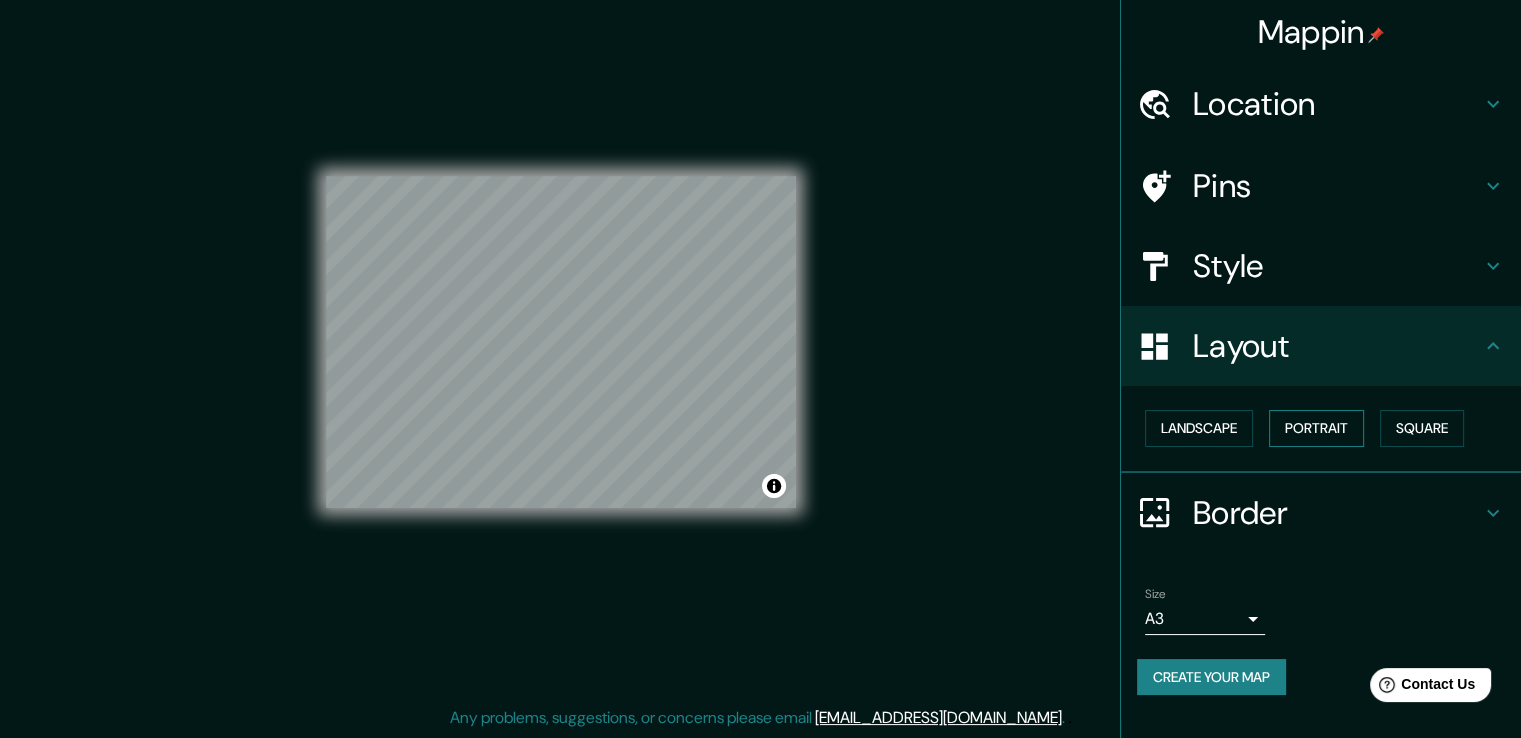 click on "Portrait" at bounding box center (1316, 428) 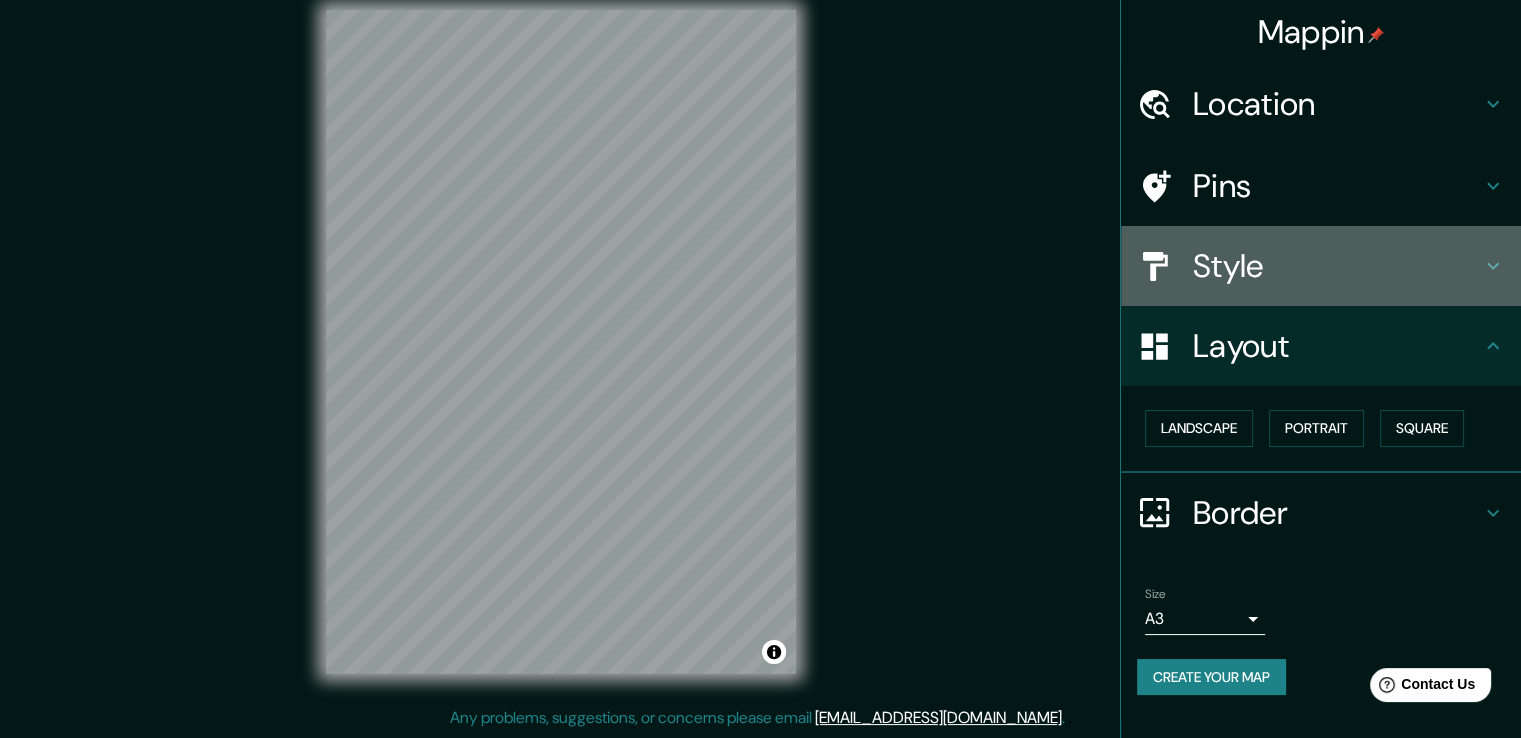 click on "Style" at bounding box center [1337, 266] 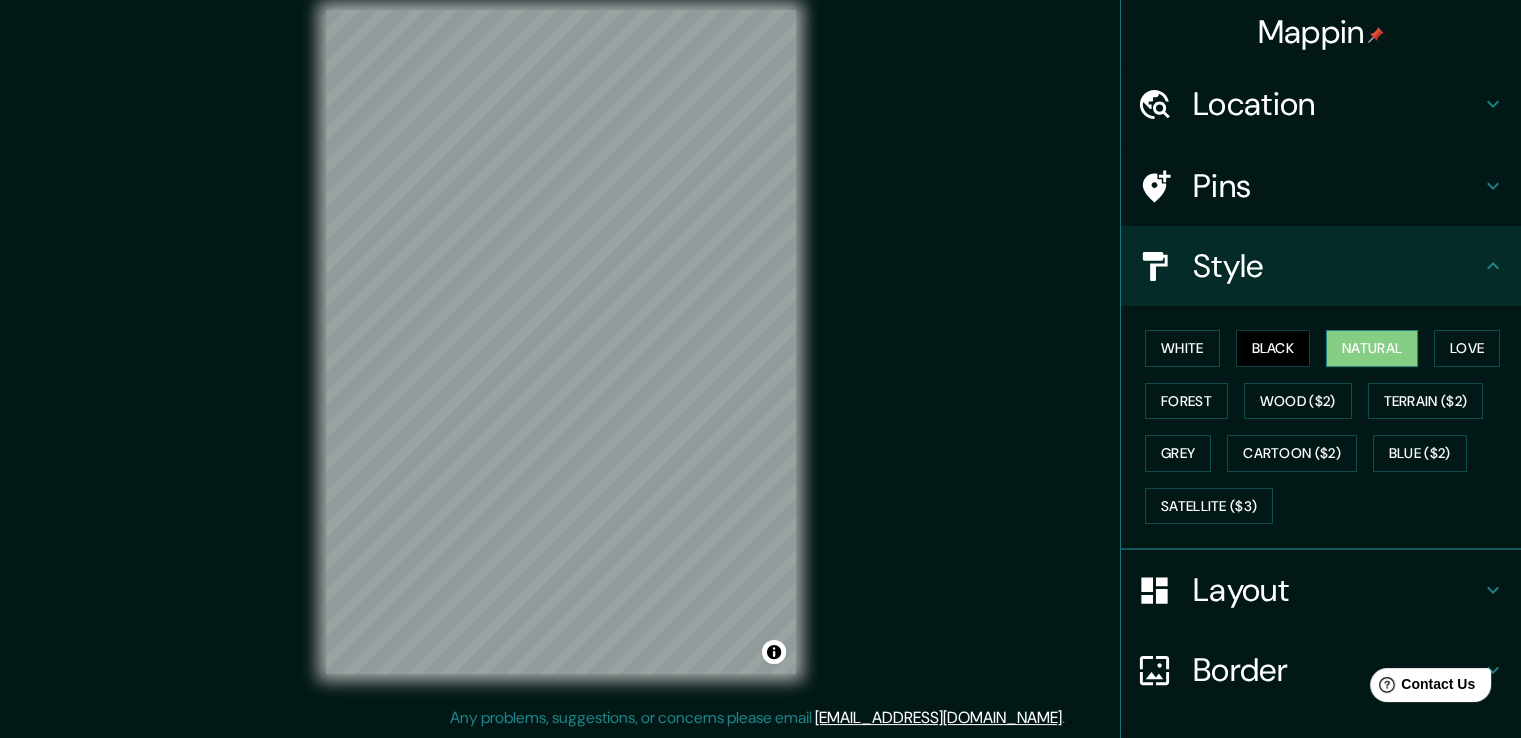 click on "Natural" at bounding box center [1372, 348] 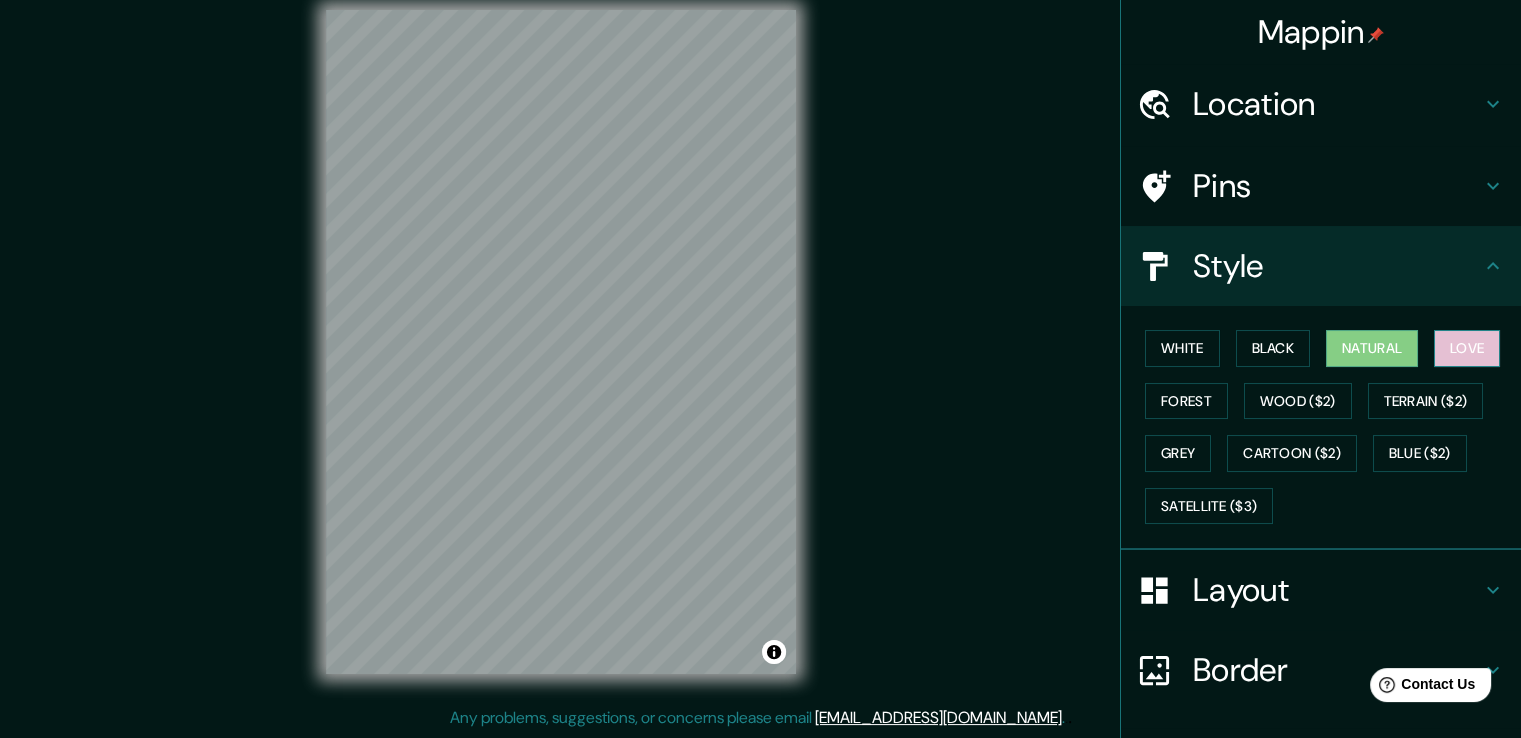 click on "Love" at bounding box center (1467, 348) 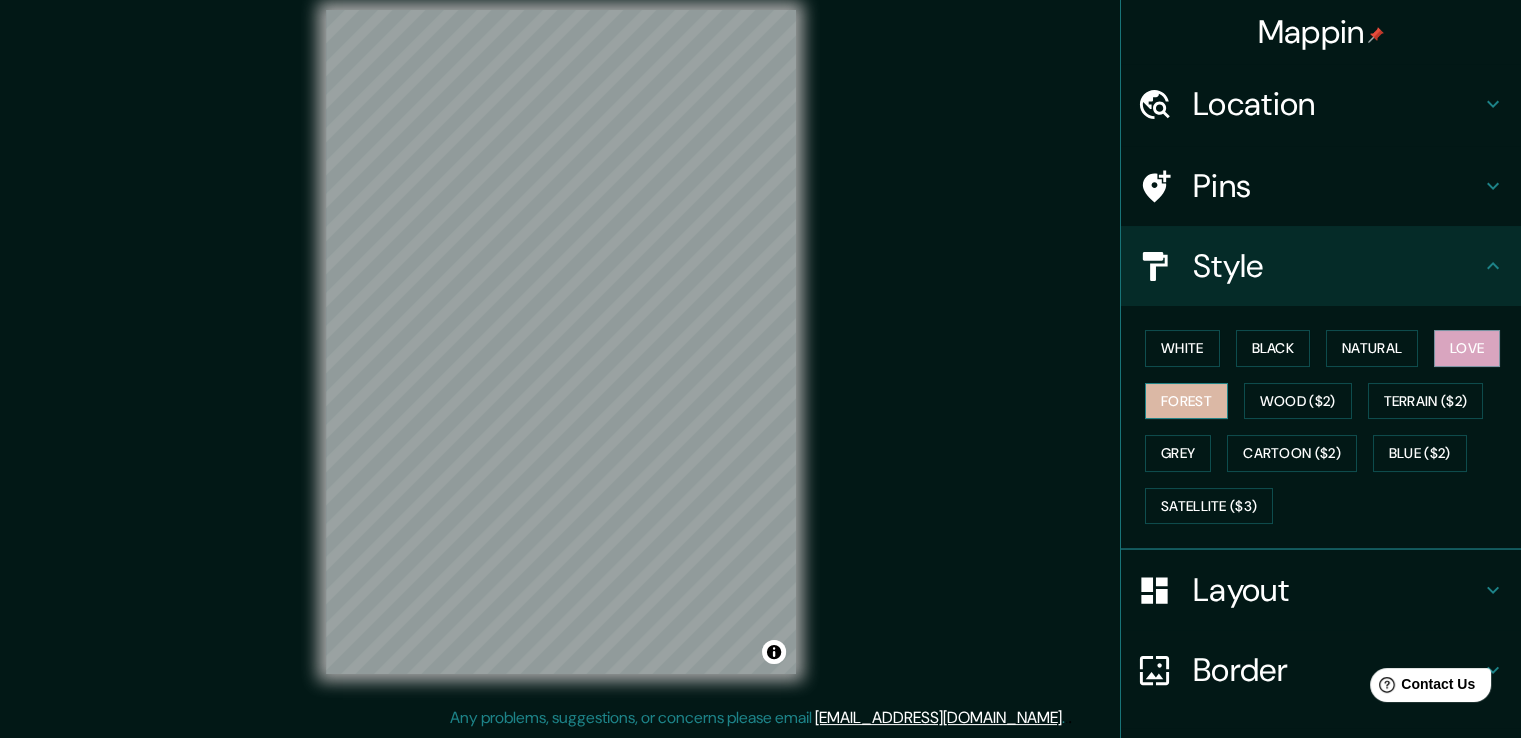 click on "Forest" at bounding box center (1186, 401) 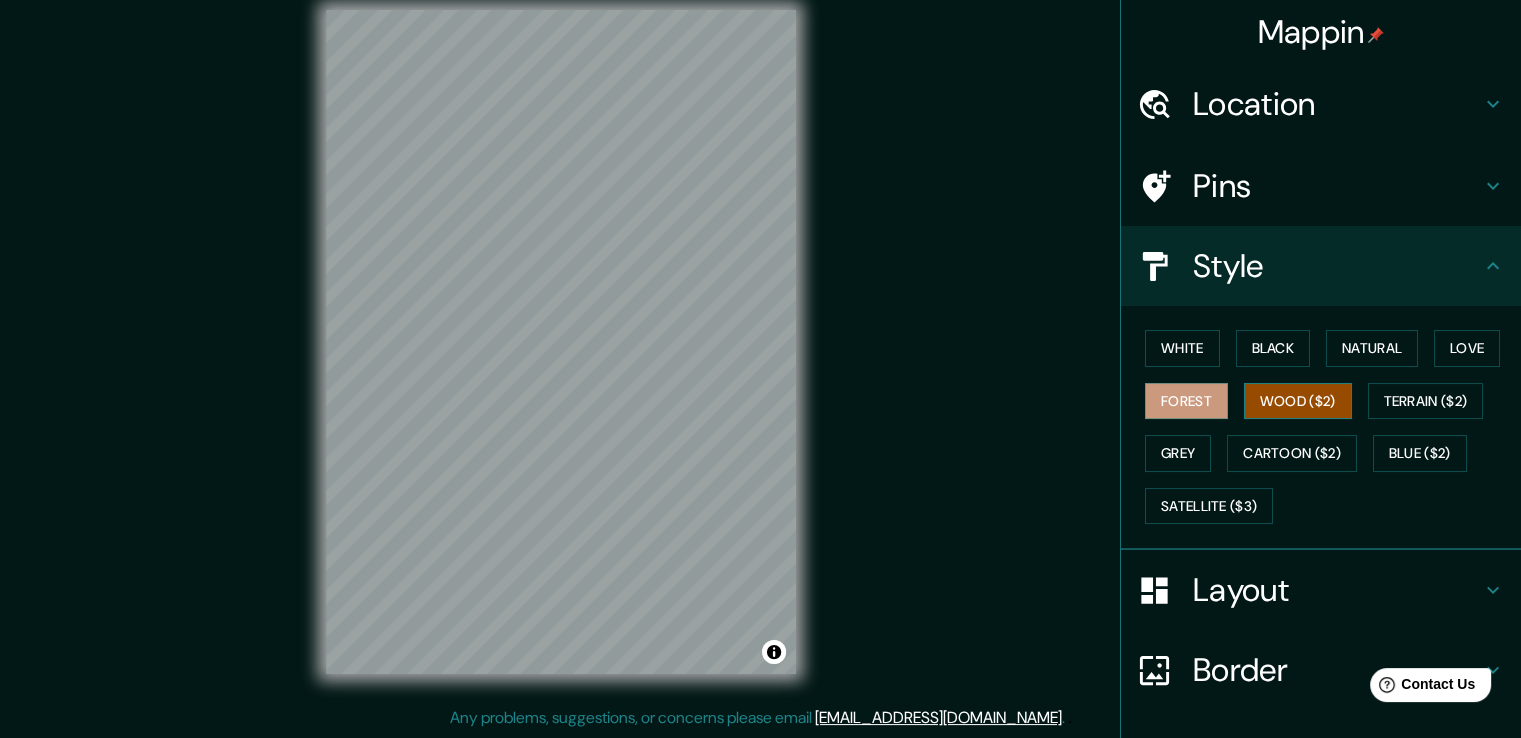 click on "Wood ($2)" at bounding box center [1298, 401] 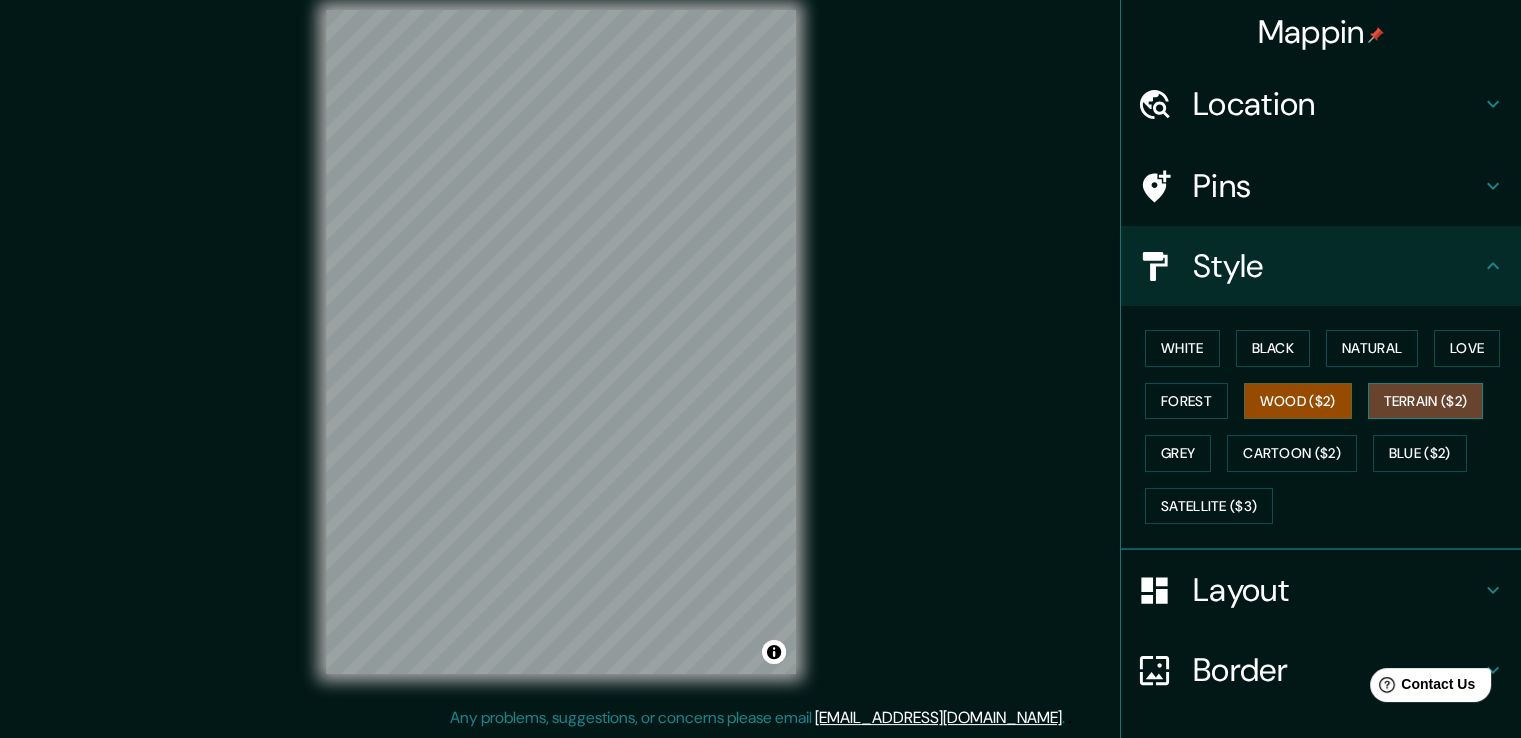 click on "Terrain ($2)" at bounding box center [1426, 401] 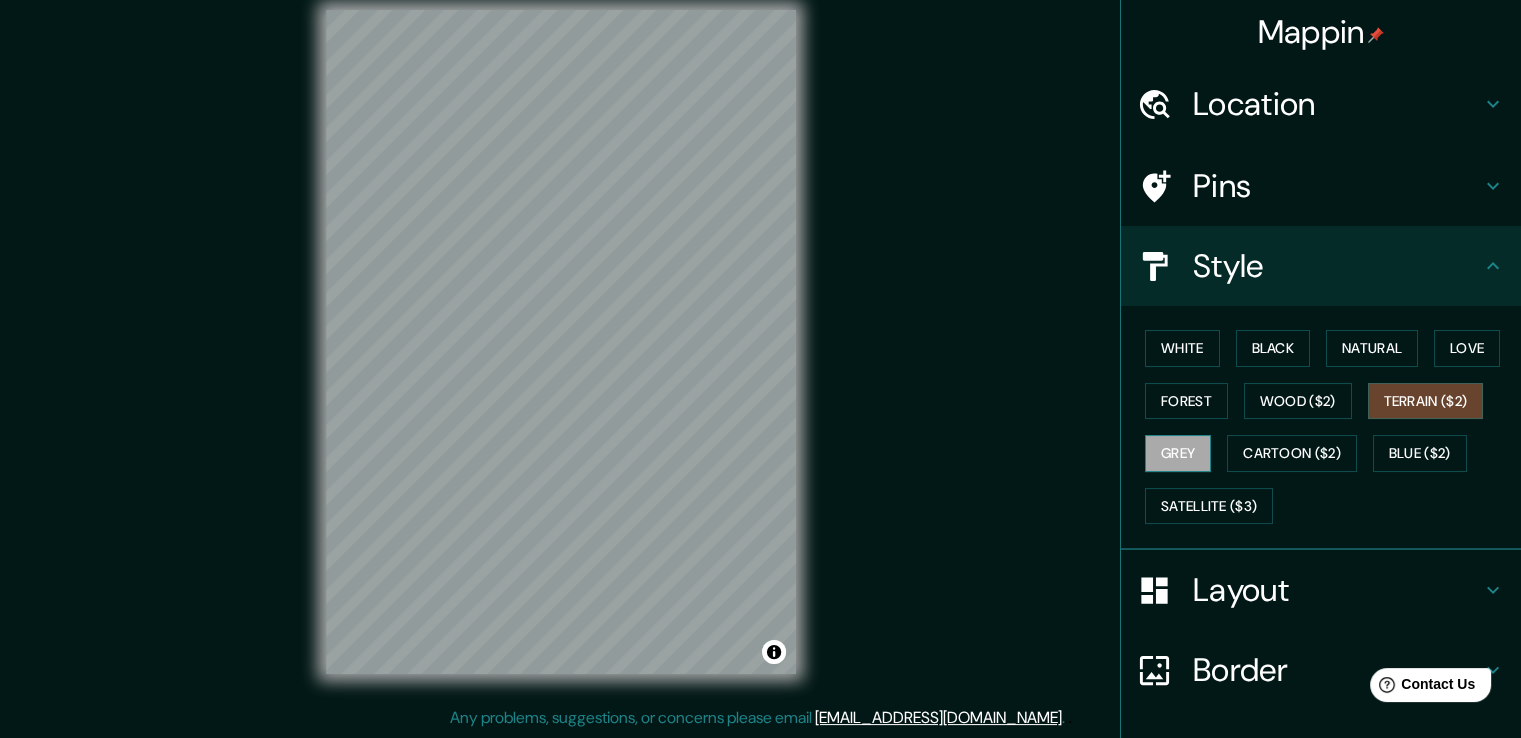 click on "Grey" at bounding box center (1178, 453) 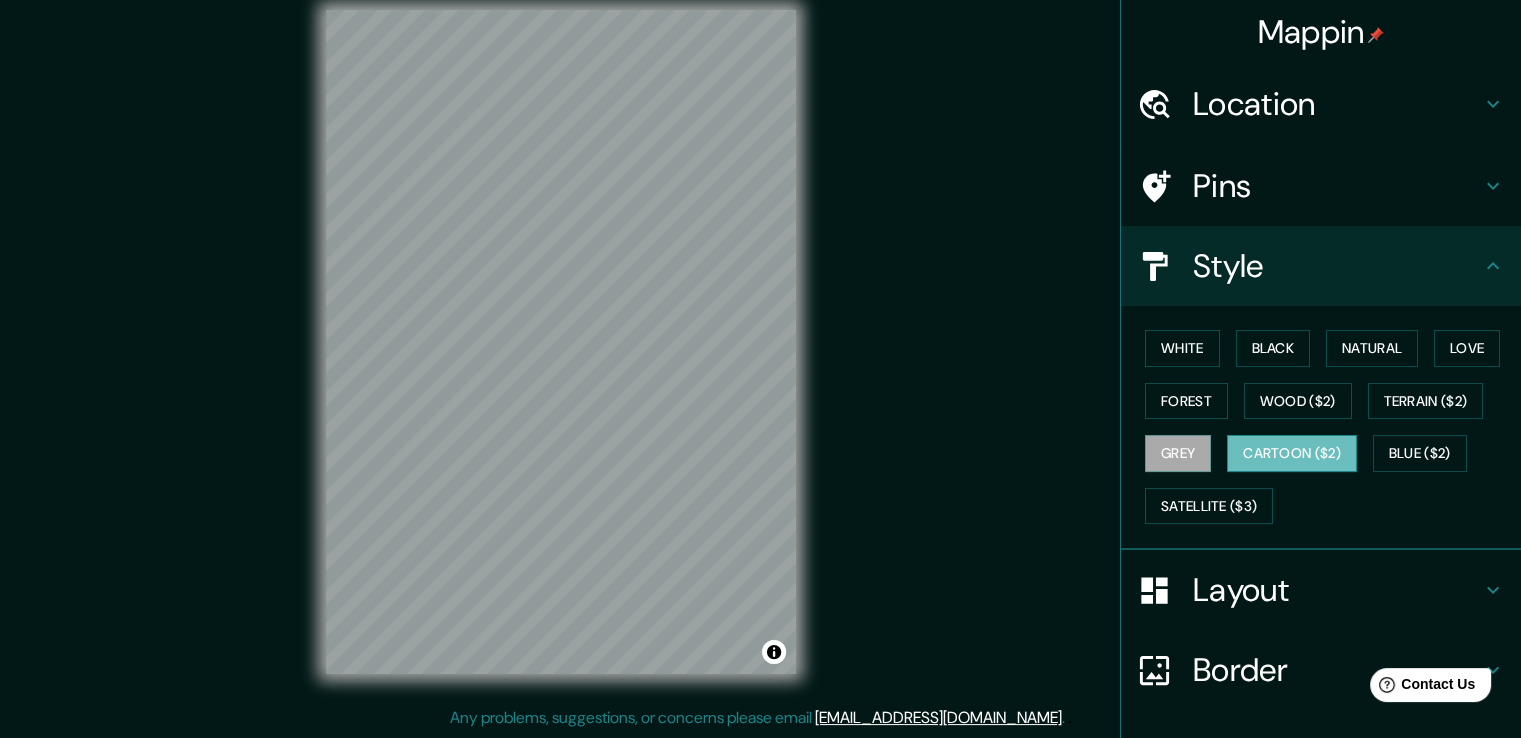 click on "Cartoon ($2)" at bounding box center [1292, 453] 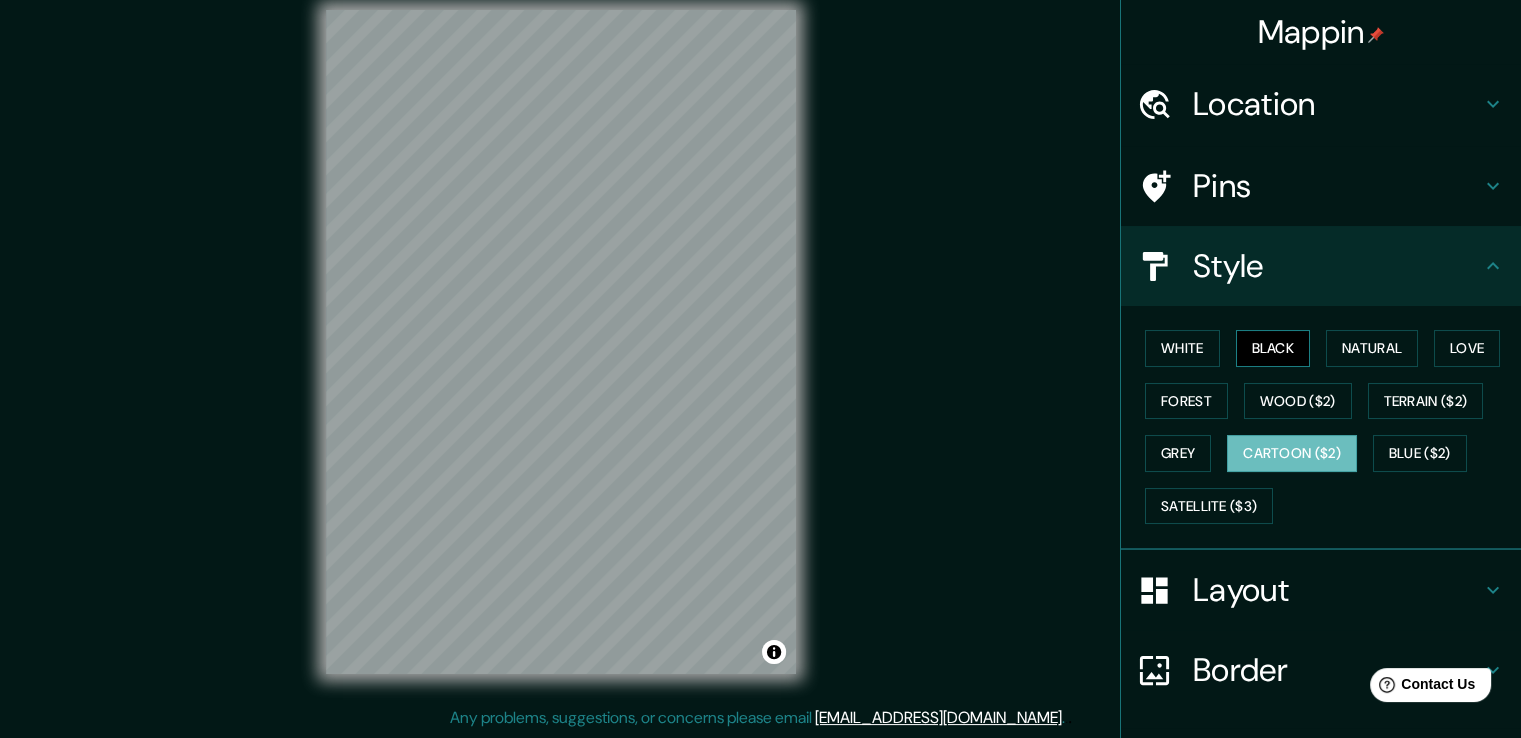 click on "Black" at bounding box center (1273, 348) 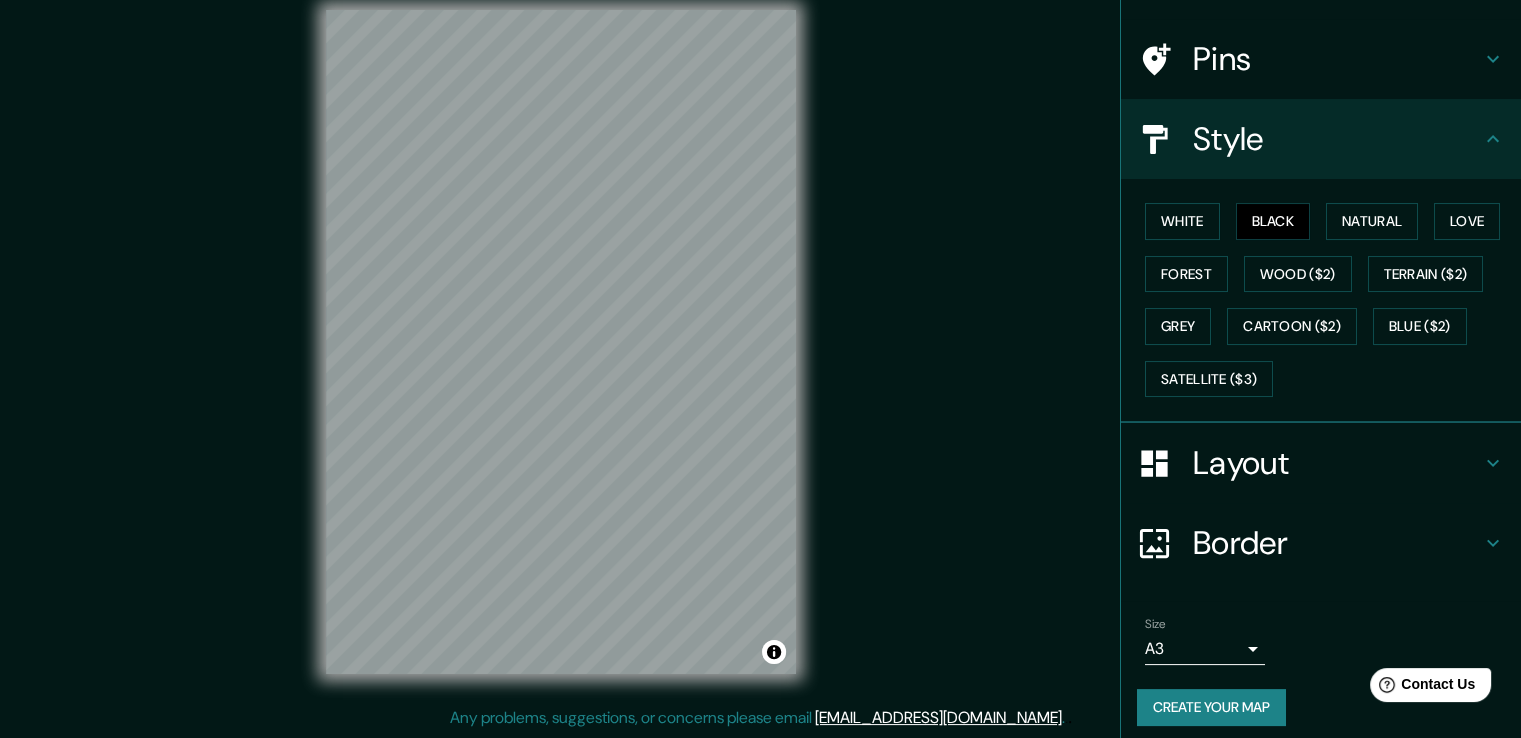 scroll, scrollTop: 136, scrollLeft: 0, axis: vertical 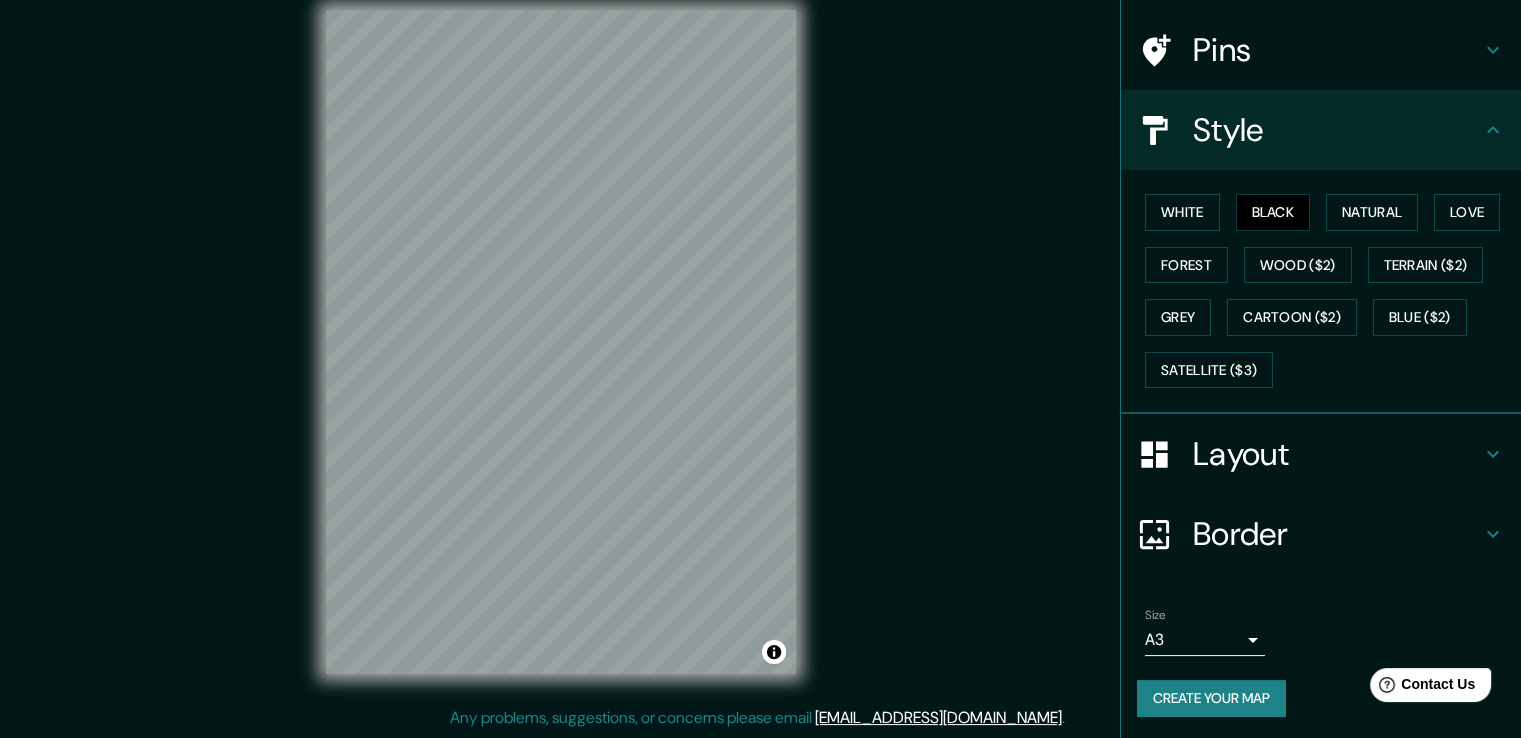 click on "Create your map" at bounding box center (1211, 698) 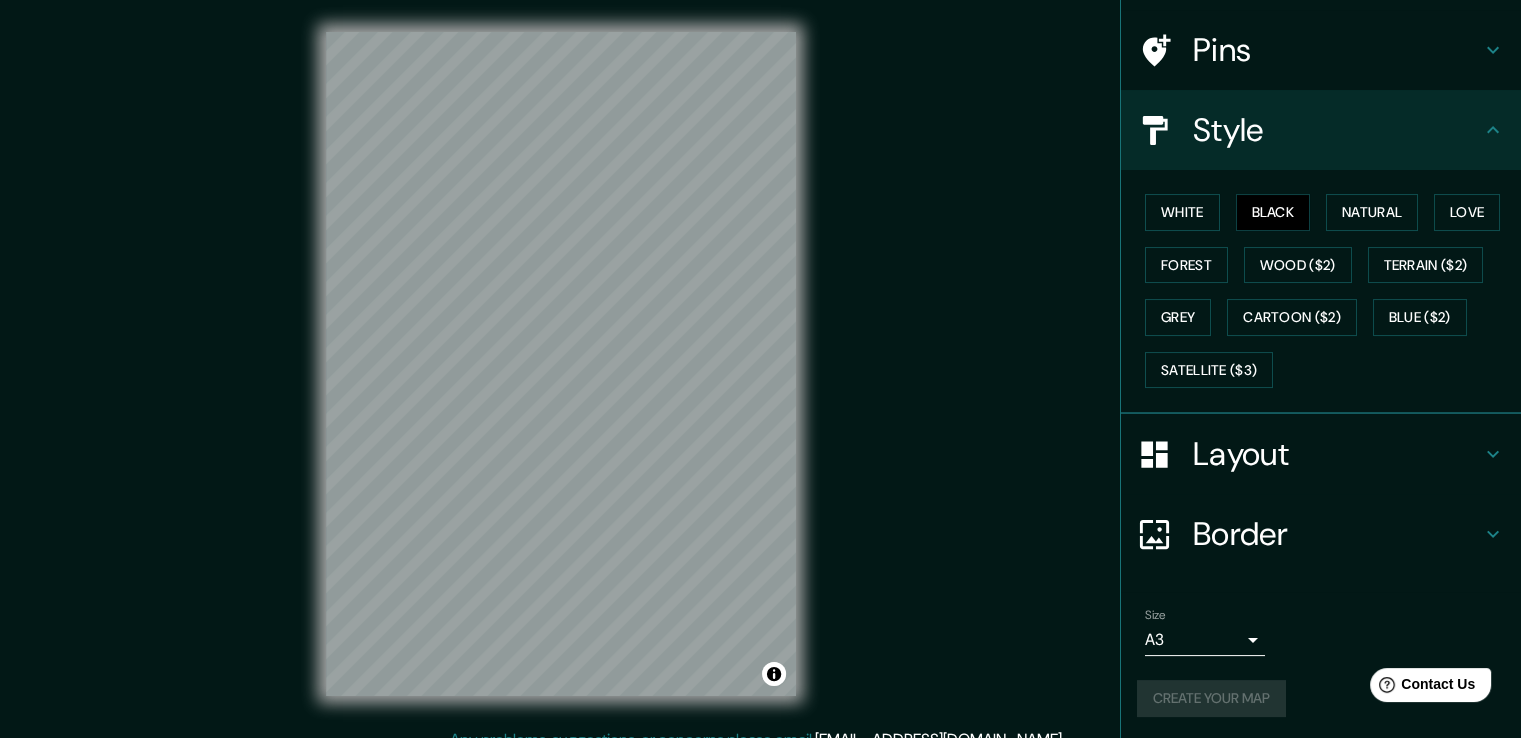 scroll, scrollTop: 22, scrollLeft: 0, axis: vertical 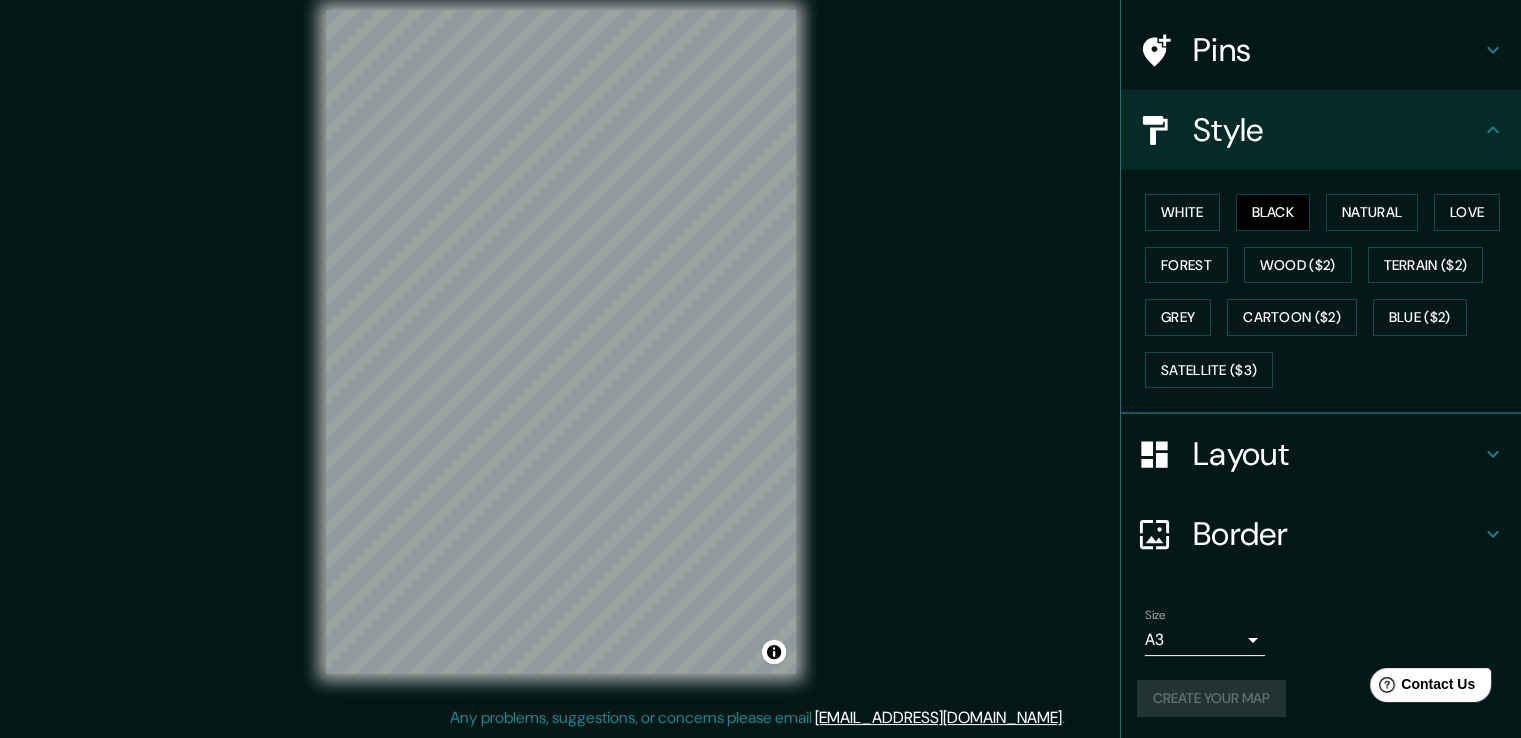 click on "[EMAIL_ADDRESS][DOMAIN_NAME]" at bounding box center [938, 717] 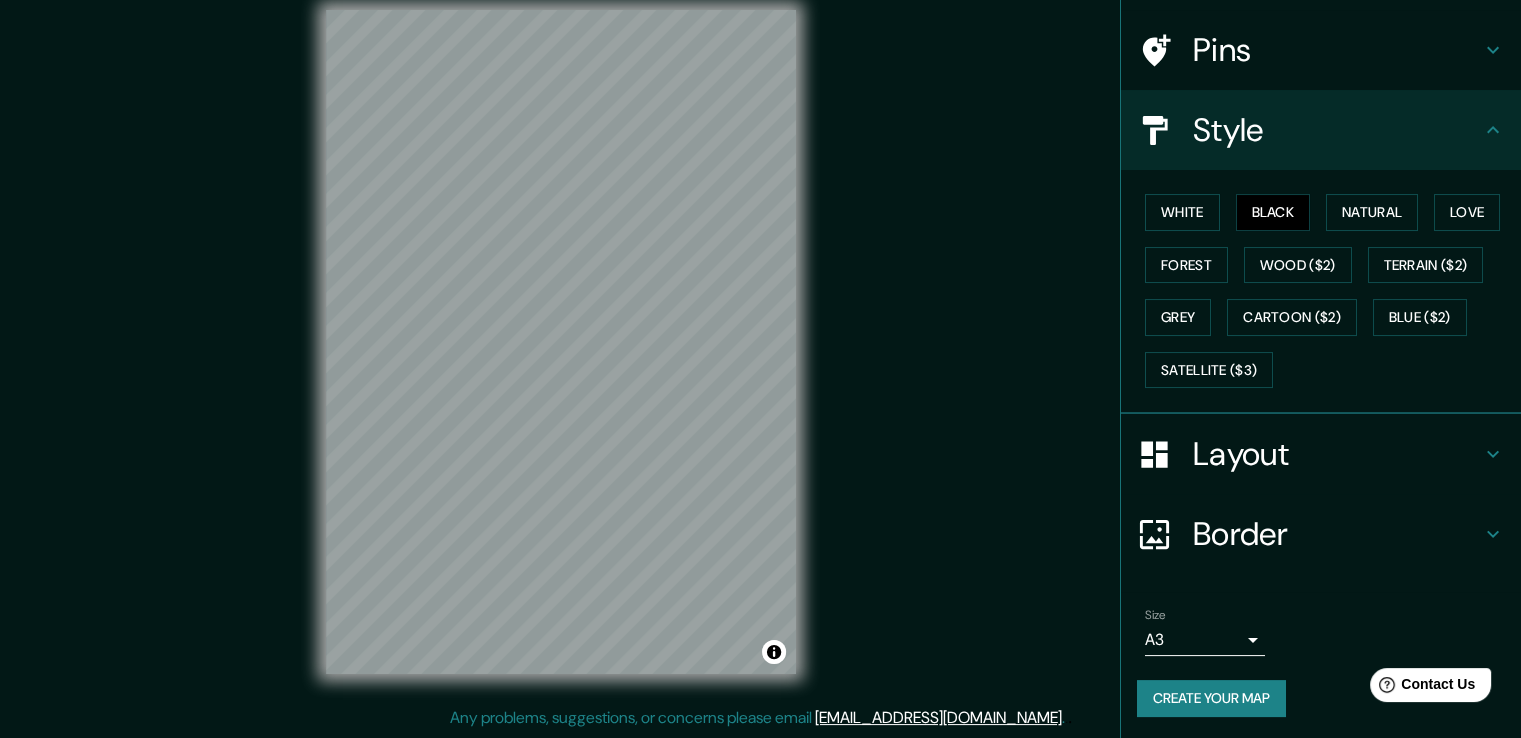 click on "Layout" at bounding box center [1337, 454] 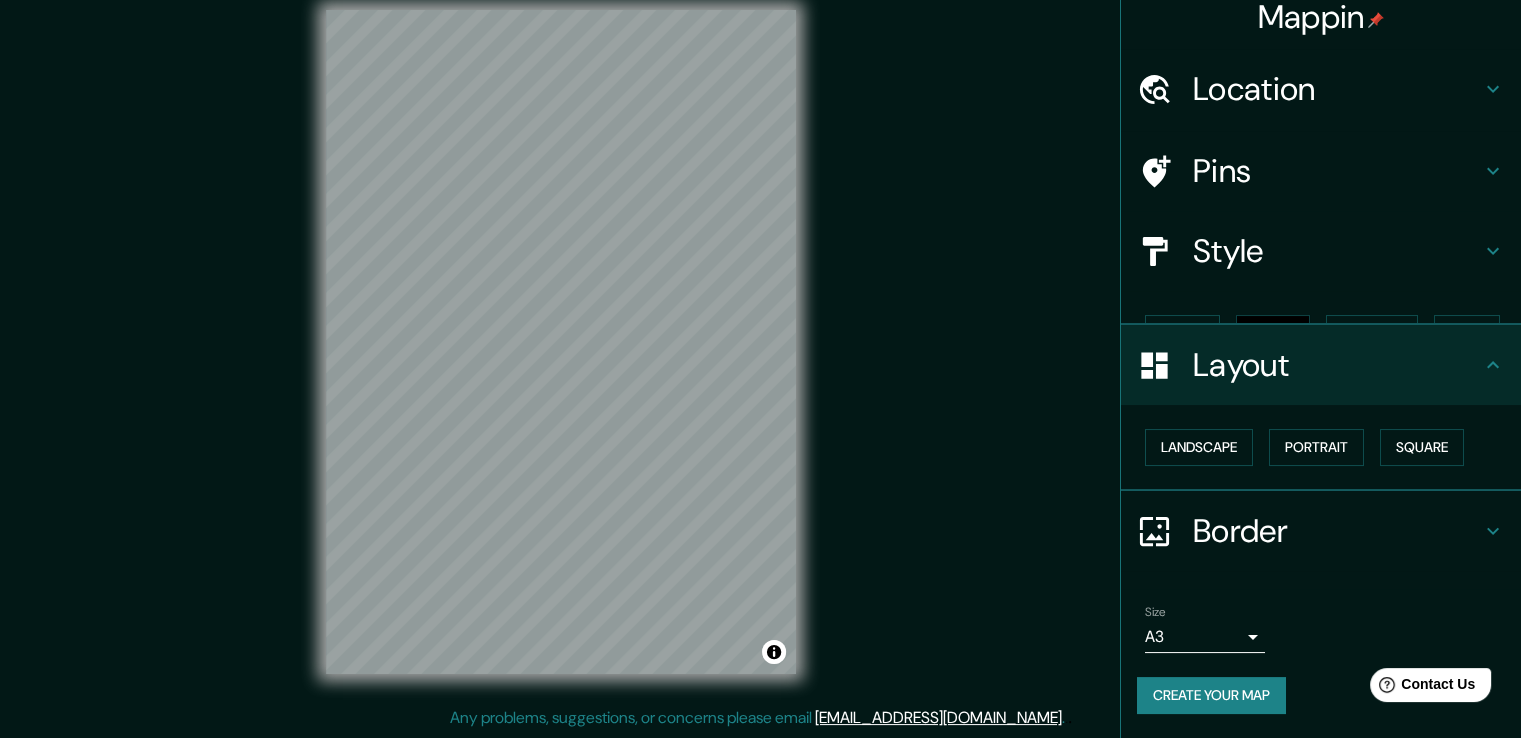 scroll, scrollTop: 0, scrollLeft: 0, axis: both 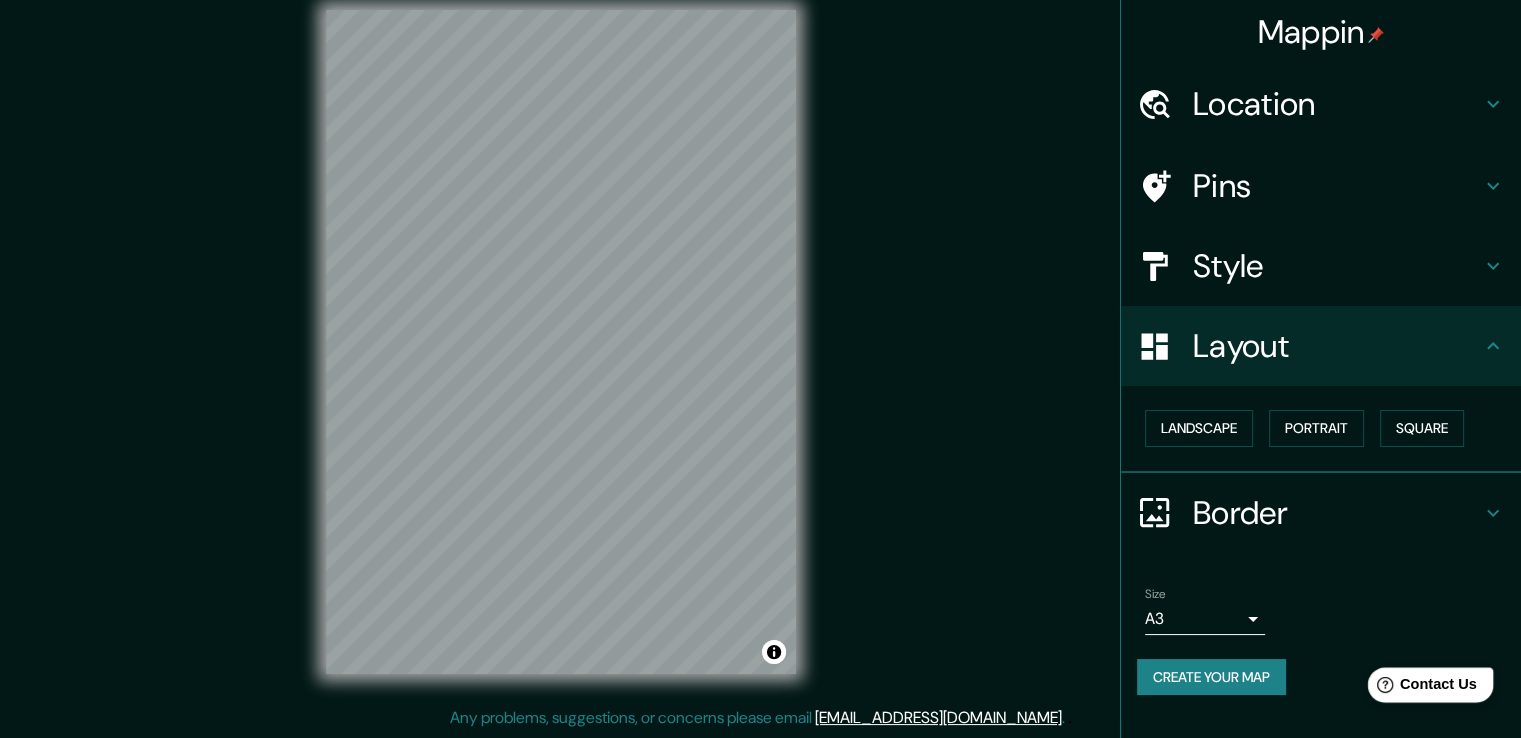 click on "Contact Us" at bounding box center (1438, 684) 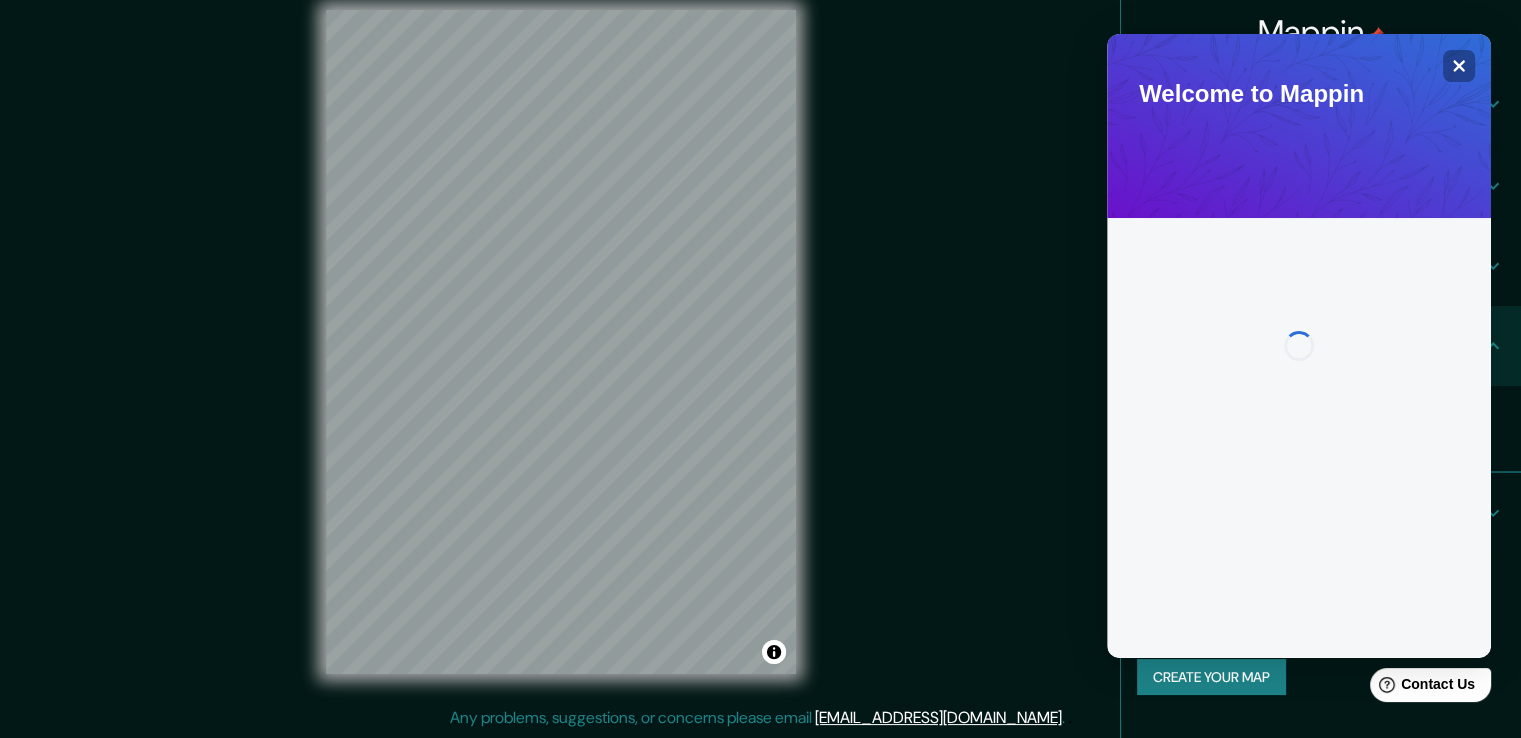 scroll, scrollTop: 0, scrollLeft: 0, axis: both 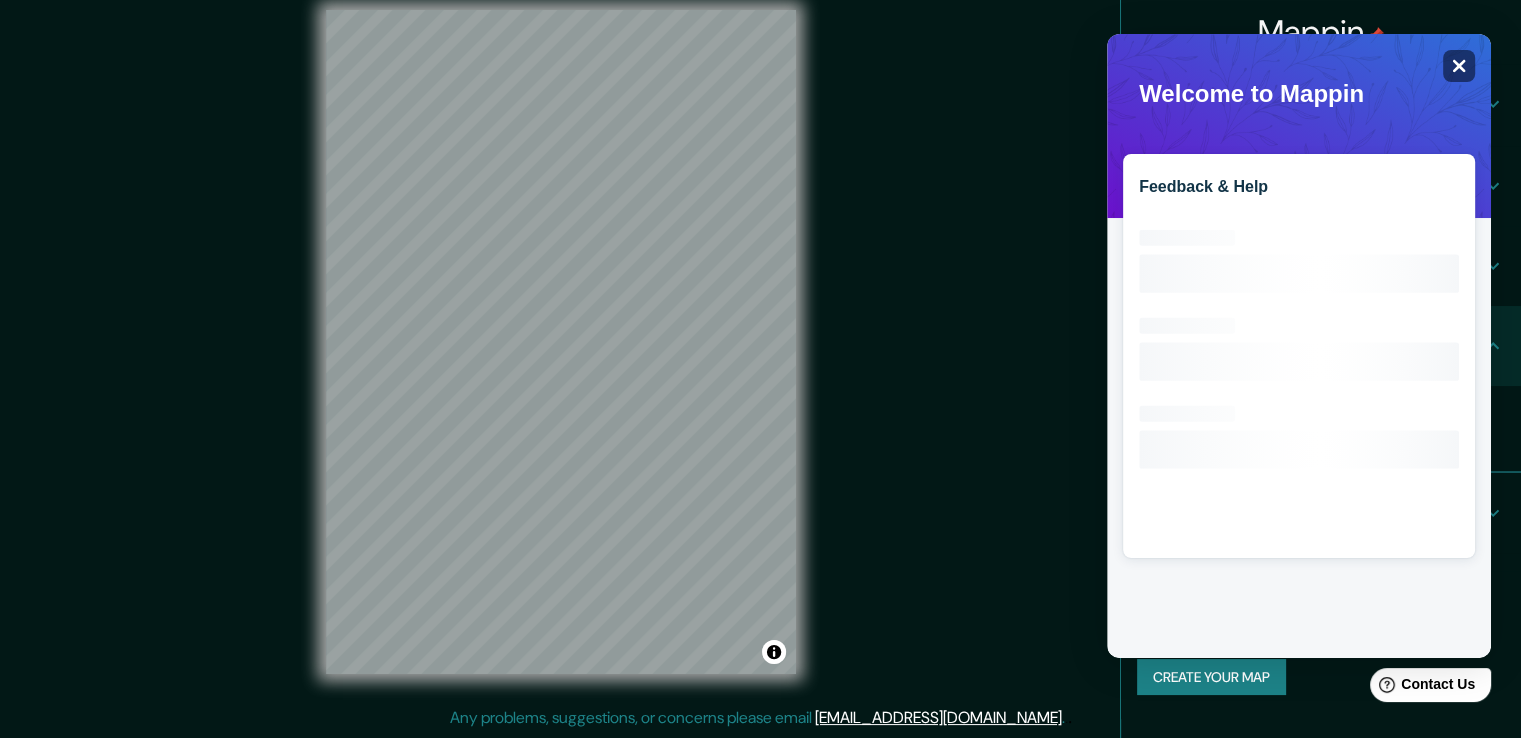 click 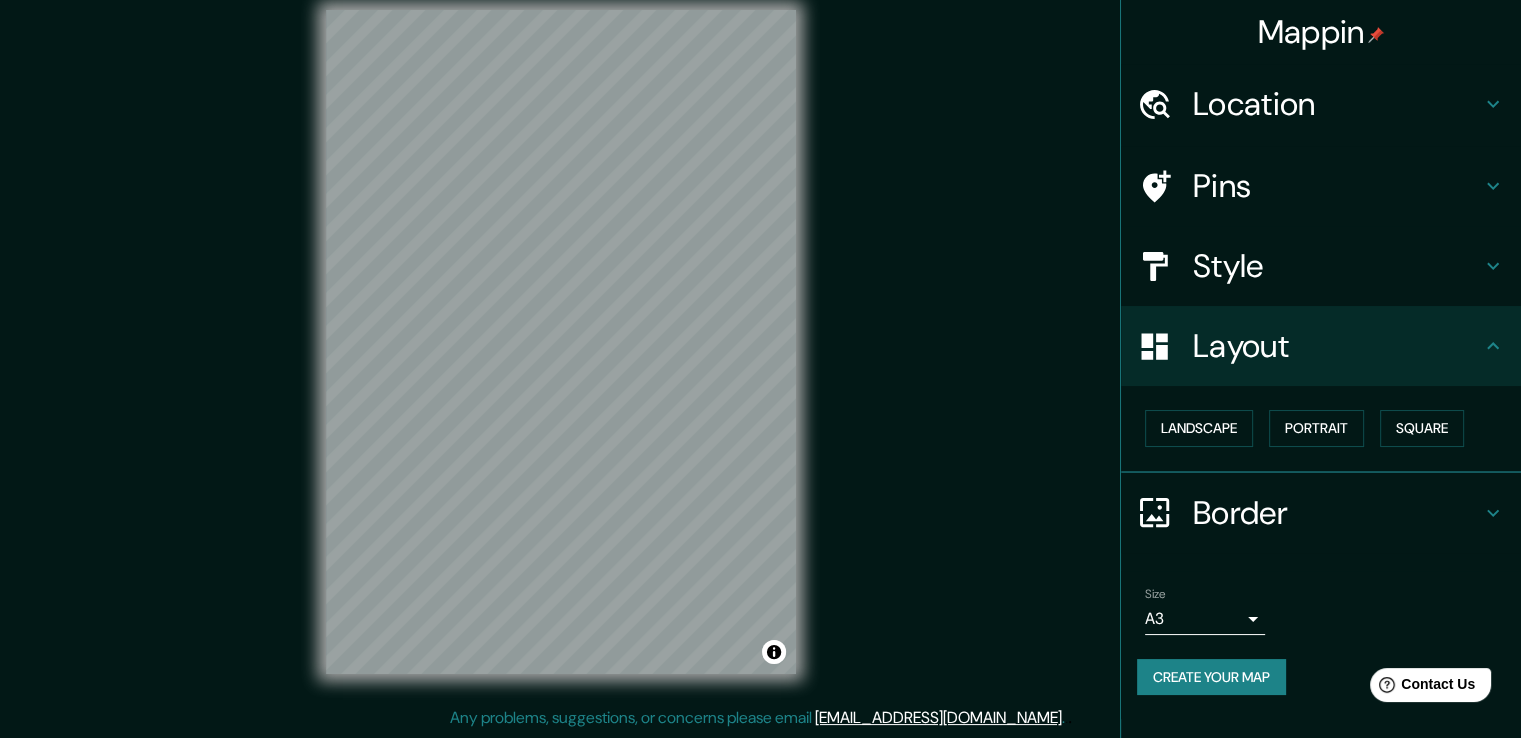 click on "Create your map" at bounding box center (1211, 677) 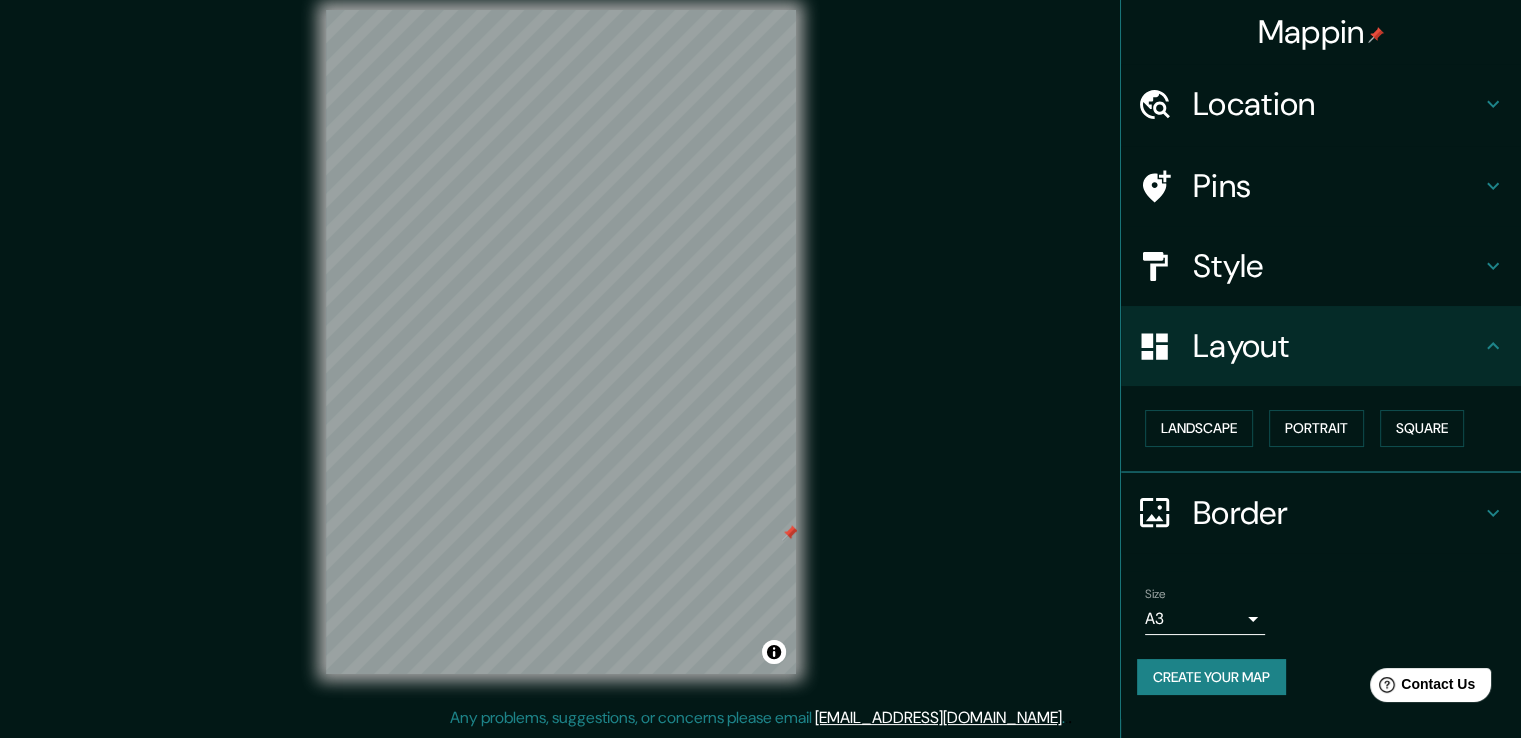 drag, startPoint x: 784, startPoint y: 553, endPoint x: 788, endPoint y: 525, distance: 28.284271 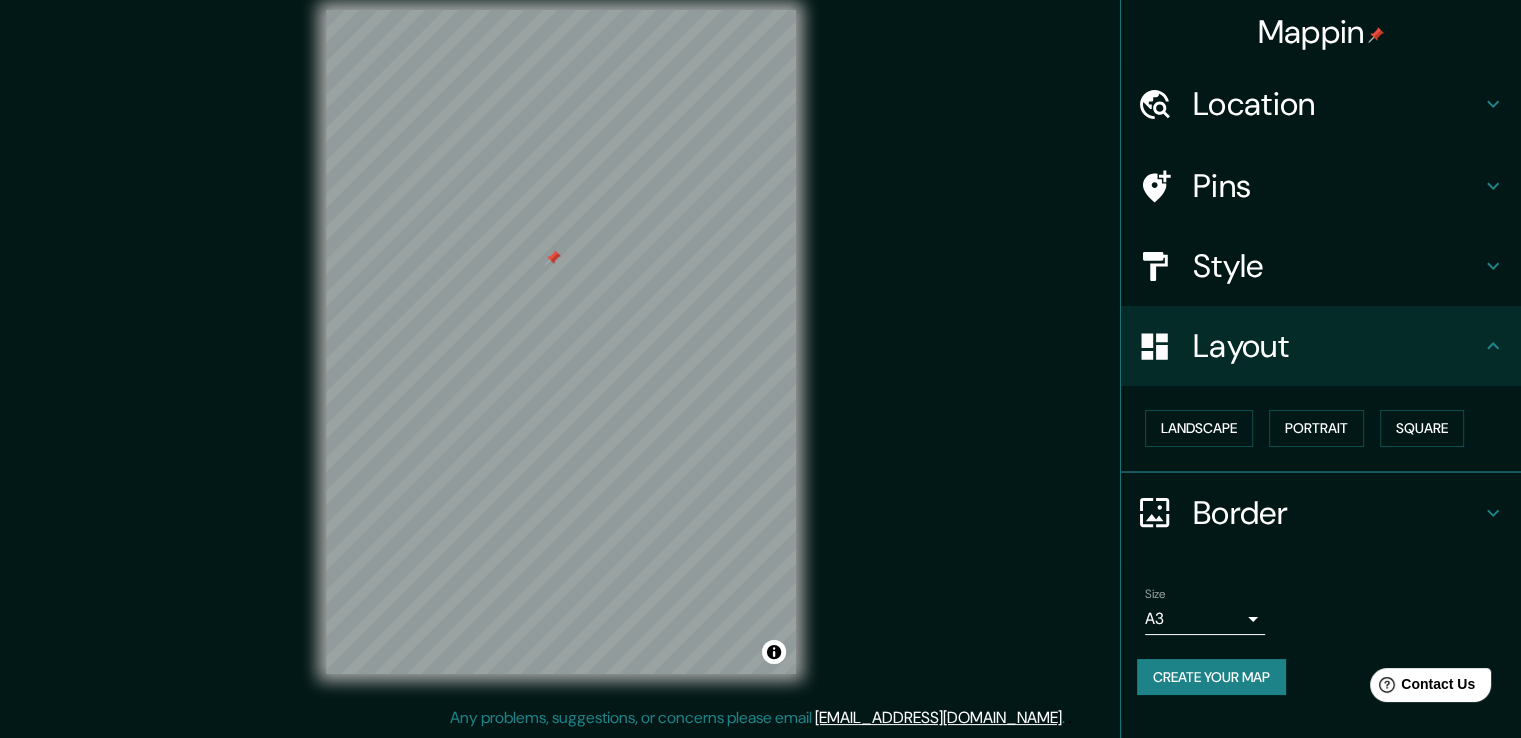 click on "Create your map" at bounding box center [1211, 677] 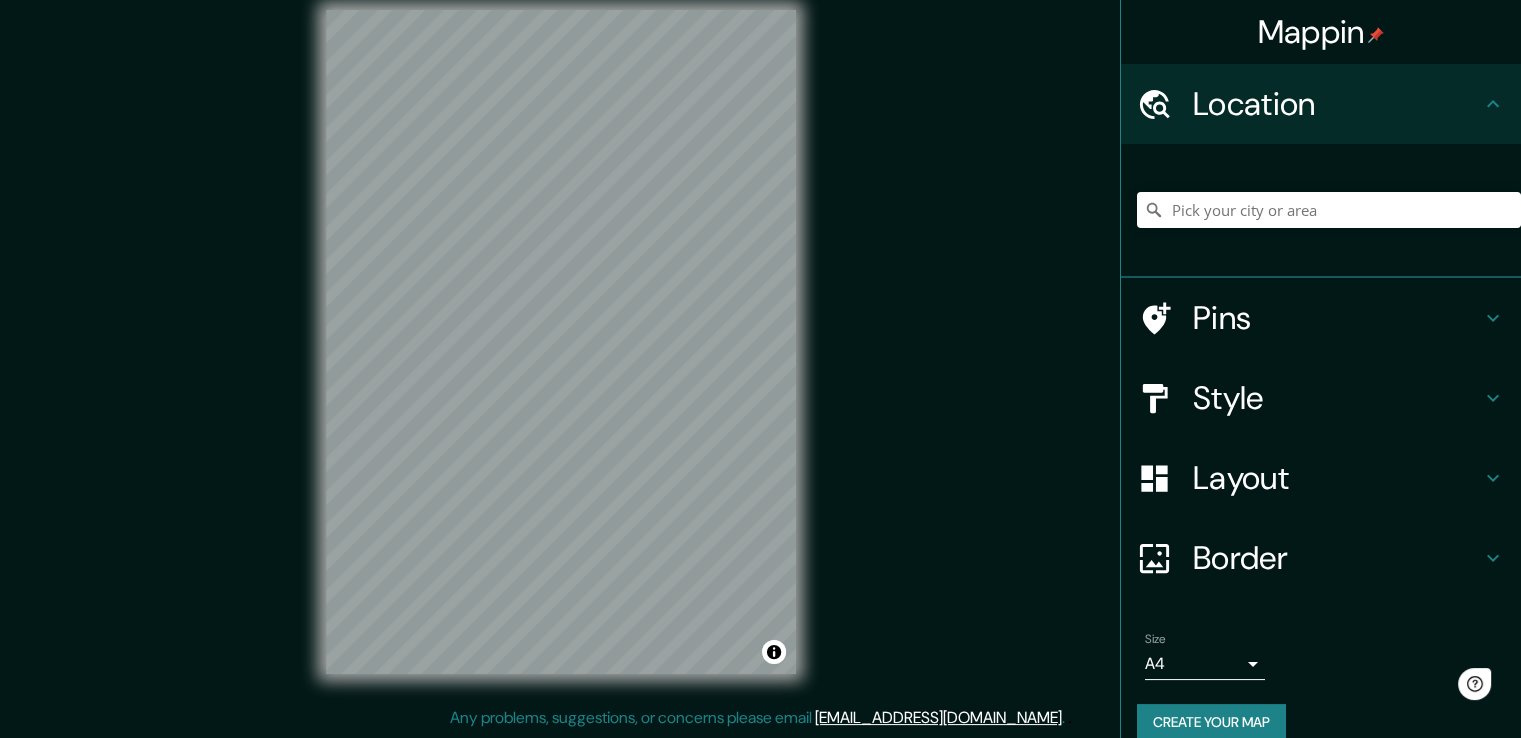 scroll, scrollTop: 0, scrollLeft: 0, axis: both 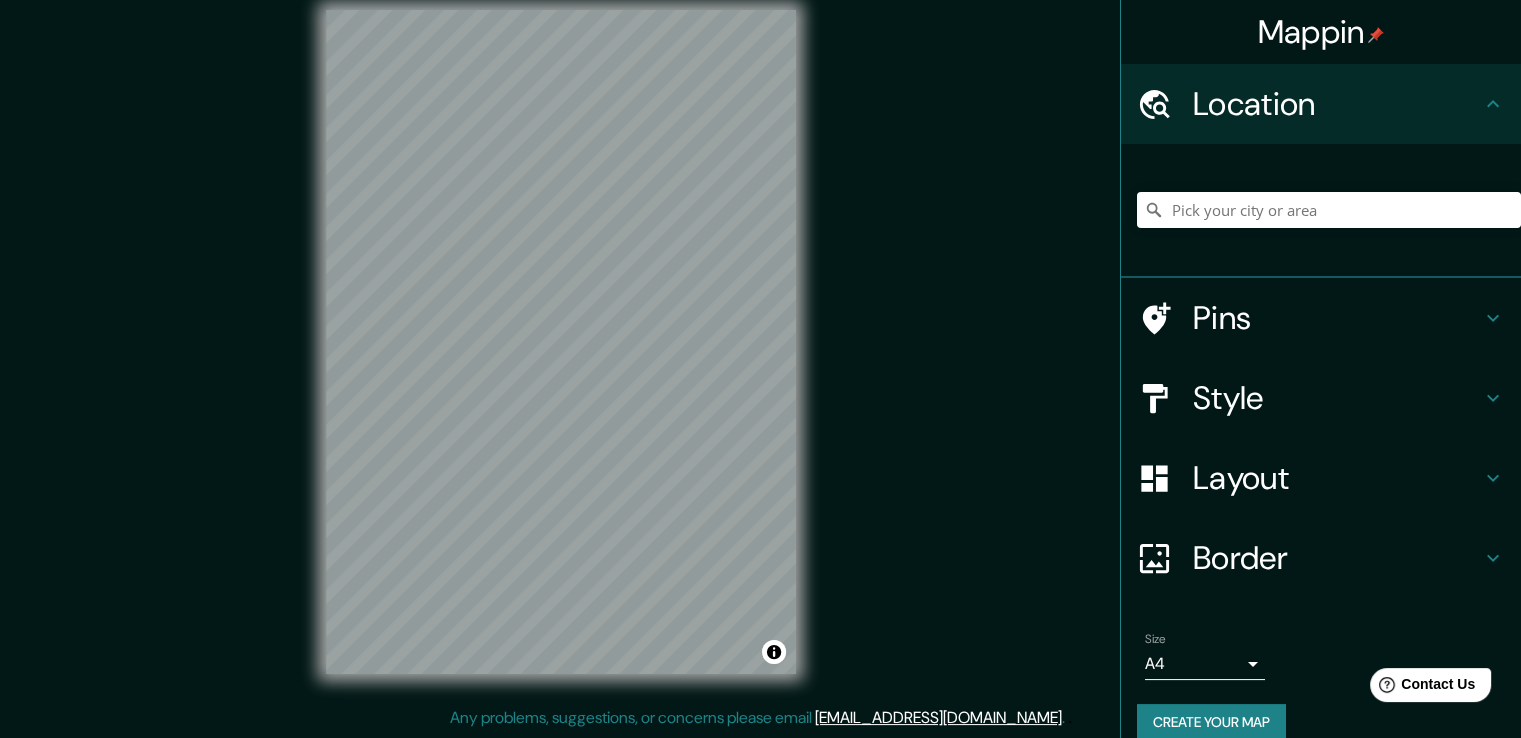 click on "Layout" at bounding box center (1337, 478) 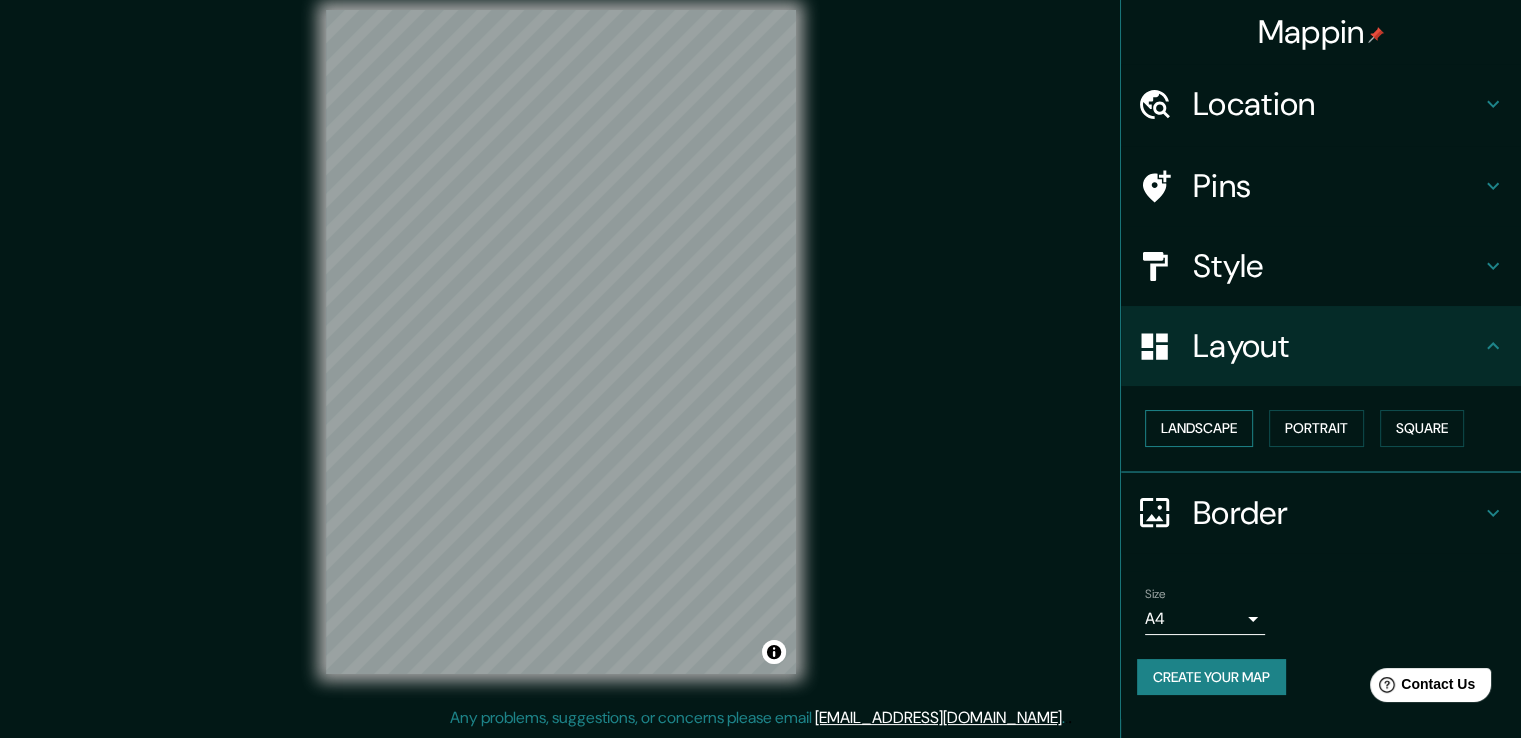 click on "Landscape" at bounding box center [1199, 428] 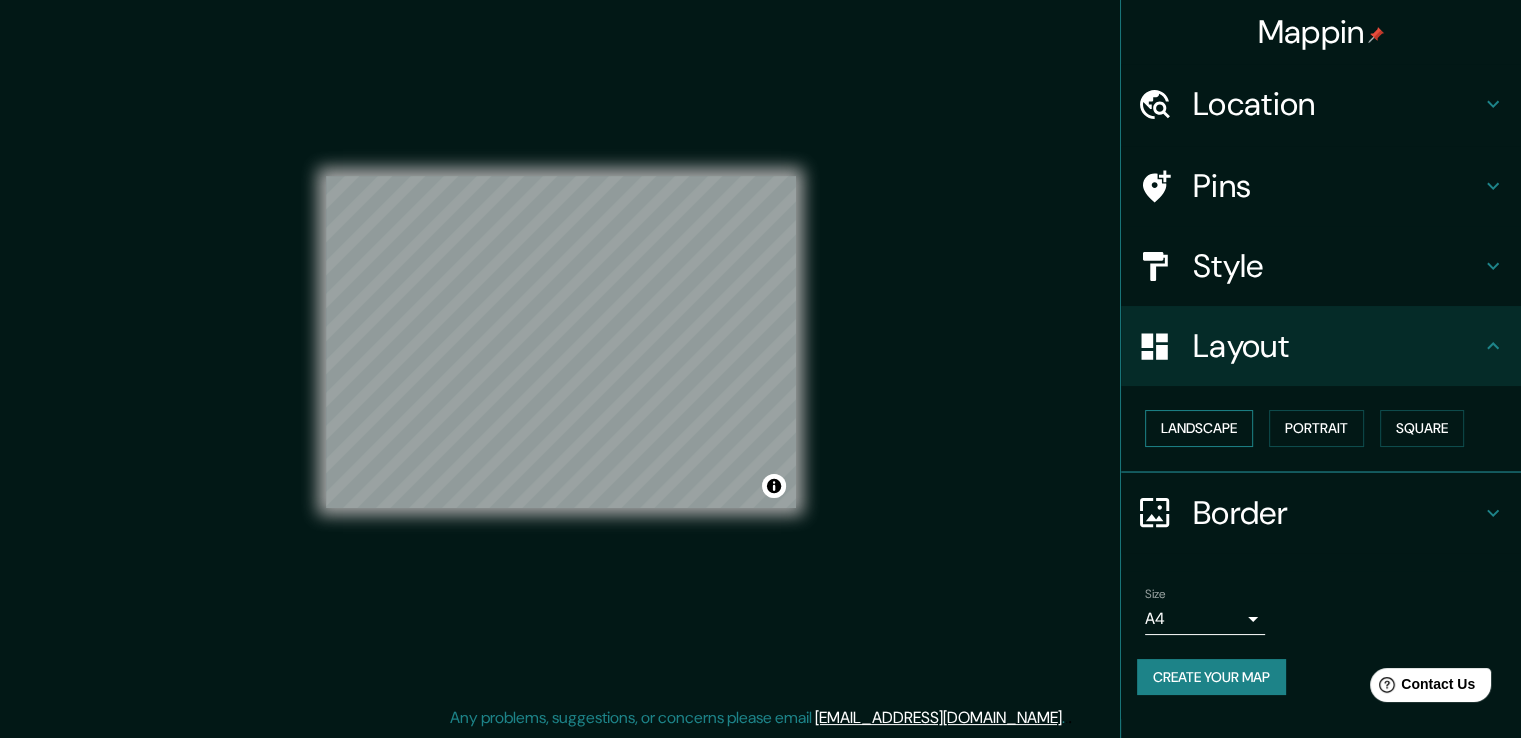 click on "Landscape" at bounding box center (1199, 428) 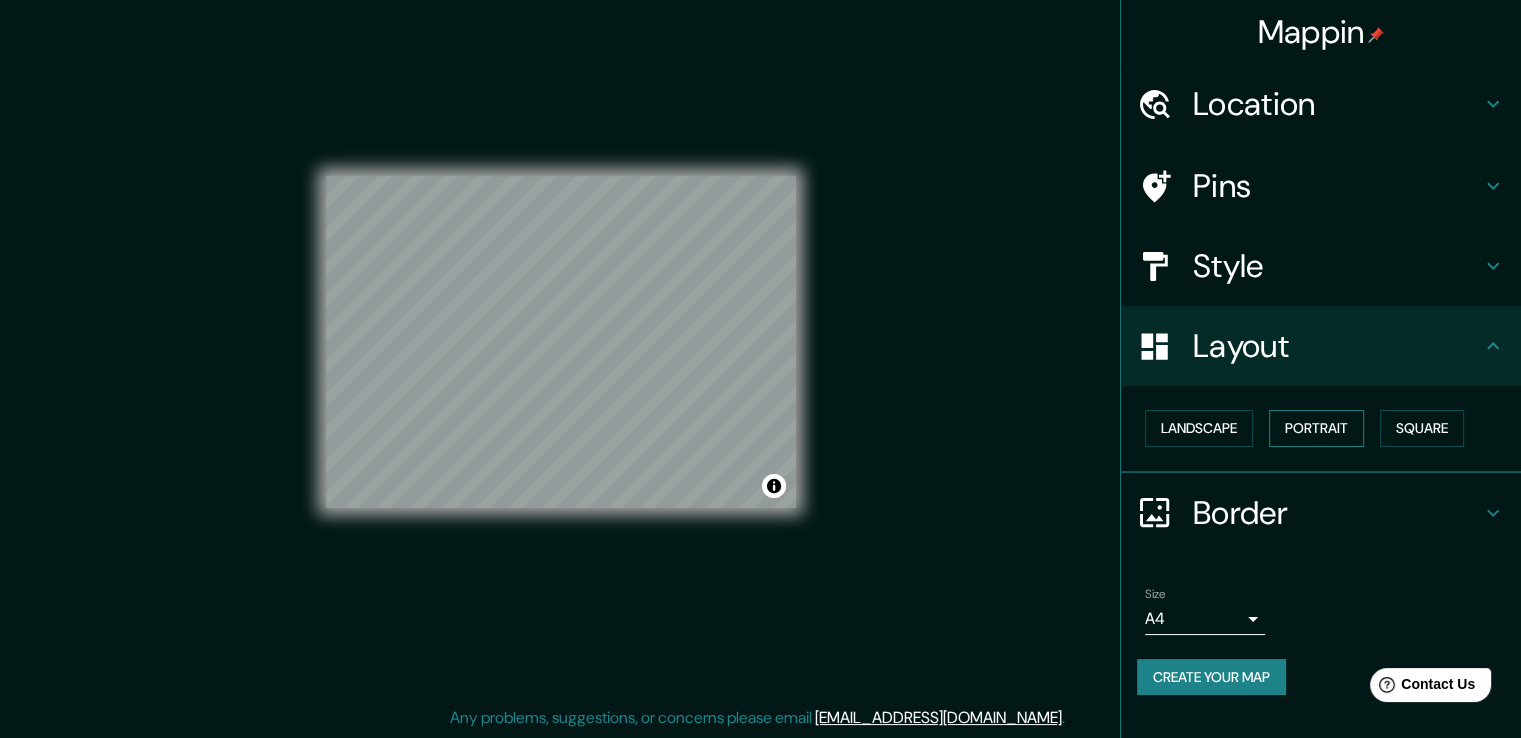 click on "Portrait" at bounding box center (1316, 428) 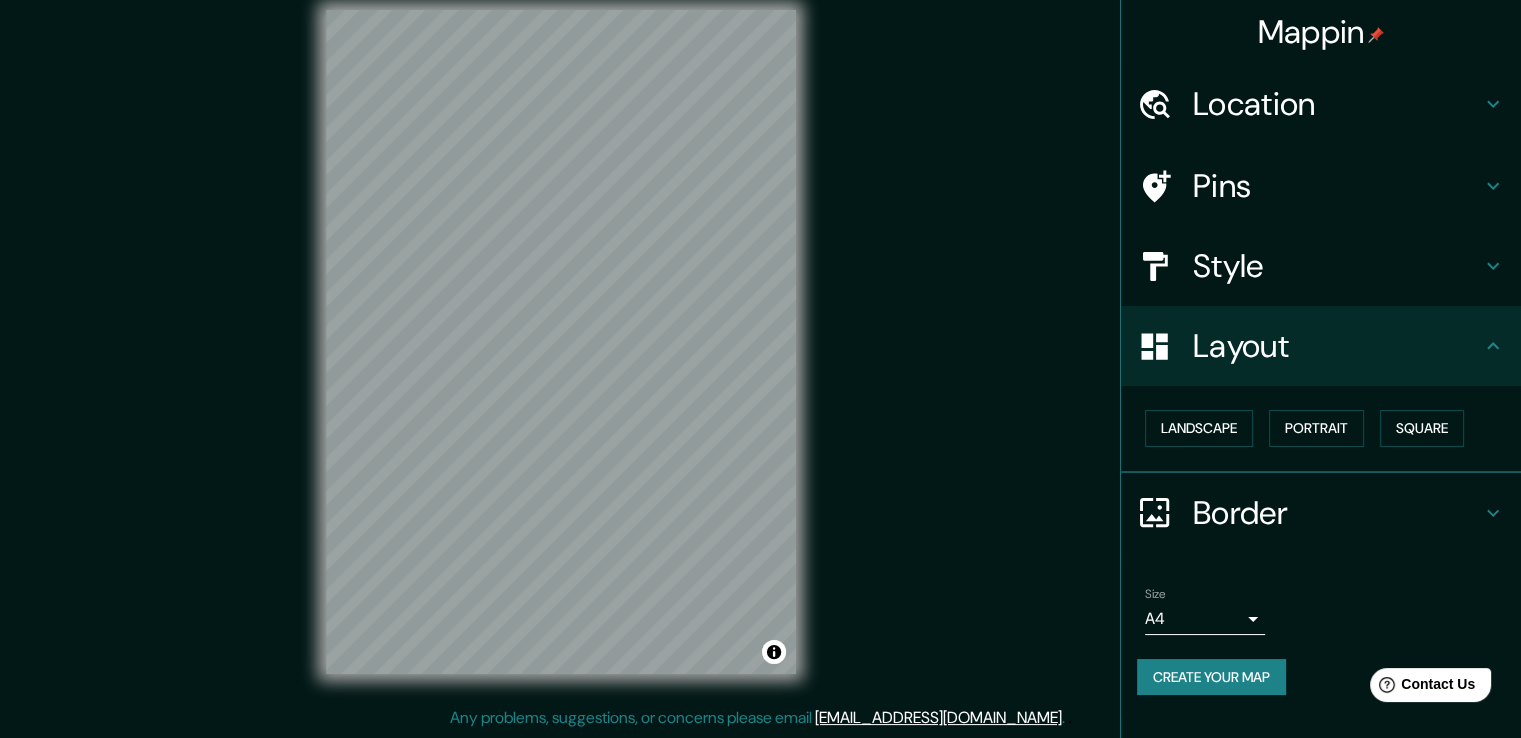 click on "Style" at bounding box center [1337, 266] 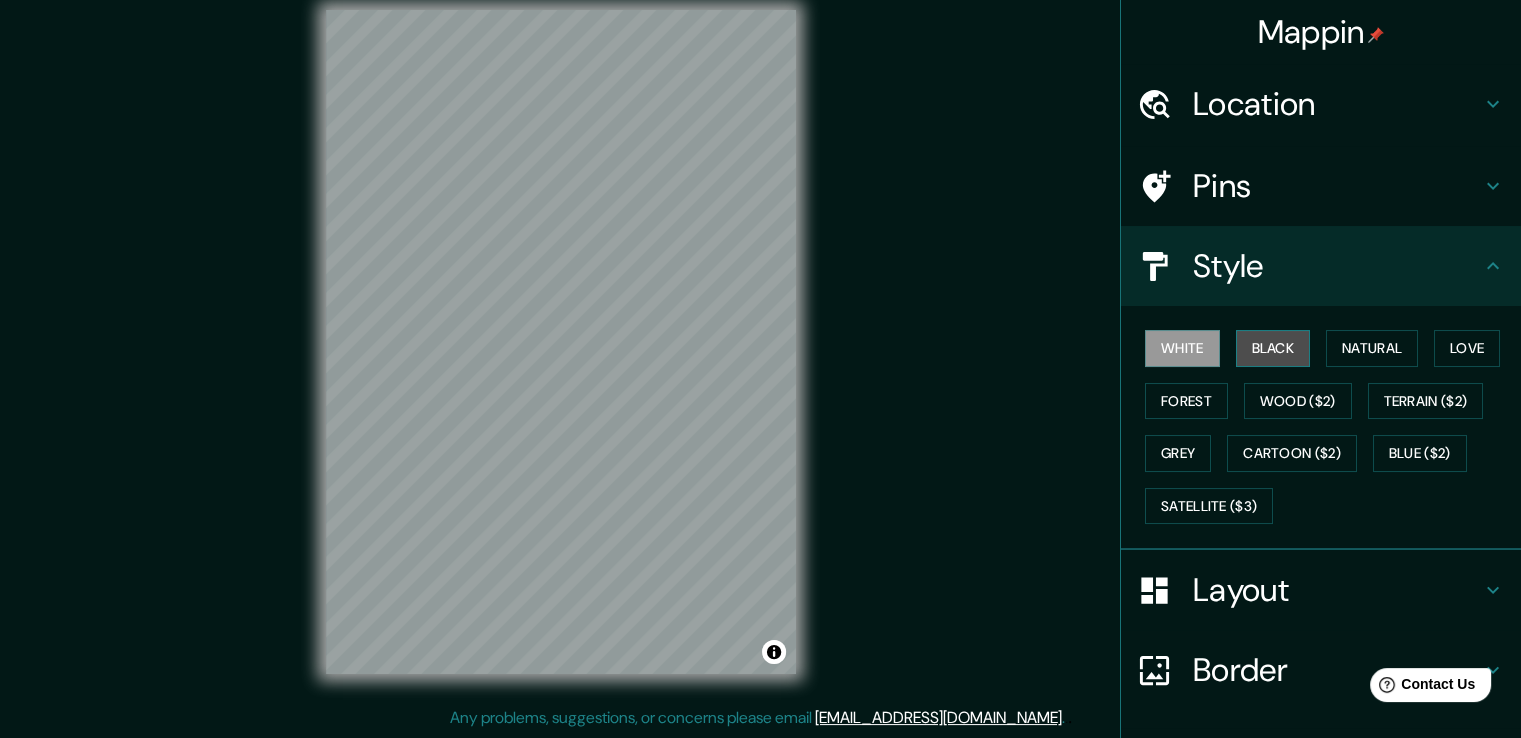 click on "Black" at bounding box center [1273, 348] 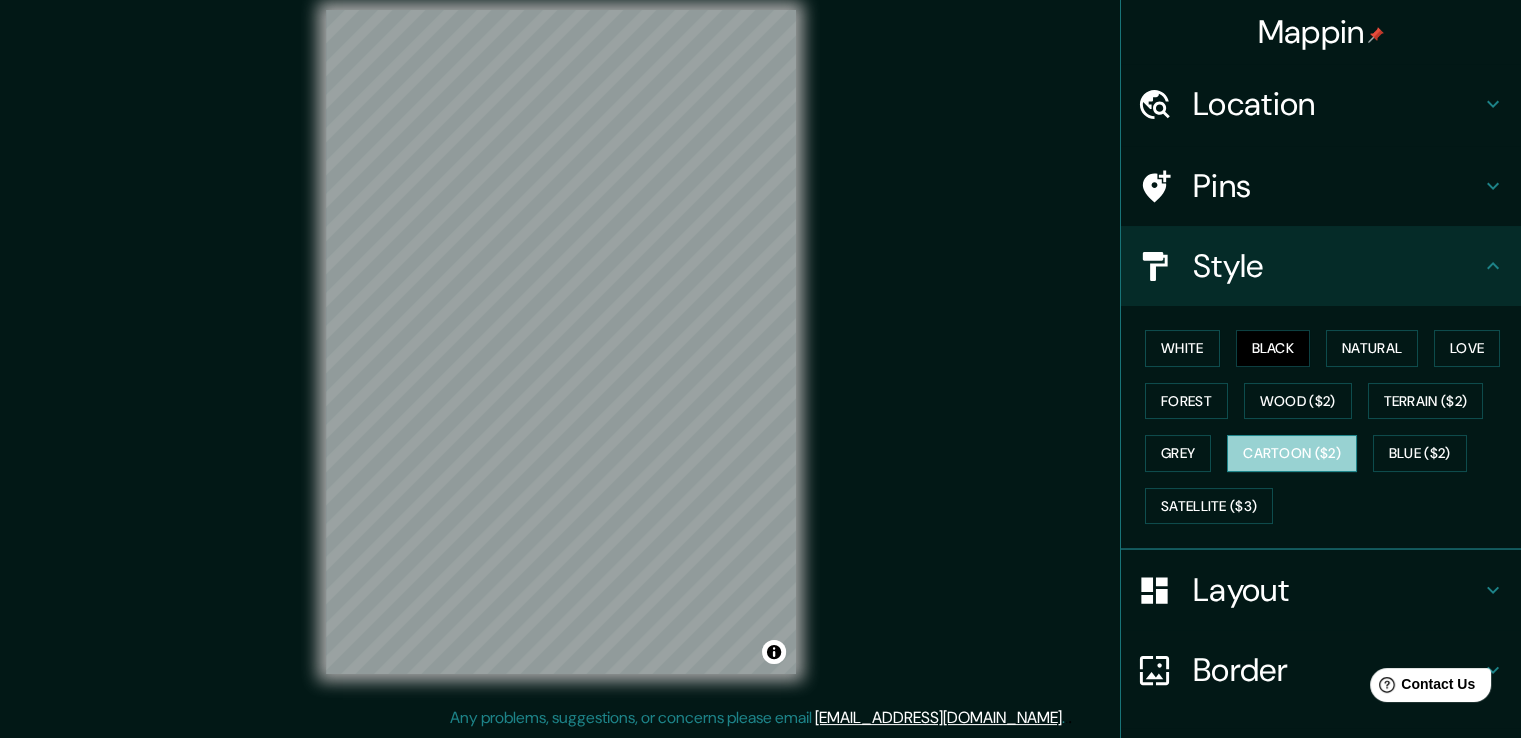 click on "Cartoon ($2)" at bounding box center (1292, 453) 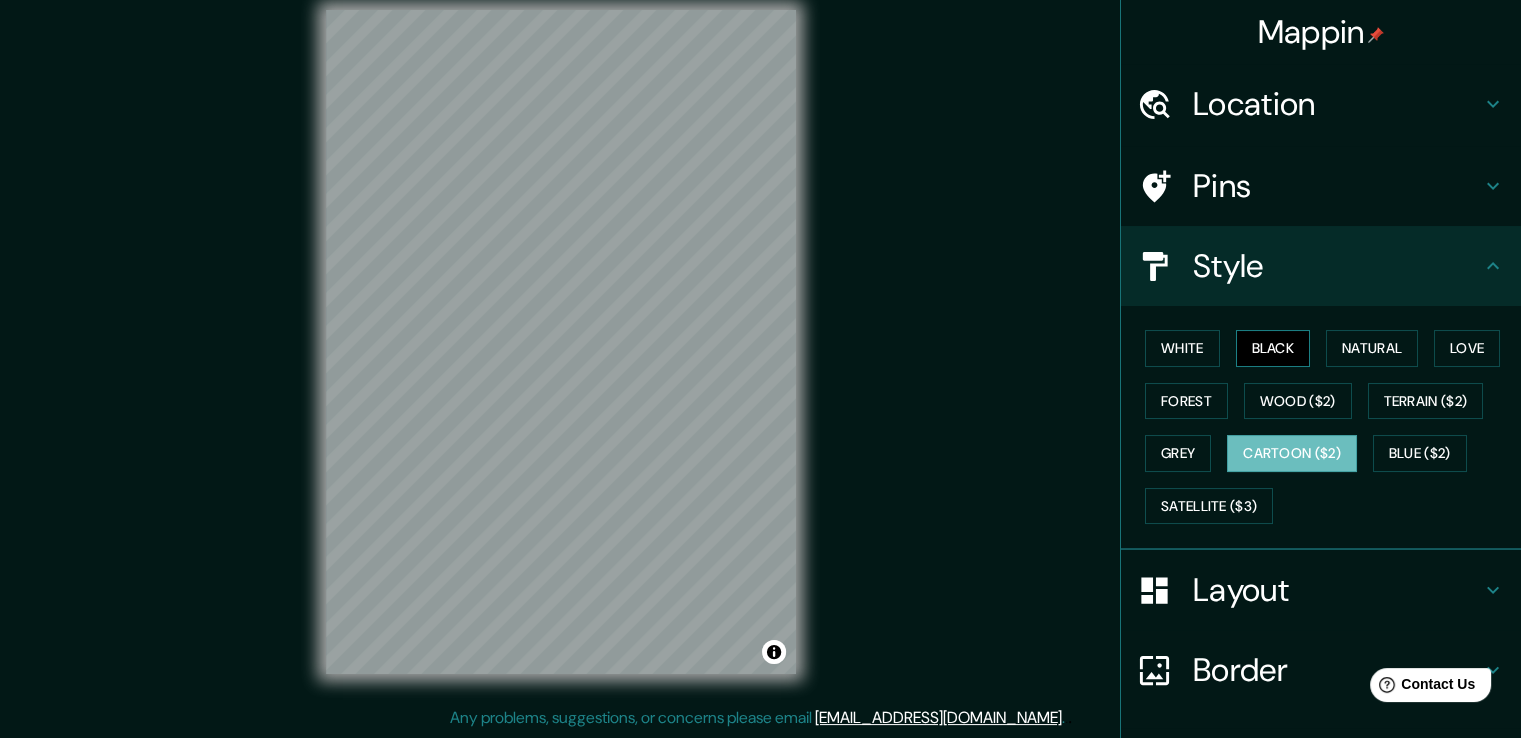 click on "Black" at bounding box center (1273, 348) 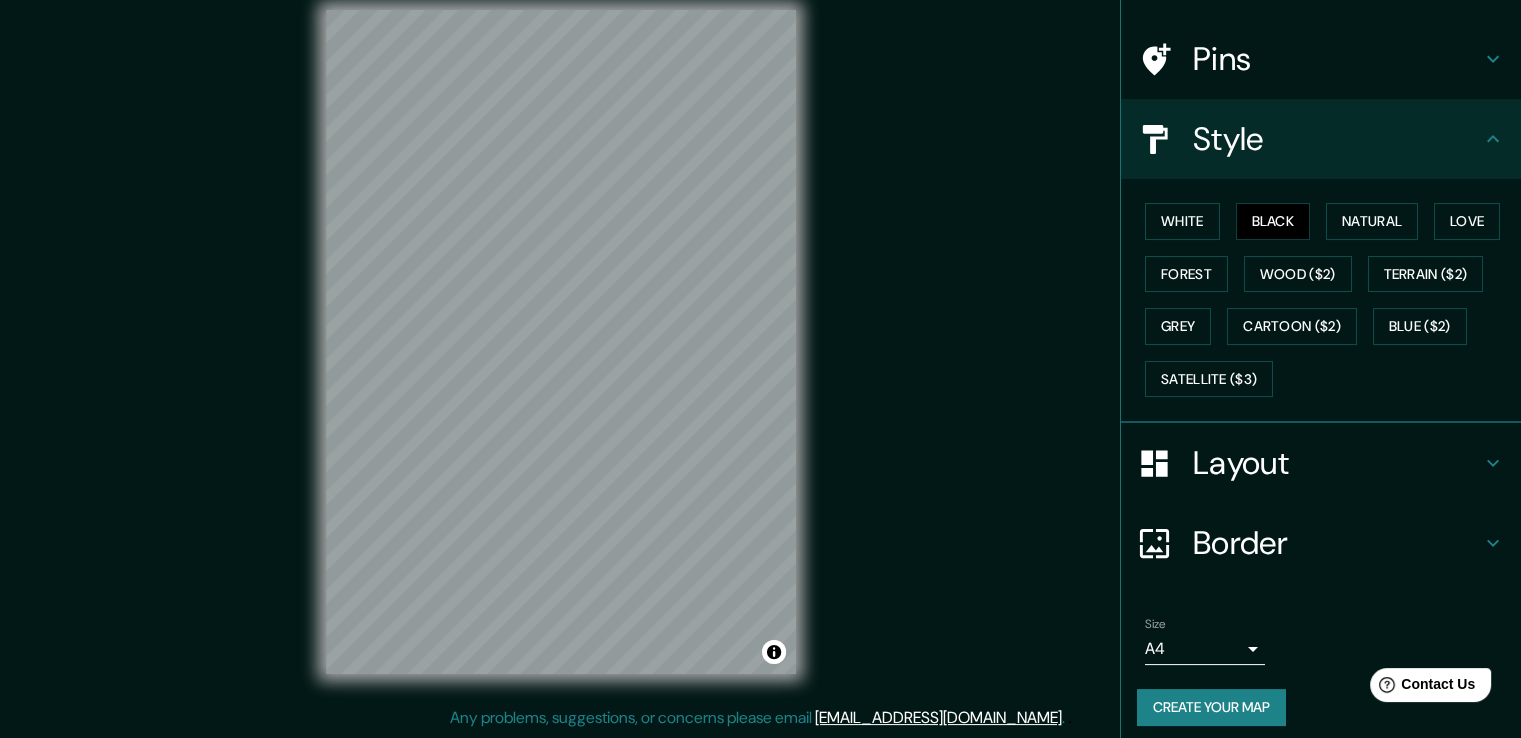 scroll, scrollTop: 136, scrollLeft: 0, axis: vertical 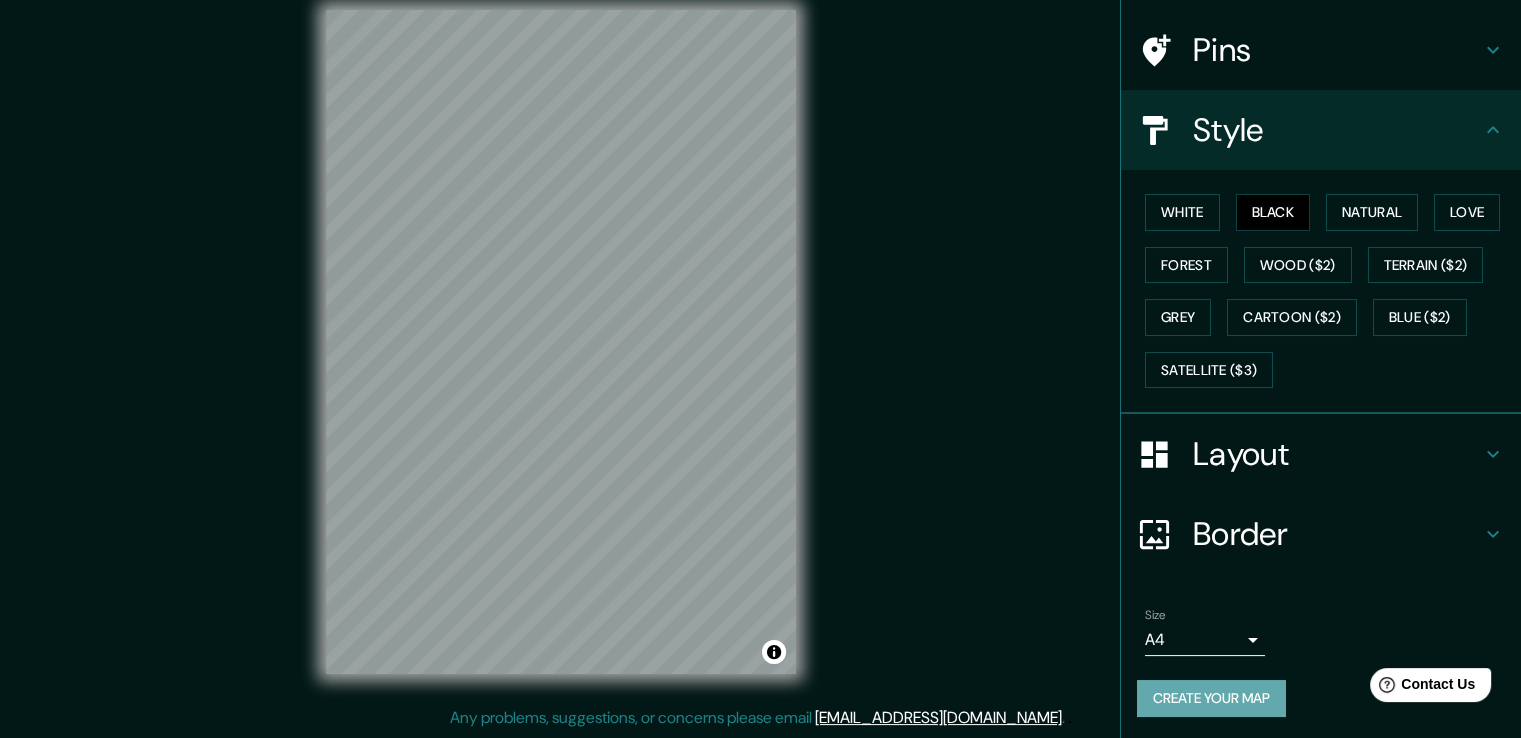 click on "Create your map" at bounding box center (1211, 698) 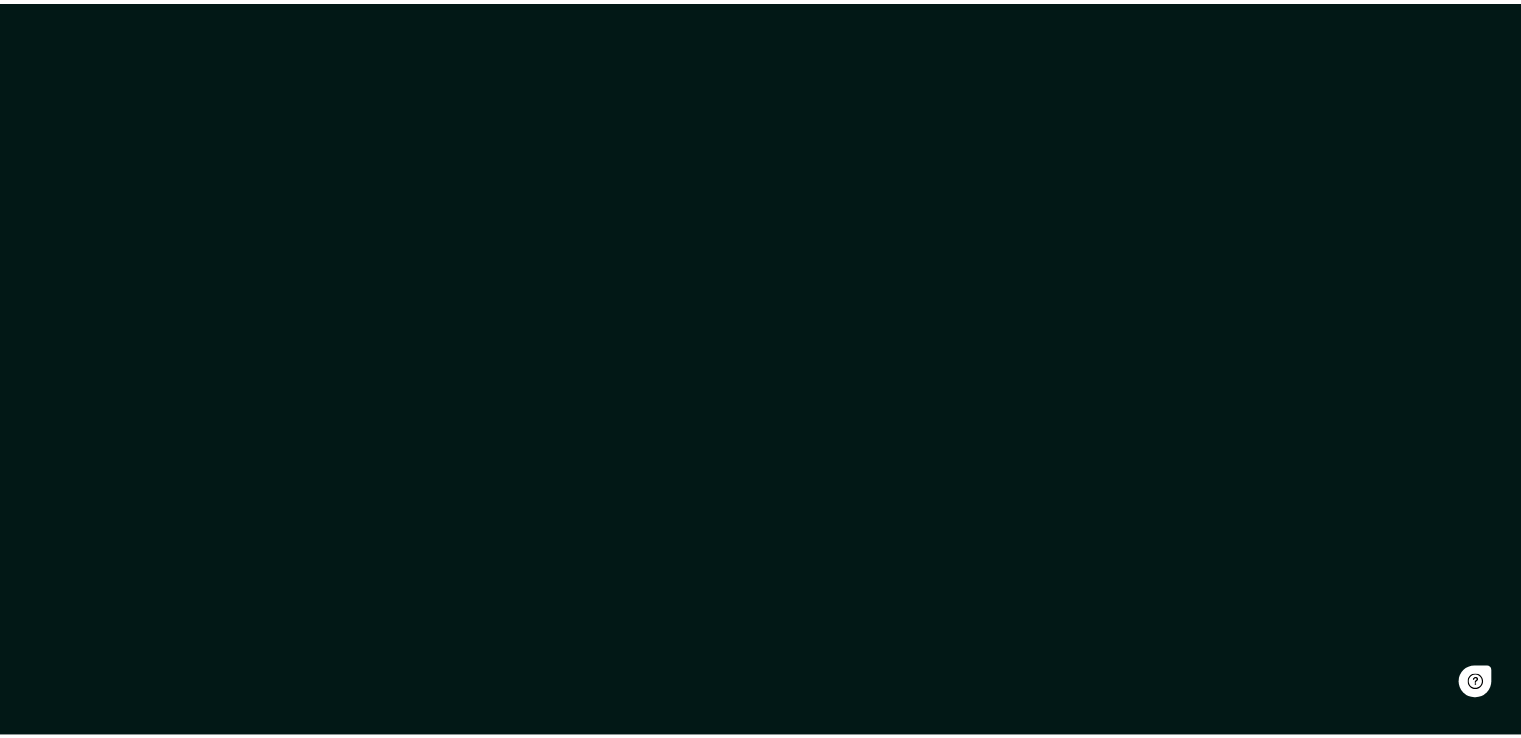 scroll, scrollTop: 0, scrollLeft: 0, axis: both 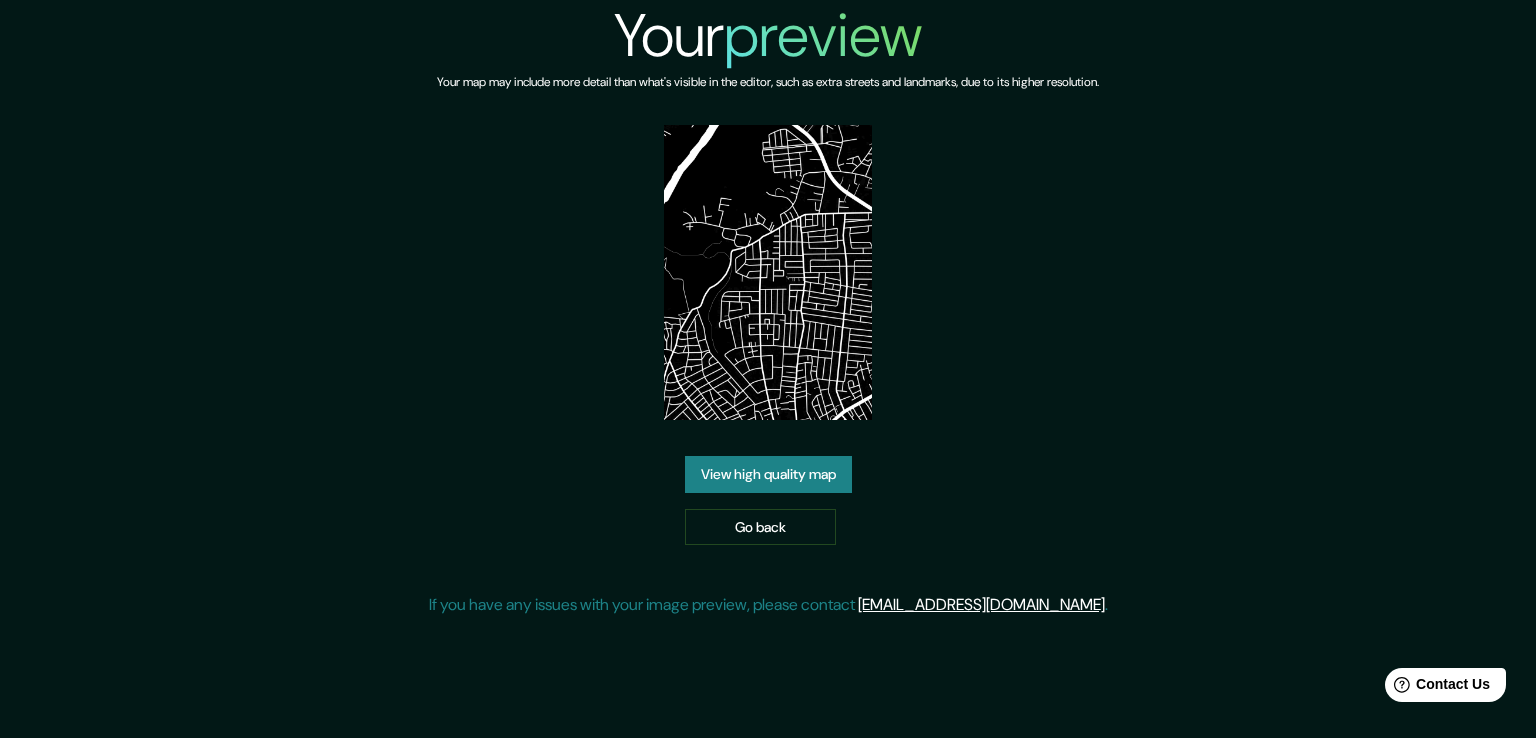click on "View high quality map" at bounding box center (768, 474) 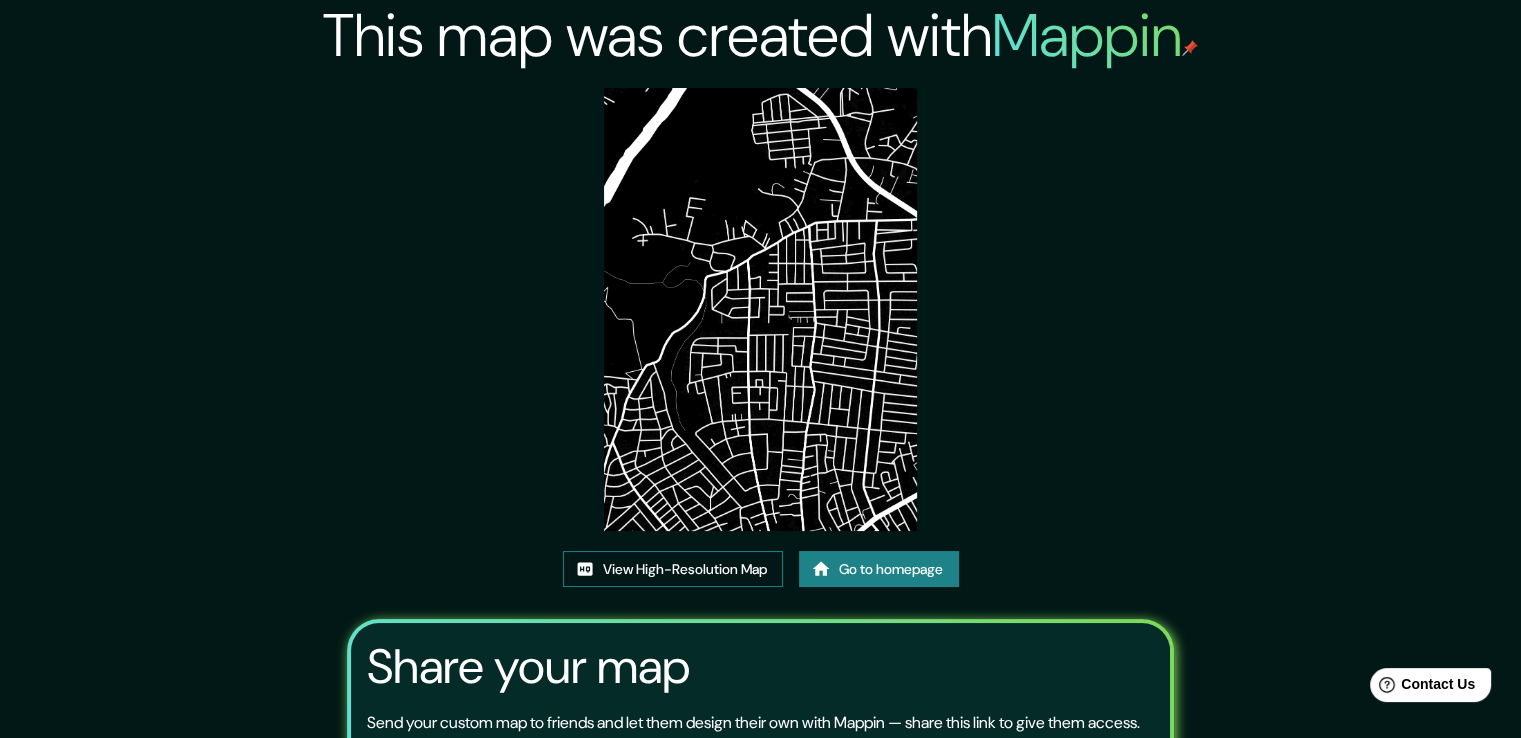 click on "View High-Resolution Map" at bounding box center [673, 569] 